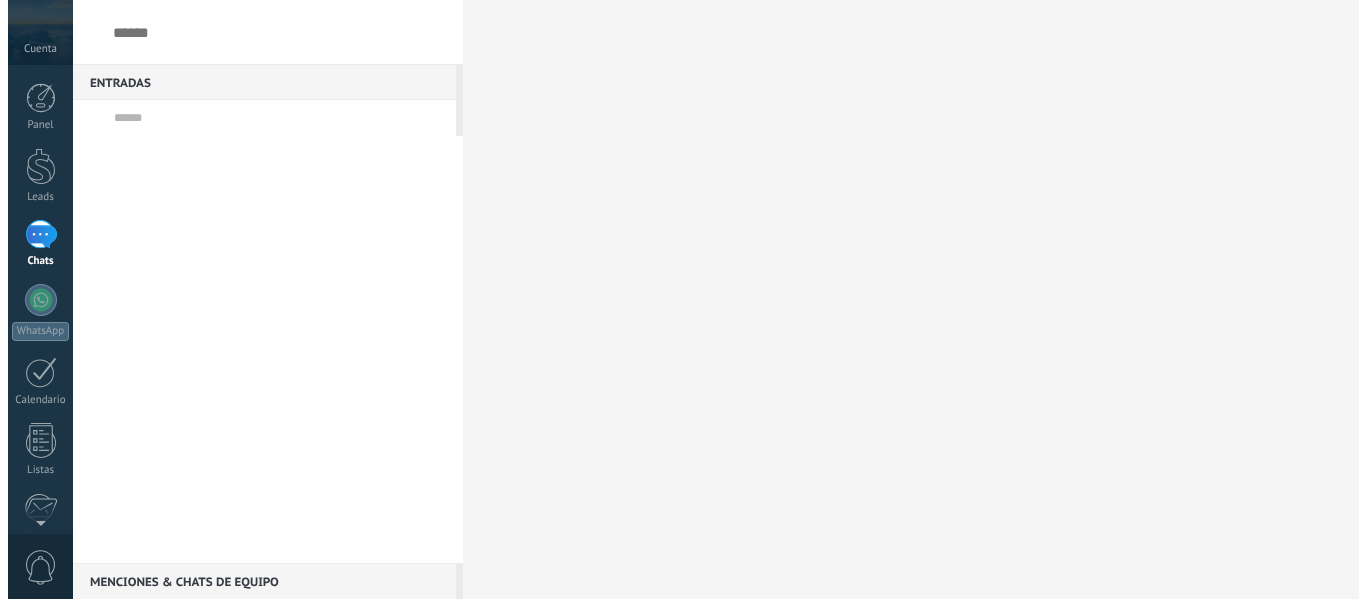 scroll, scrollTop: 0, scrollLeft: 0, axis: both 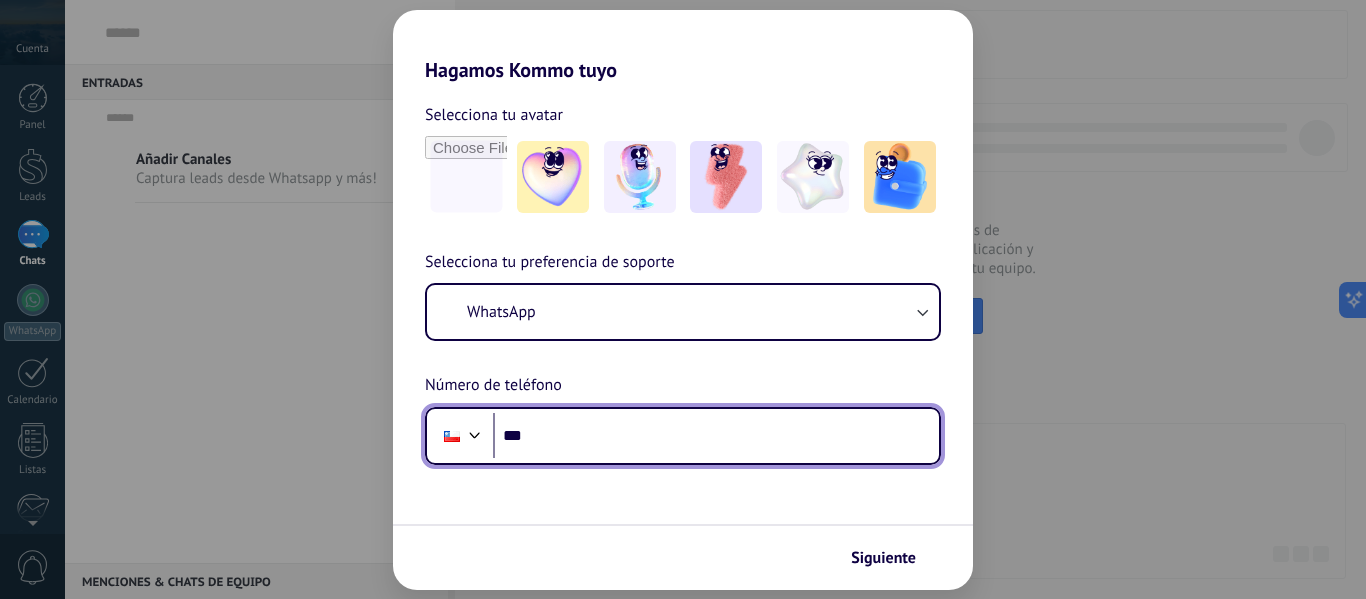 click on "***" at bounding box center [716, 436] 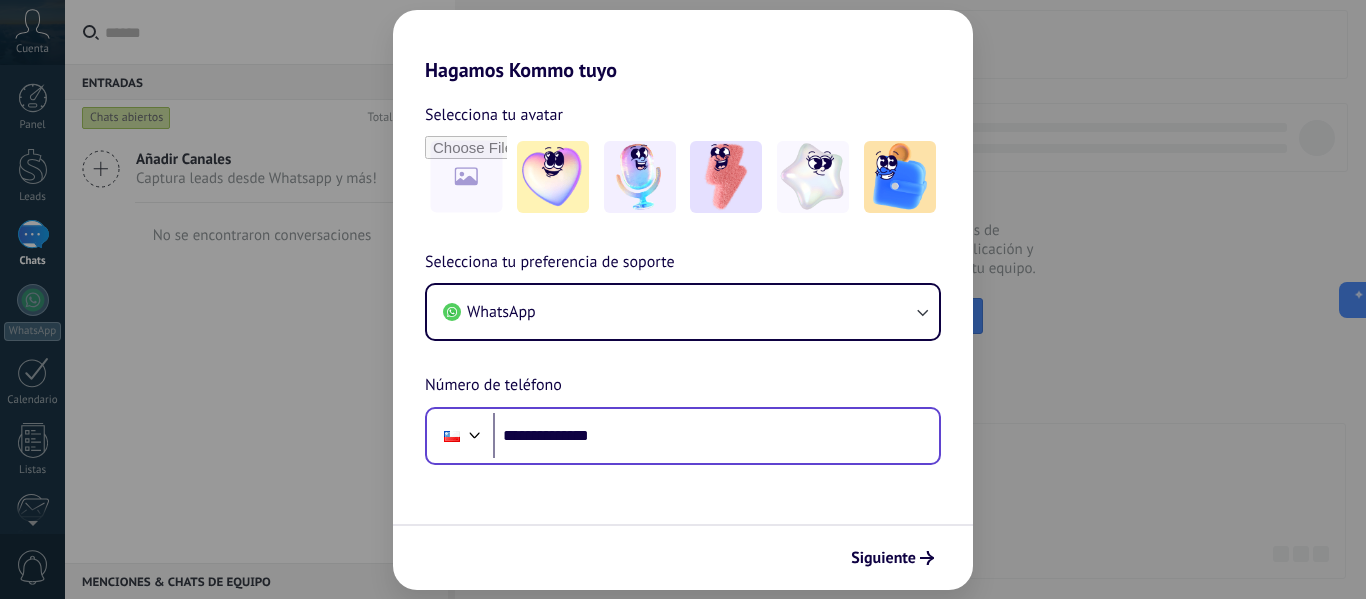 scroll, scrollTop: 0, scrollLeft: 0, axis: both 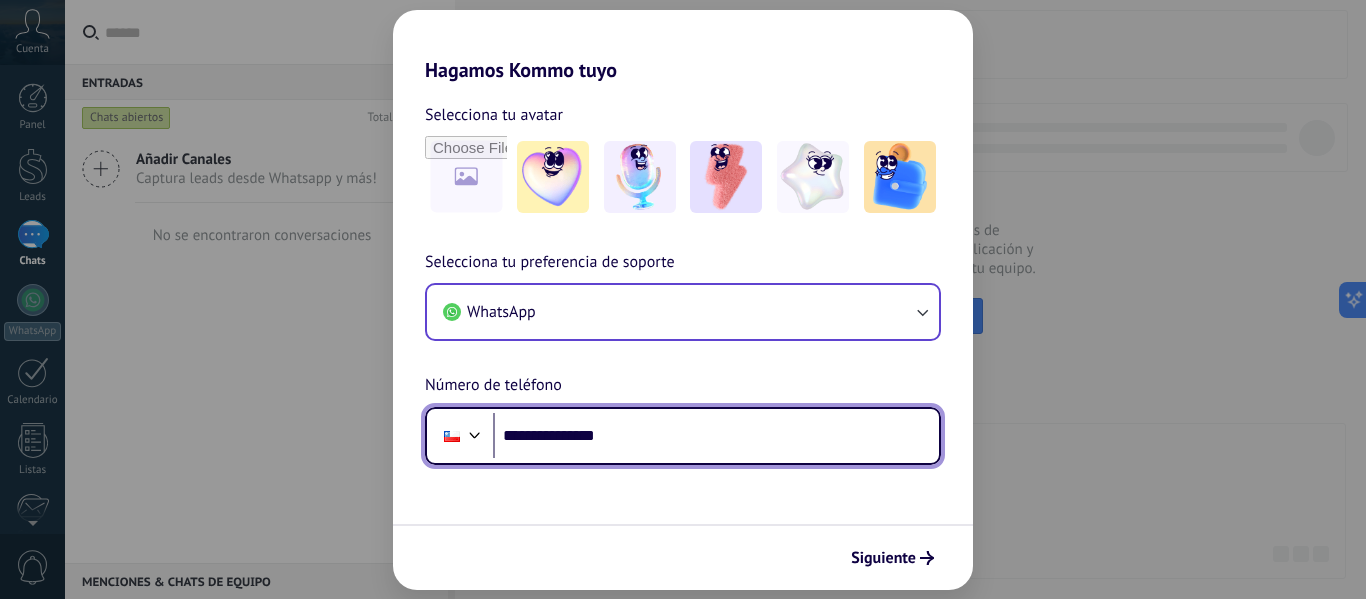 type on "**********" 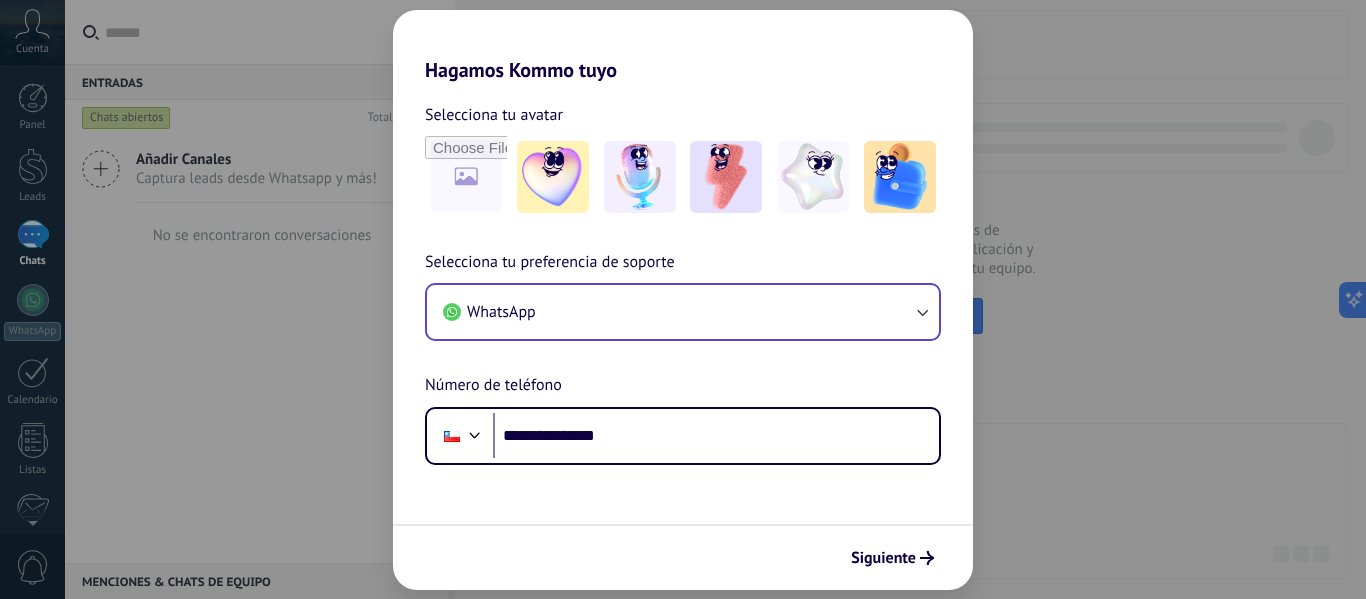 click on "WhatsApp" at bounding box center (683, 312) 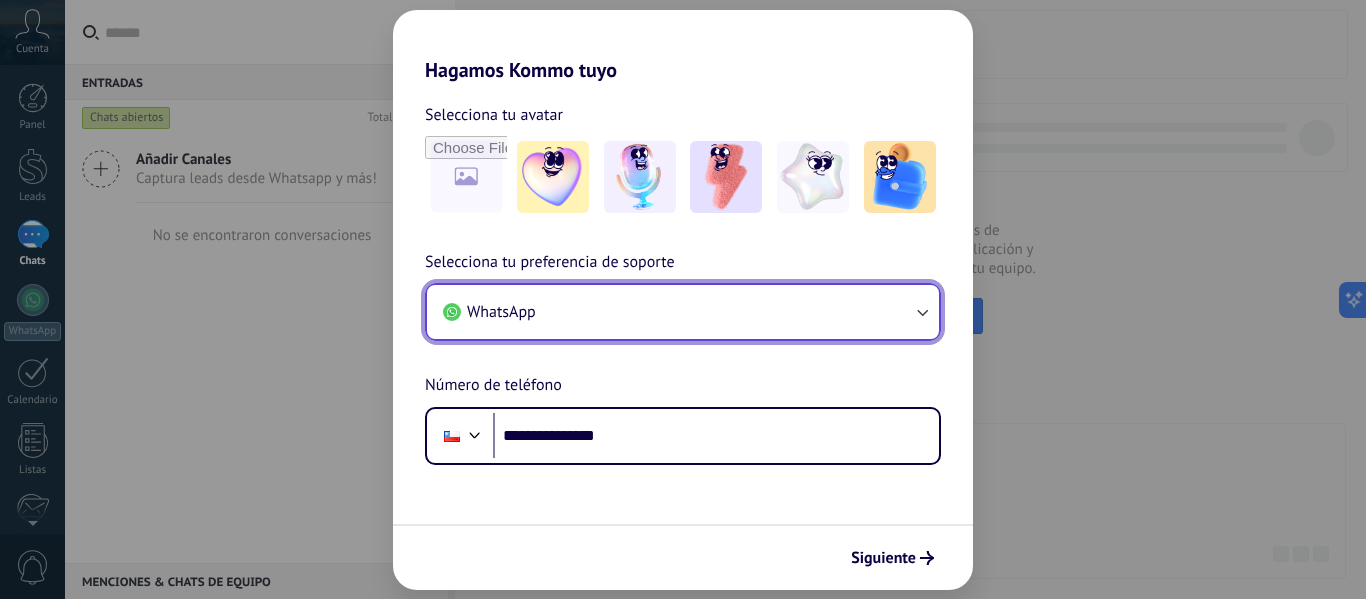 click on "WhatsApp" at bounding box center (683, 312) 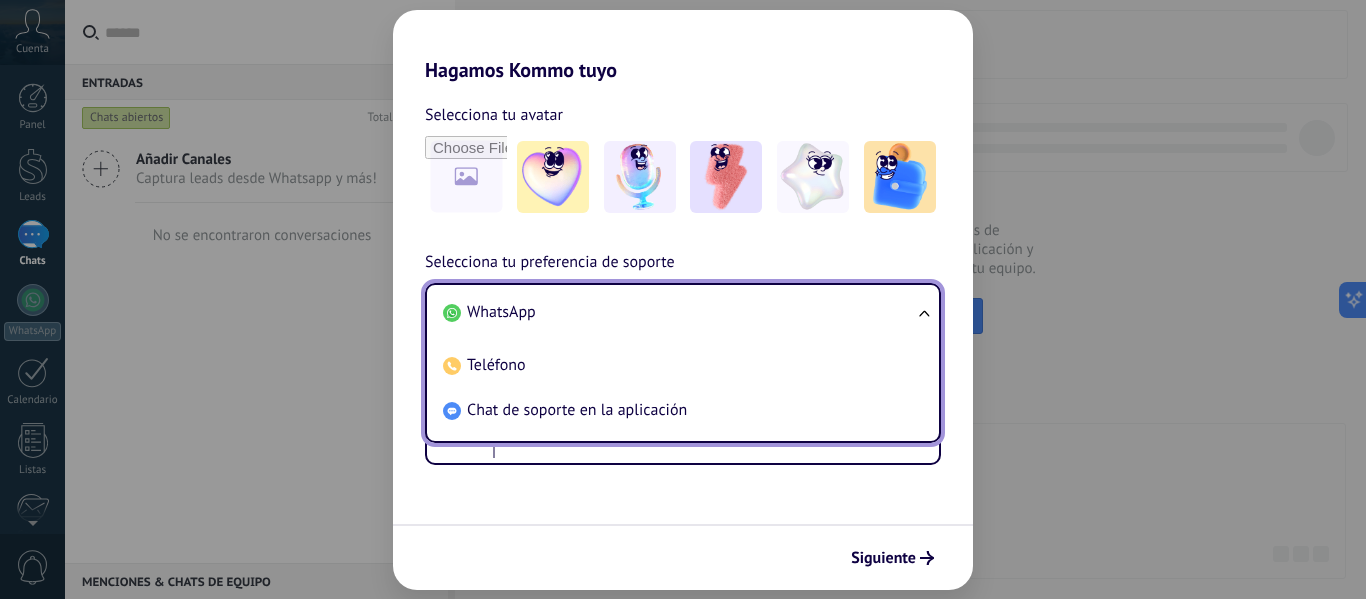 click on "WhatsApp" at bounding box center [679, 312] 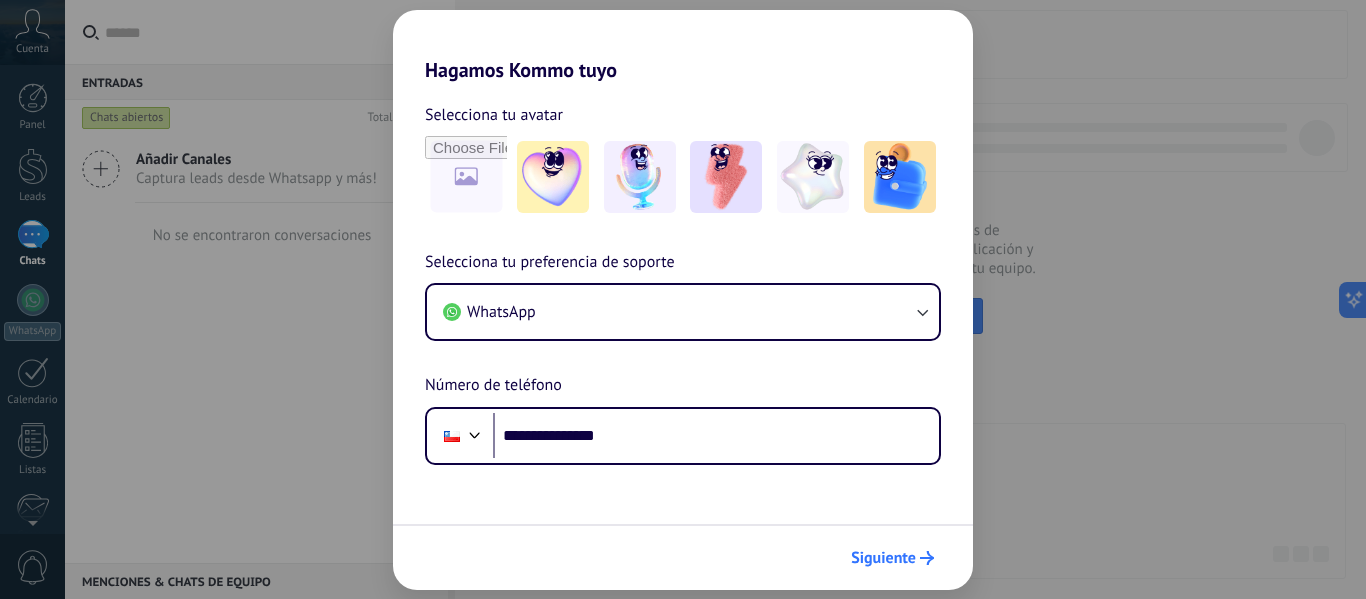 click on "Siguiente" at bounding box center [892, 558] 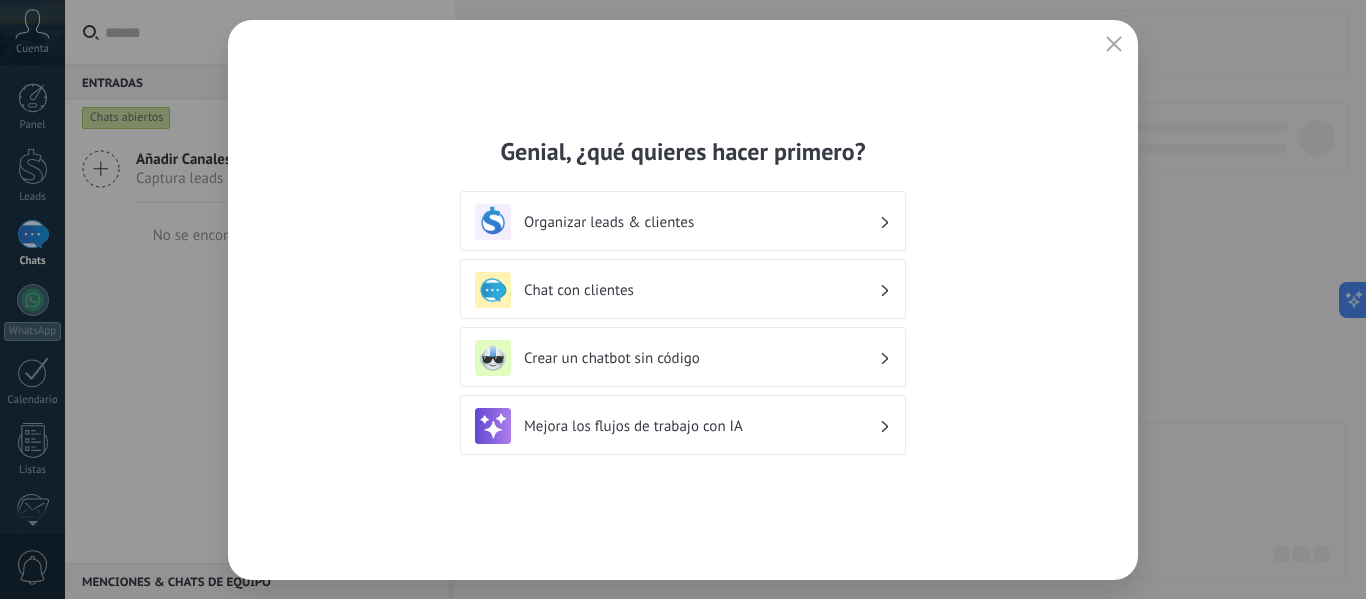 click on "Crear un chatbot sin código" at bounding box center [683, 358] 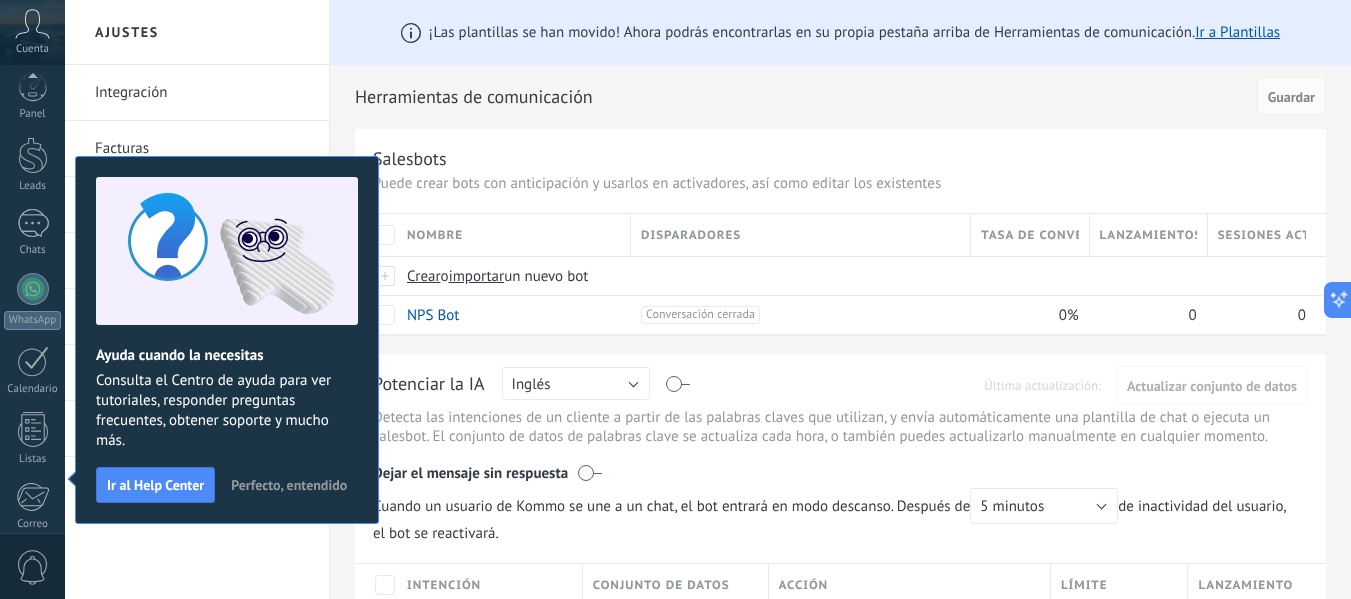 scroll, scrollTop: 233, scrollLeft: 0, axis: vertical 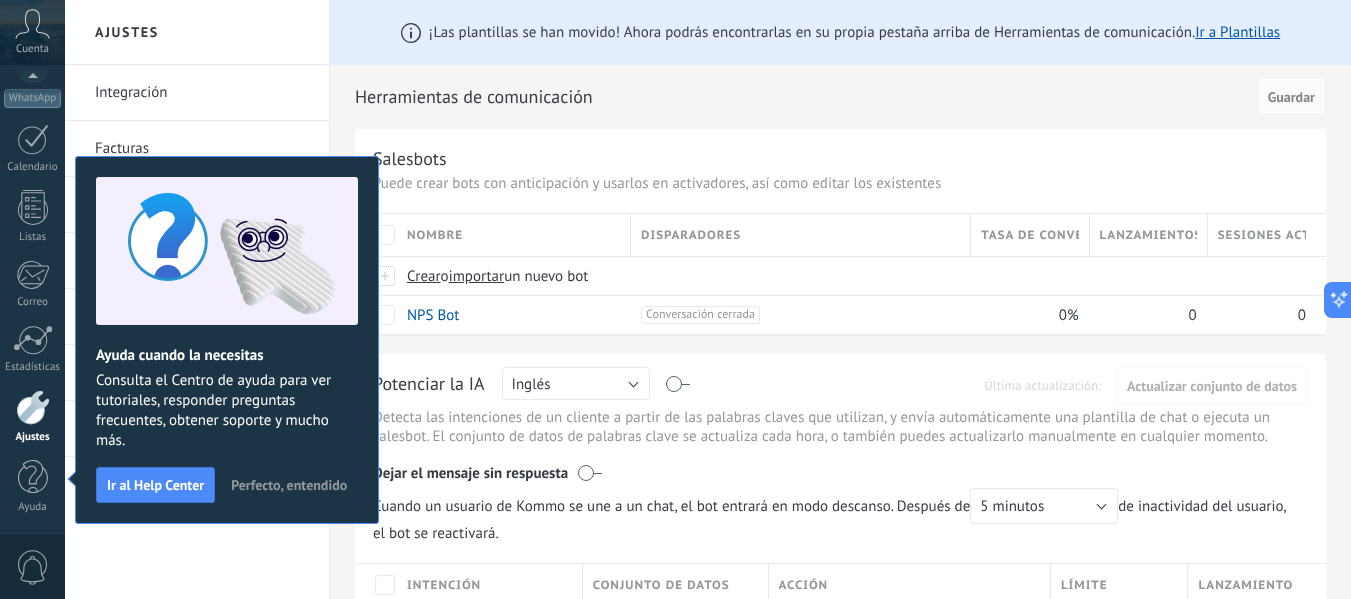 click on "Integración Facturas Ajustes Generales Usuarios Plantillas Herramientas de comunicación Kommo IA Agente de IA" at bounding box center (197, 332) 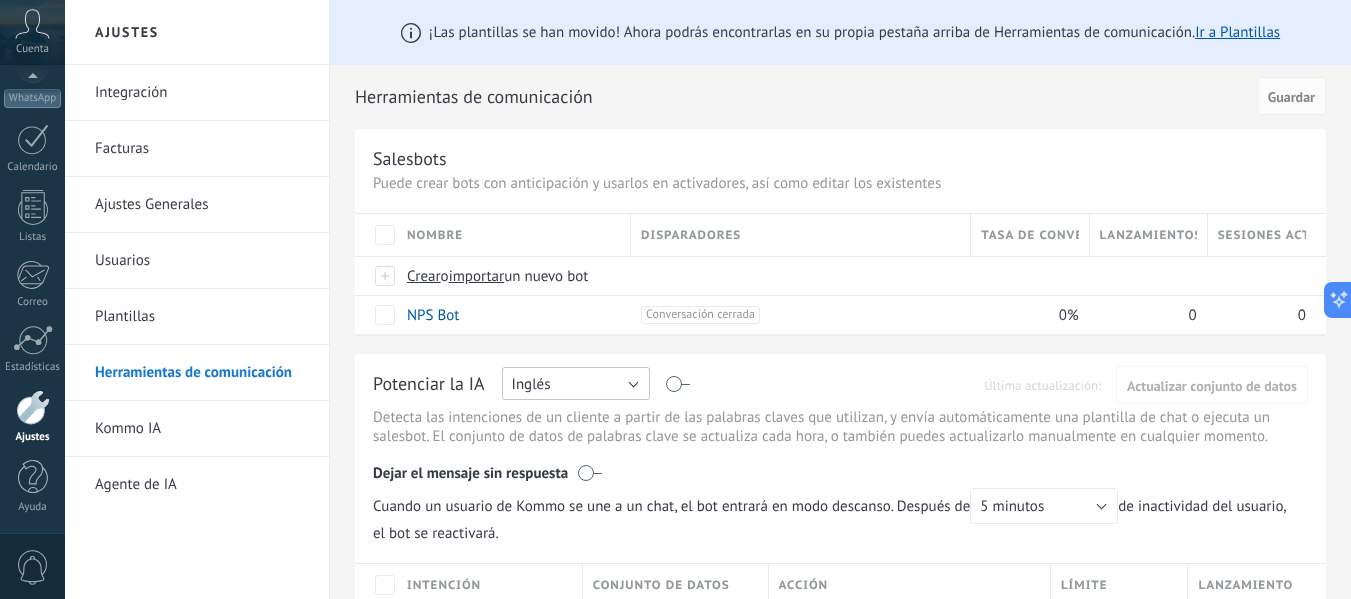 click on "Inglés" at bounding box center (576, 383) 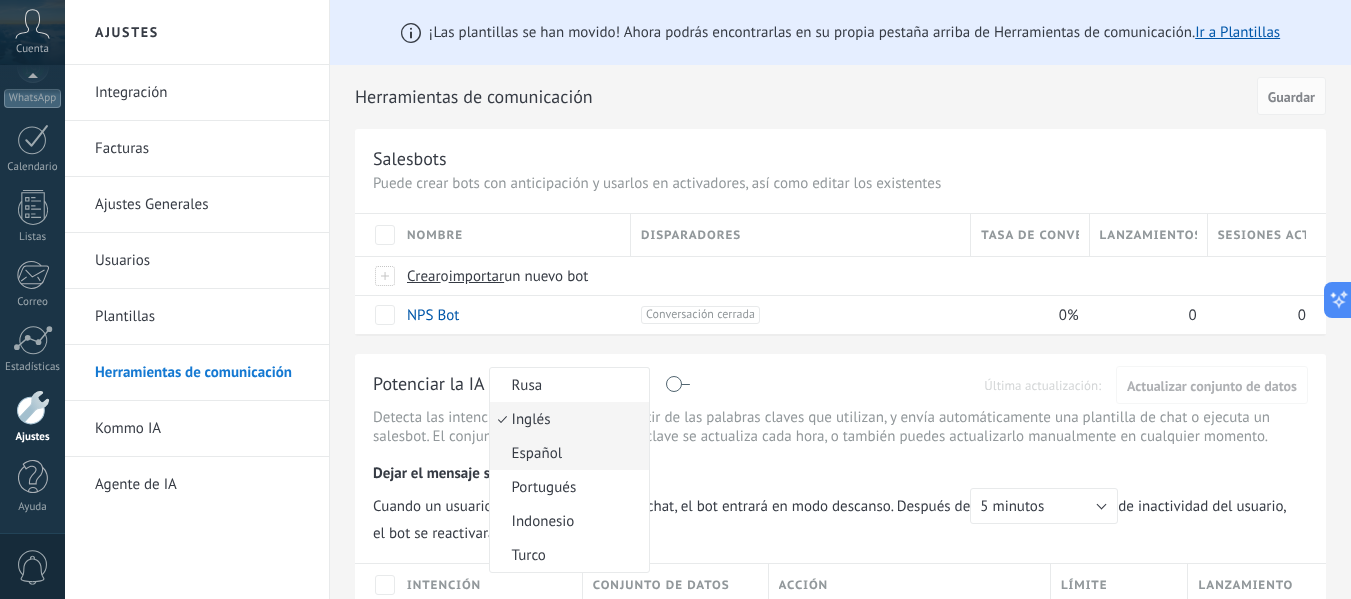 click on "Español" at bounding box center [566, 453] 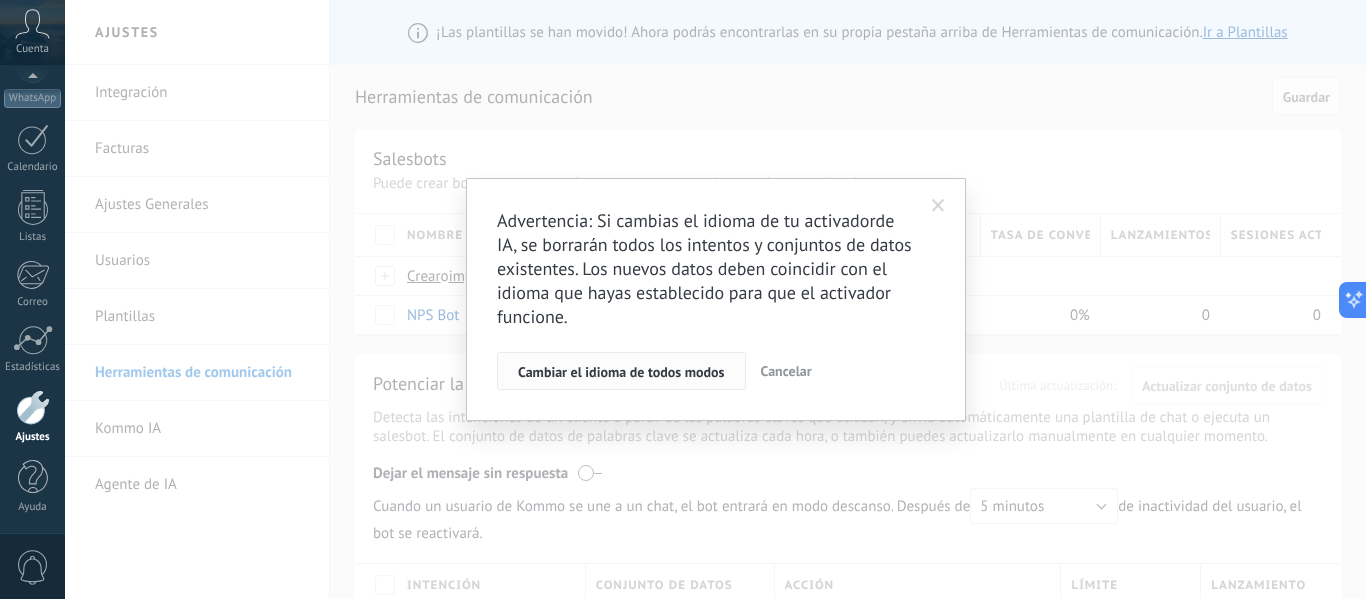 click on "Cambiar el idioma de todos modos" at bounding box center (621, 371) 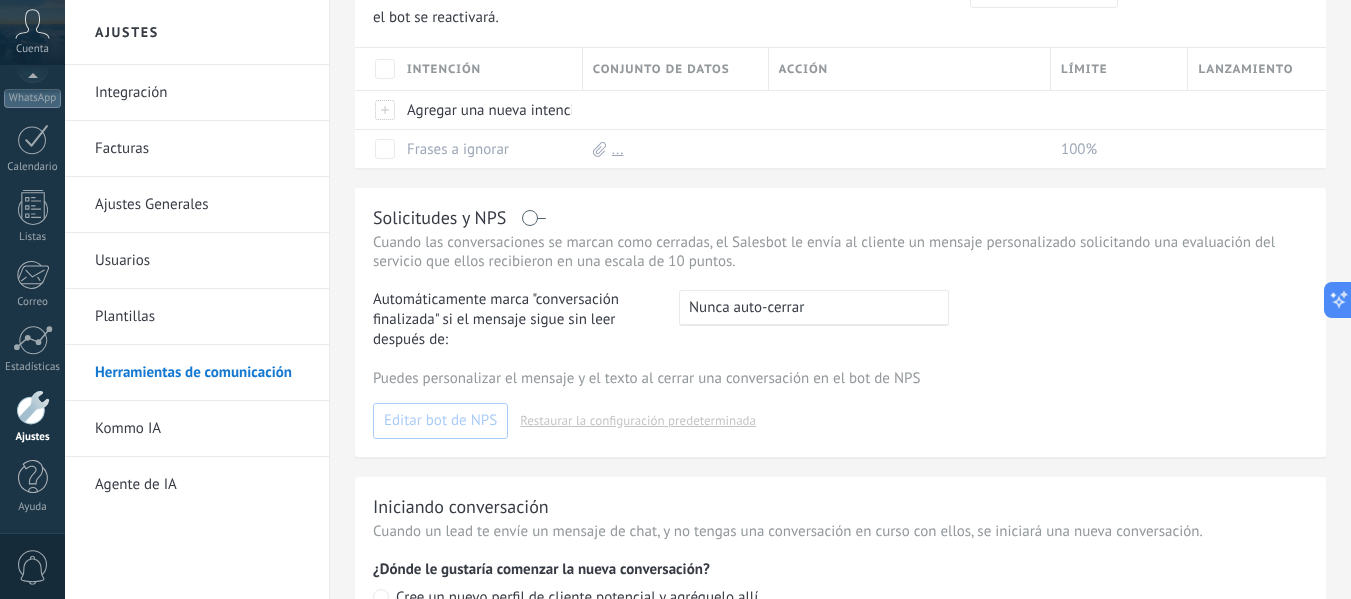 scroll, scrollTop: 523, scrollLeft: 0, axis: vertical 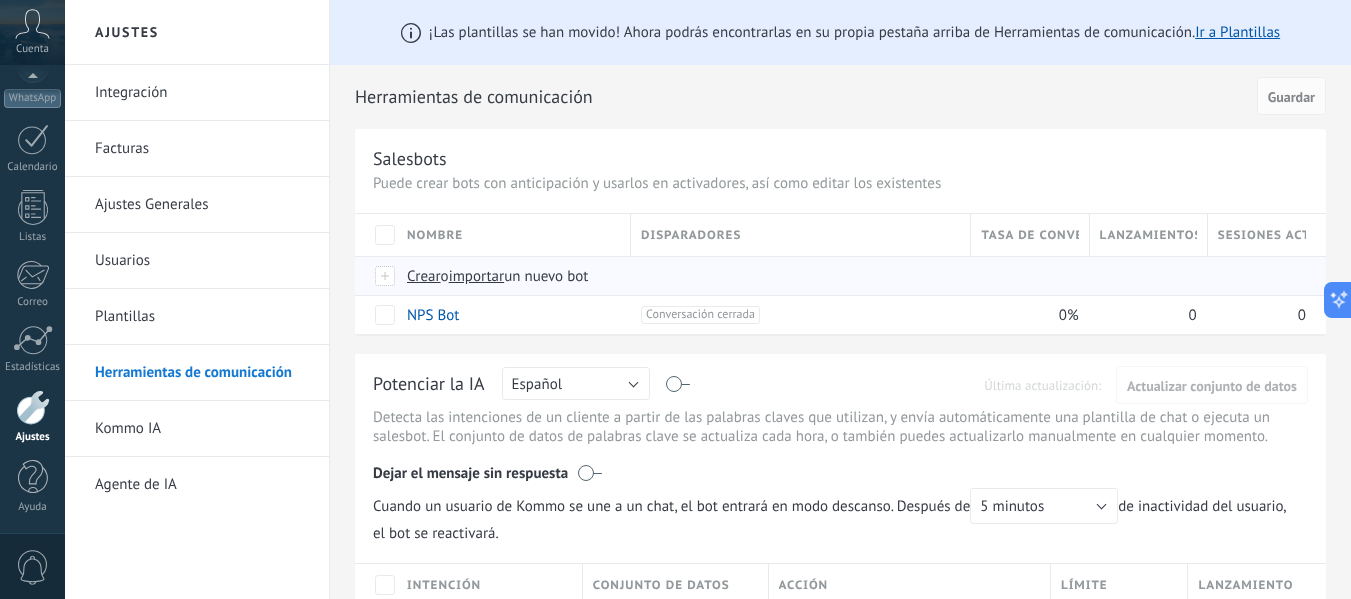 click on "Crear" at bounding box center [424, 276] 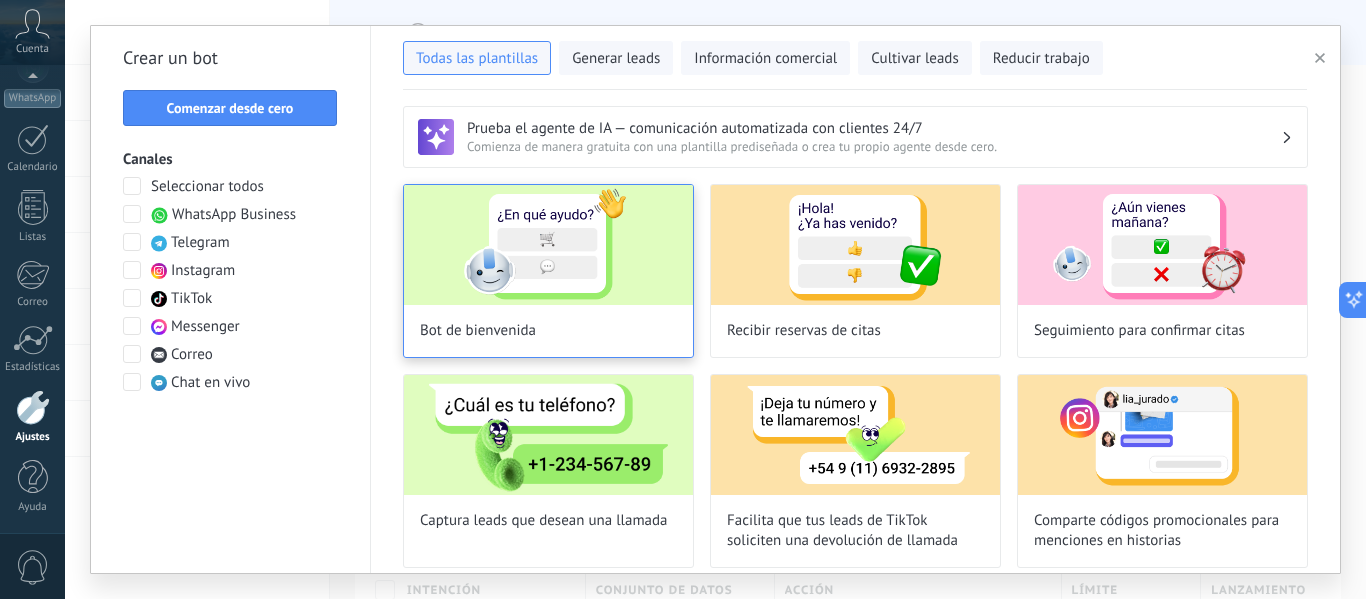 click at bounding box center (548, 245) 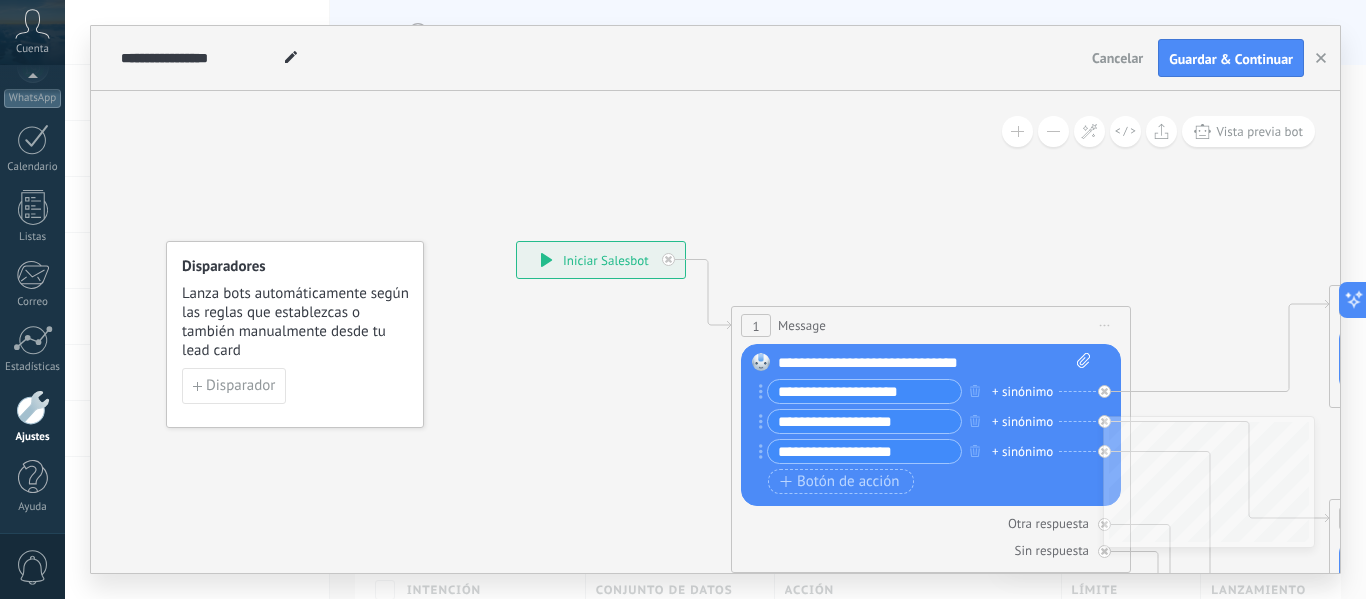click on "**********" at bounding box center [864, 391] 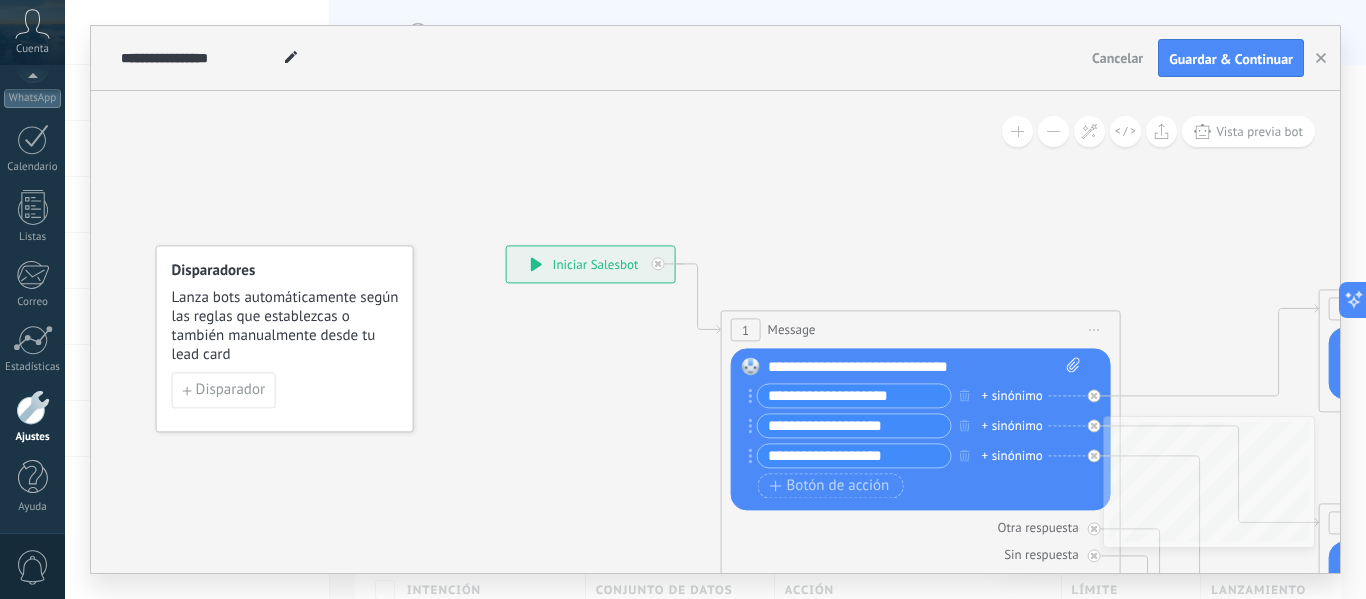 drag, startPoint x: 918, startPoint y: 396, endPoint x: 752, endPoint y: 405, distance: 166.24379 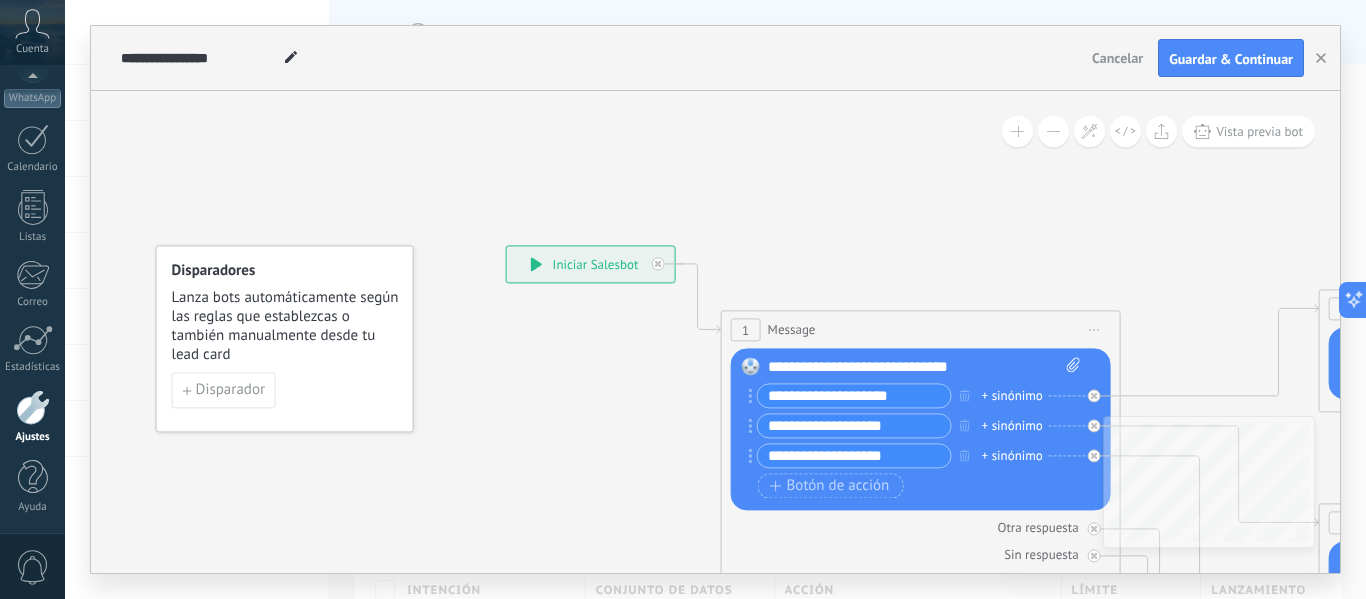 click on "**********" at bounding box center [850, 395] 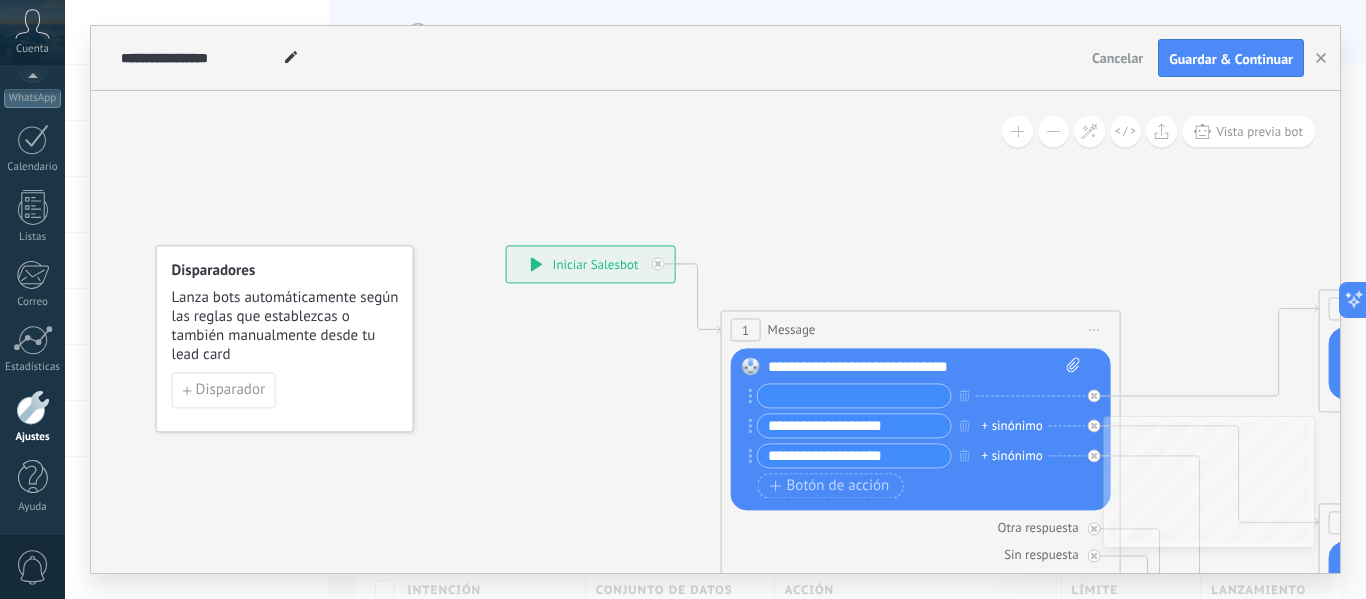 type on "*" 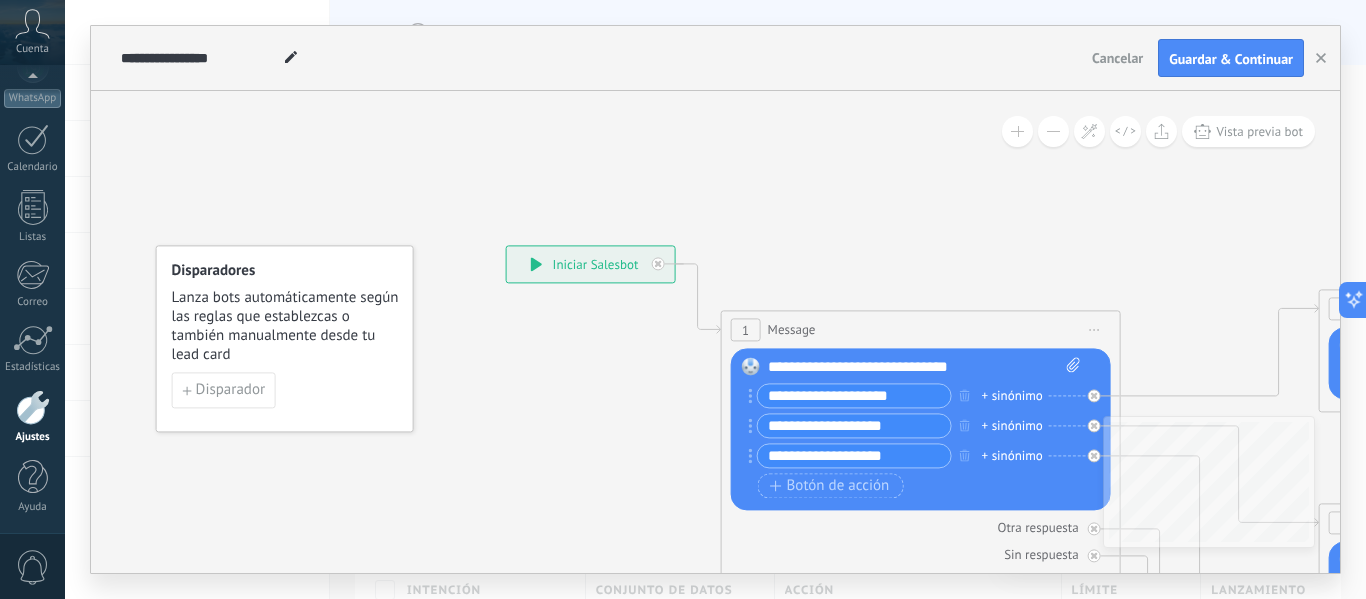 click on "**********" at bounding box center (854, 395) 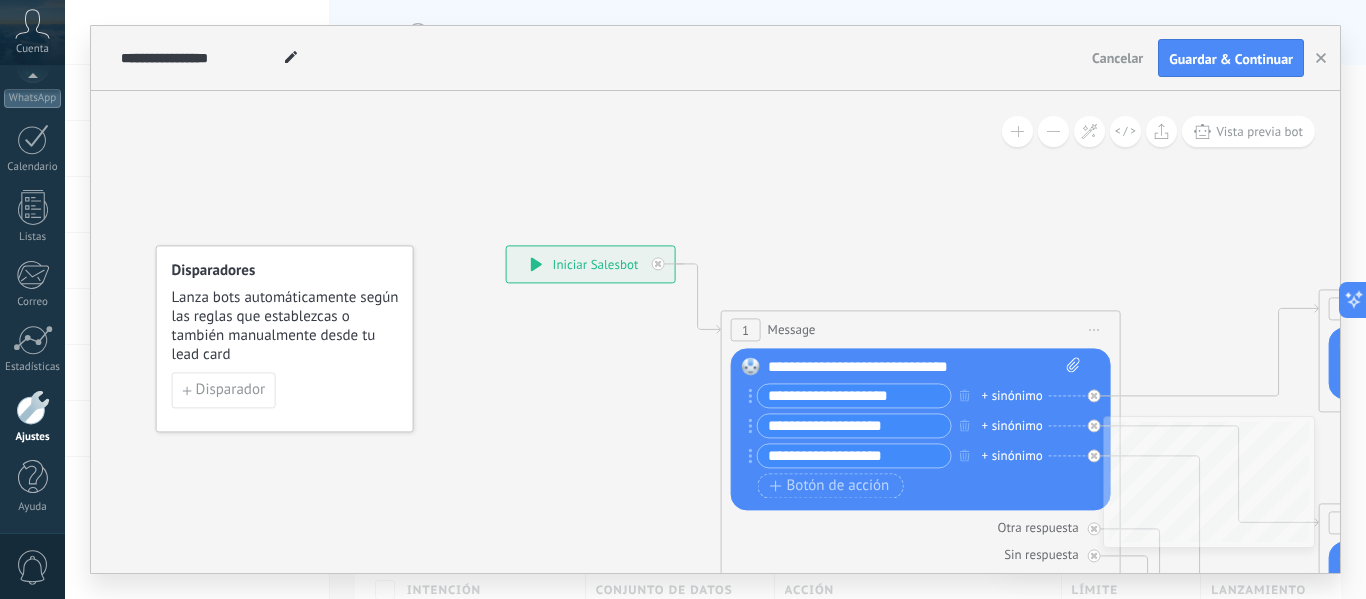 type on "**********" 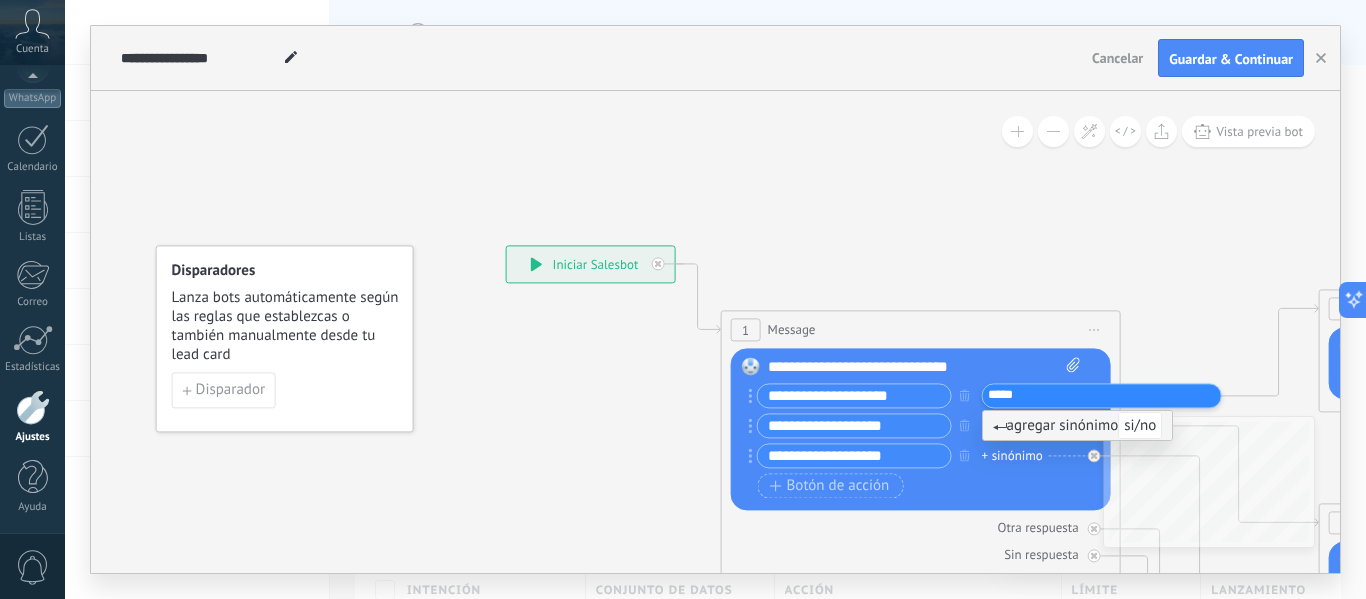 type on "*****" 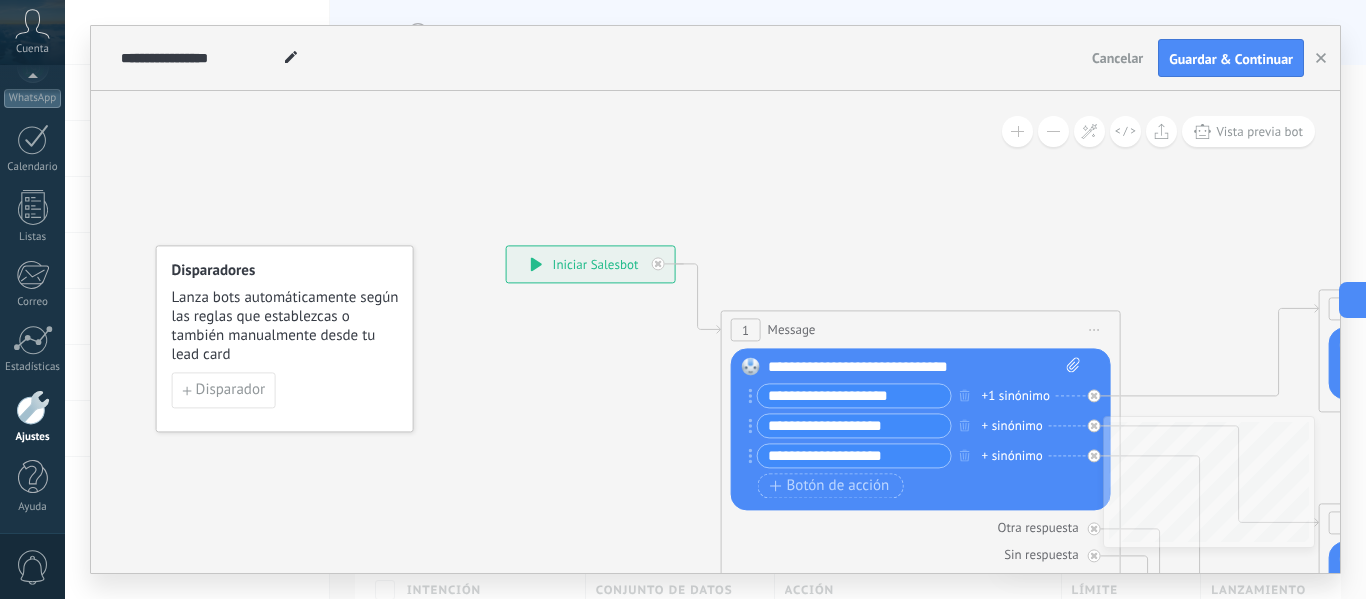 click on "+1 sinónimo" at bounding box center [1016, 396] 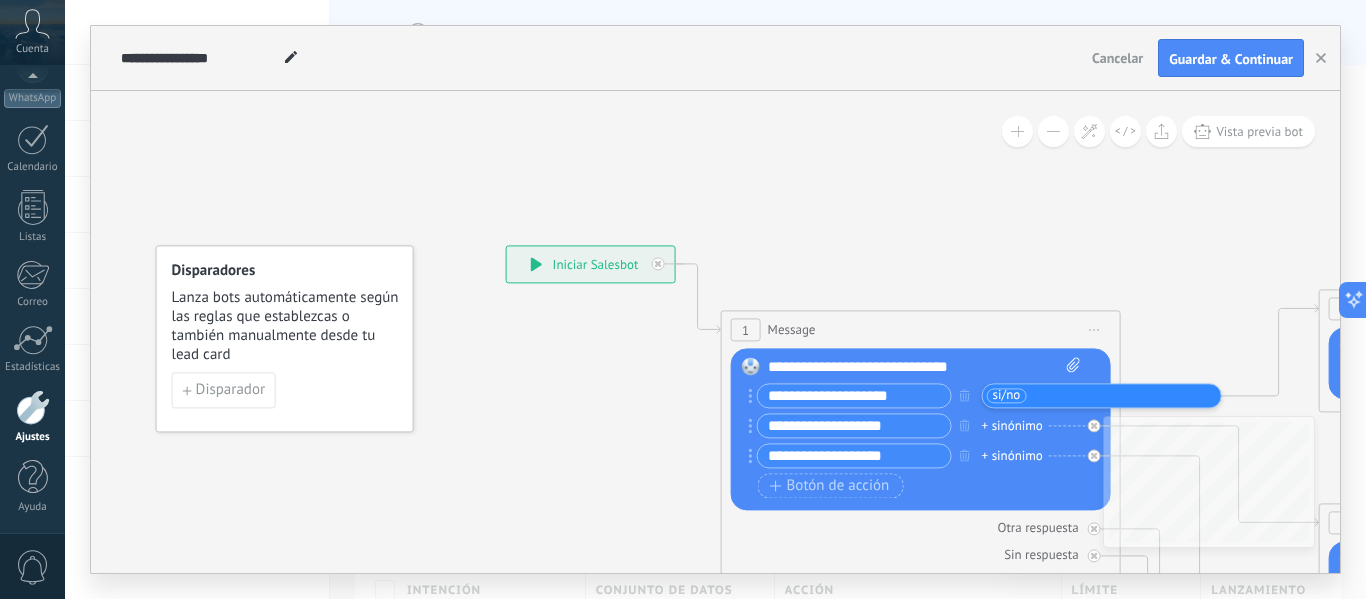 click on "si/no" at bounding box center (1007, 395) 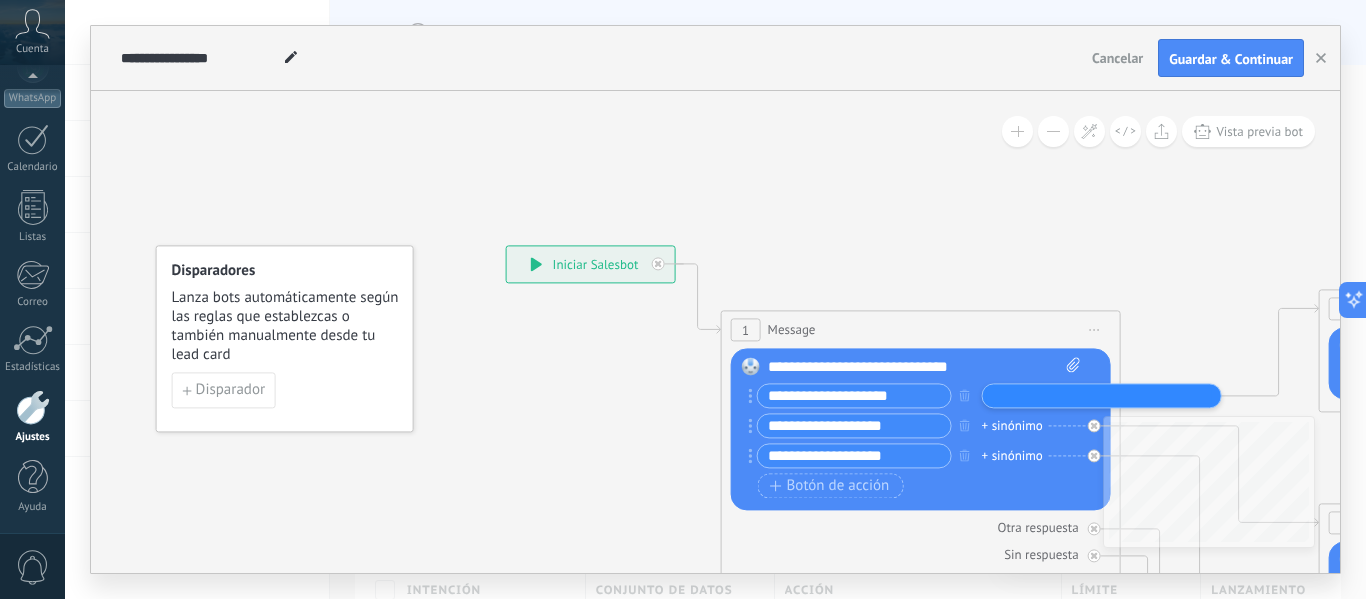 click on "**********" at bounding box center [854, 395] 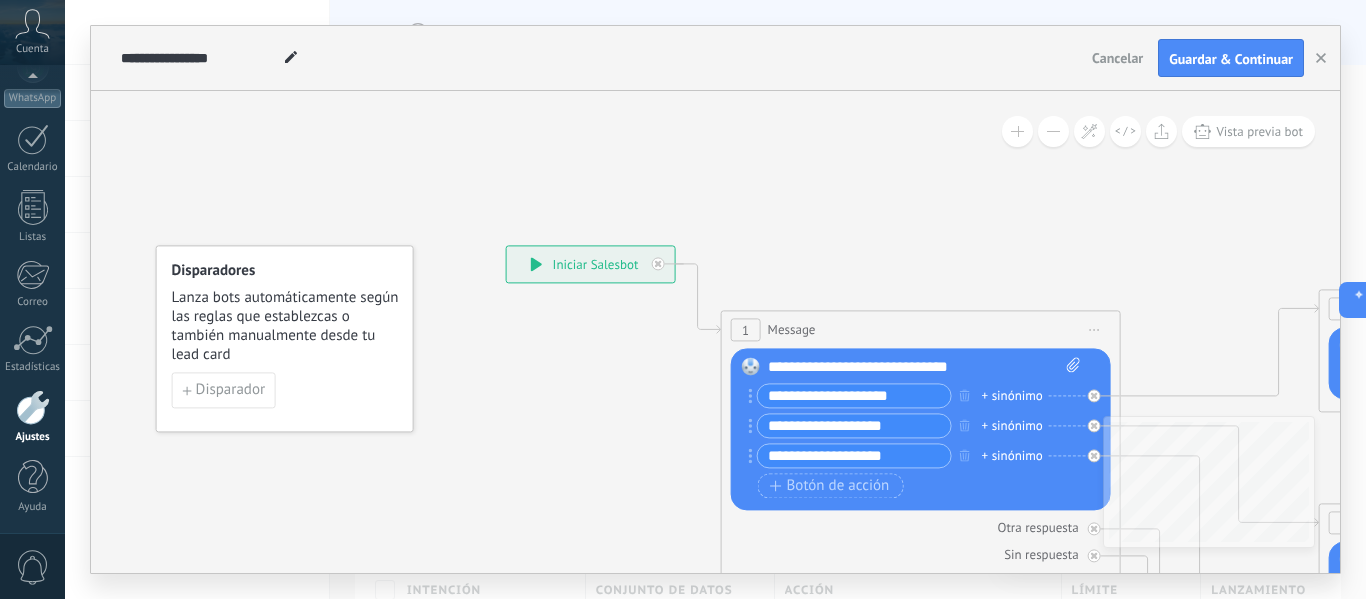 click 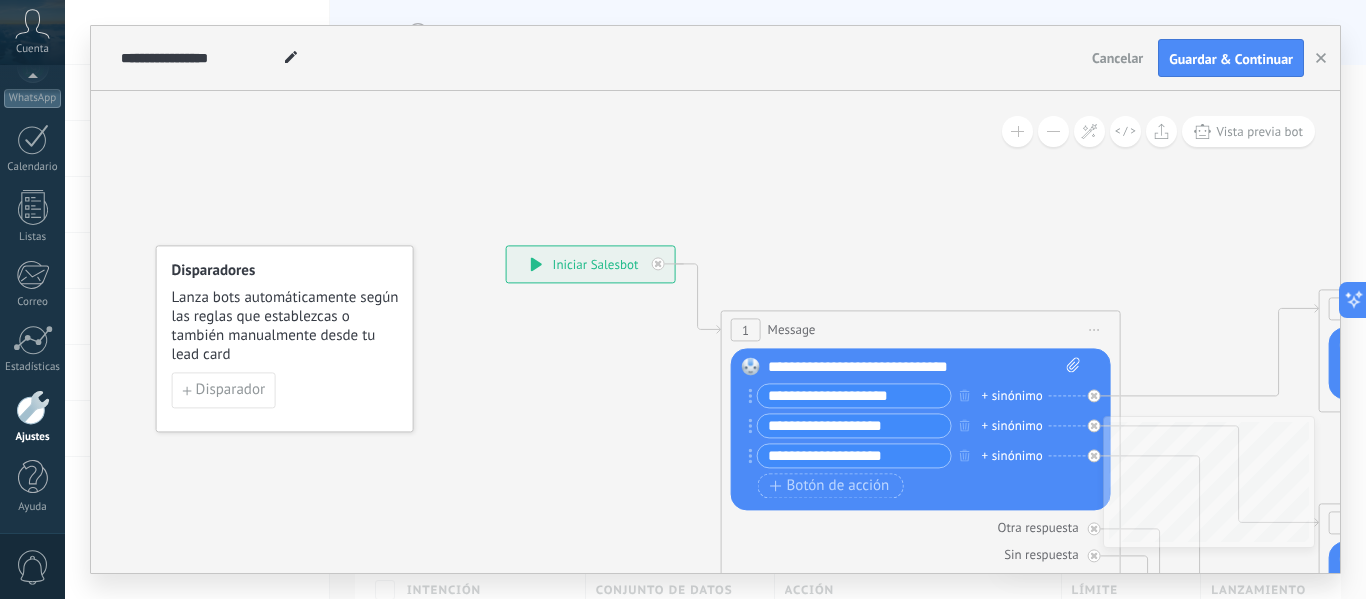 click 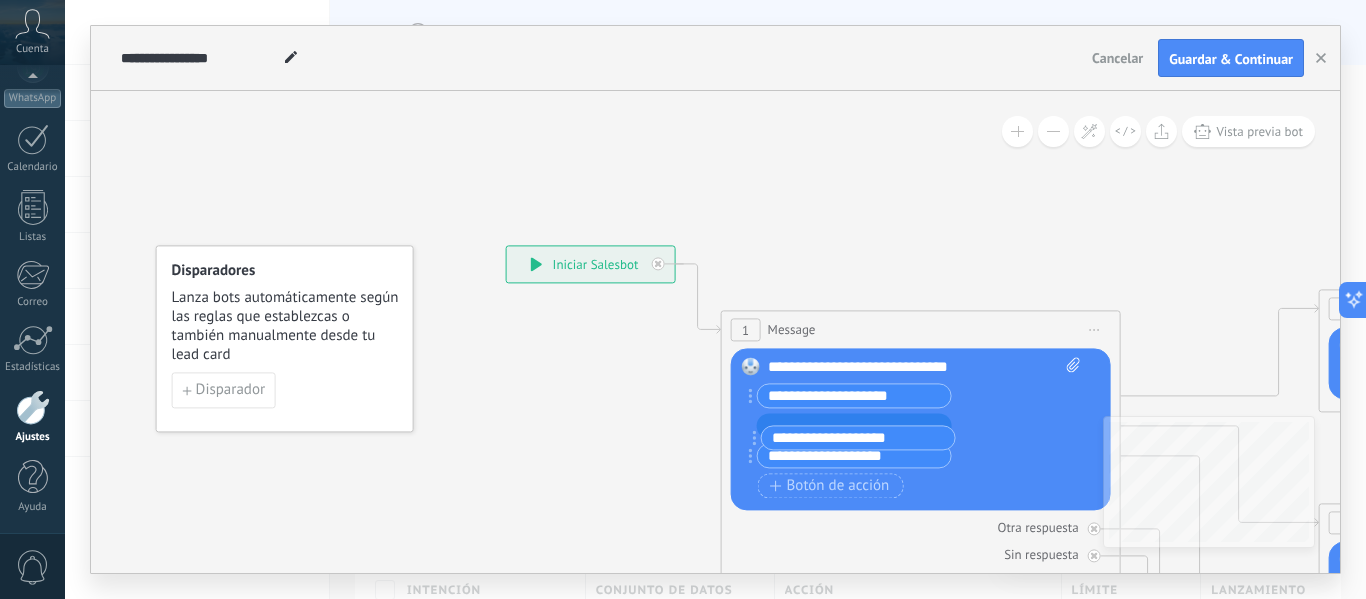drag, startPoint x: 751, startPoint y: 418, endPoint x: 755, endPoint y: 430, distance: 12.649111 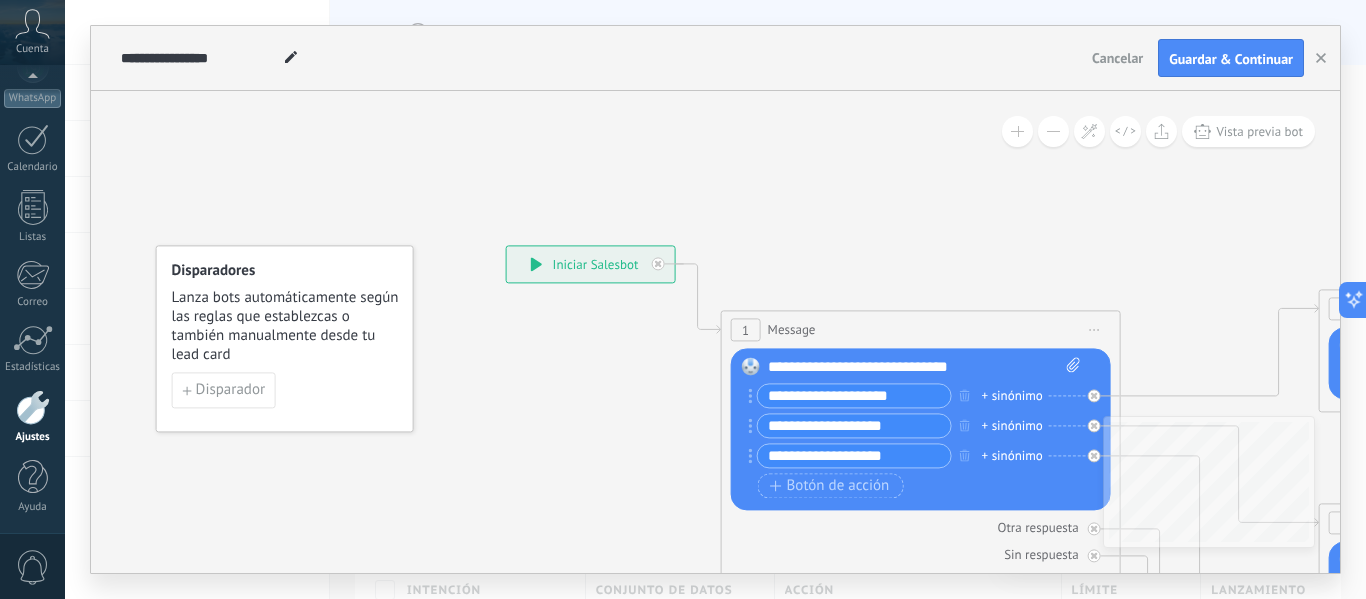 click 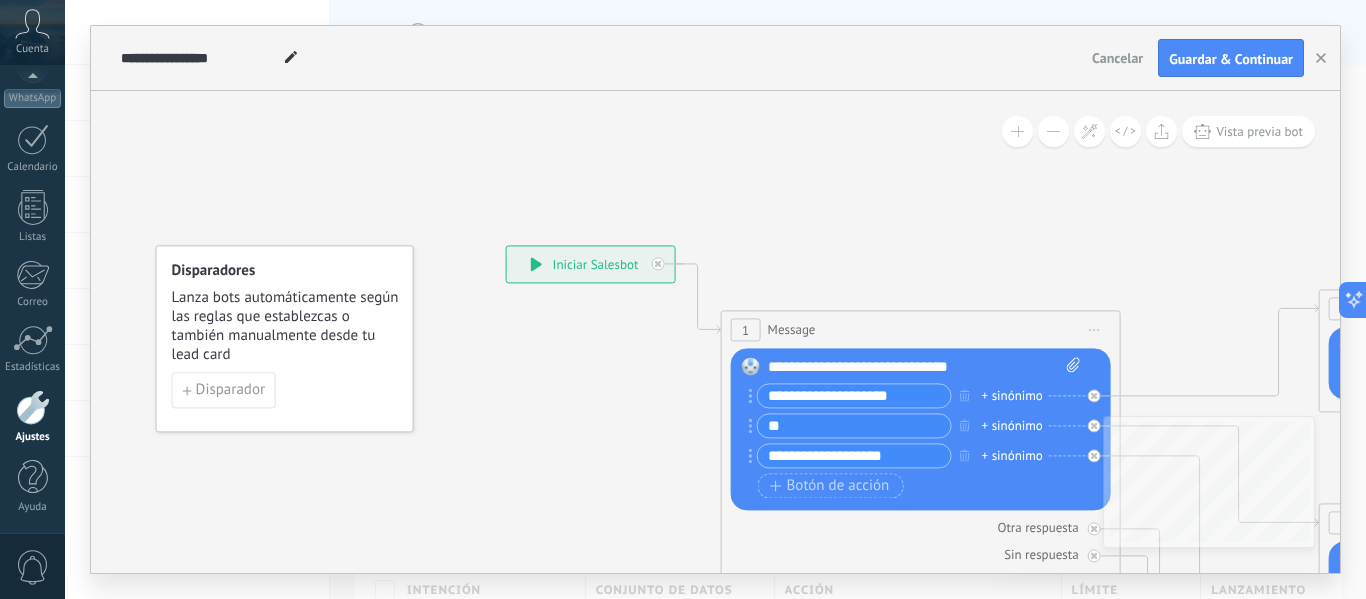 type on "*" 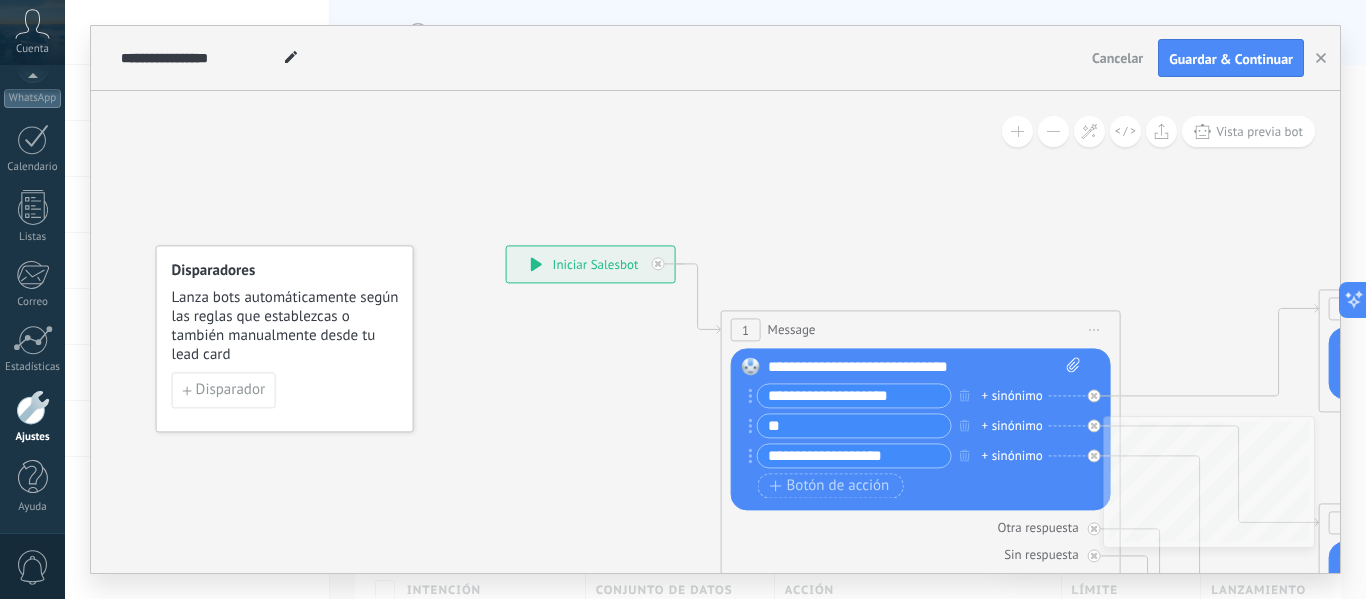 type on "*" 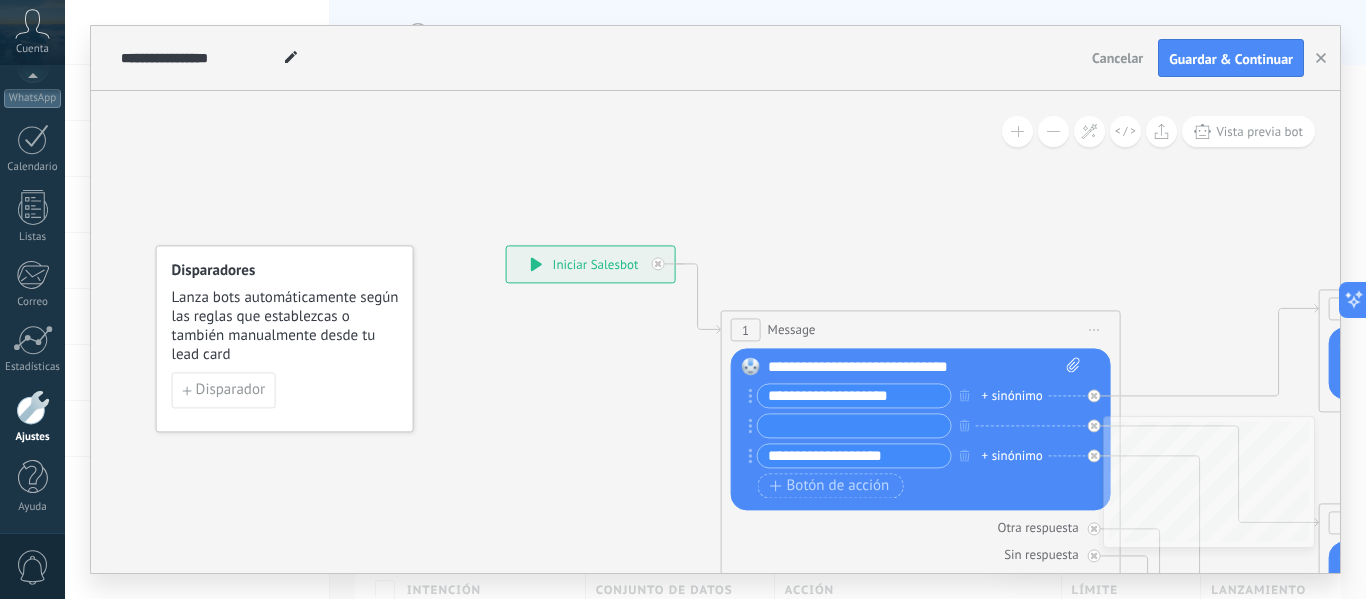 type on "*" 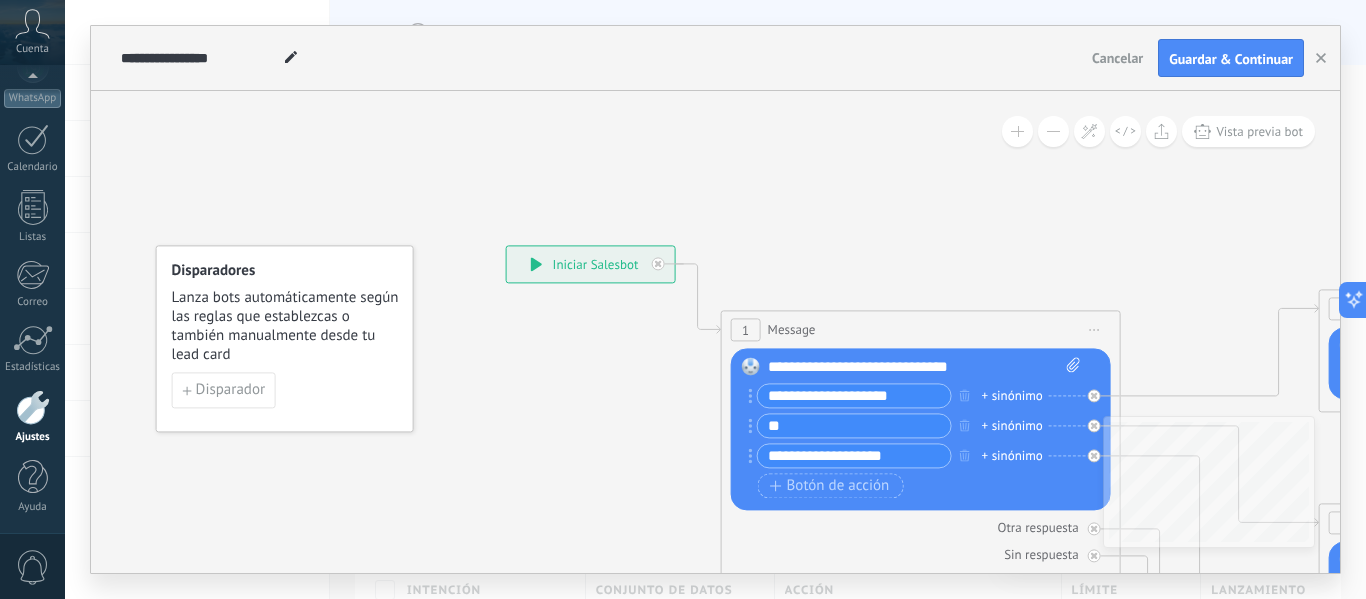 type on "*" 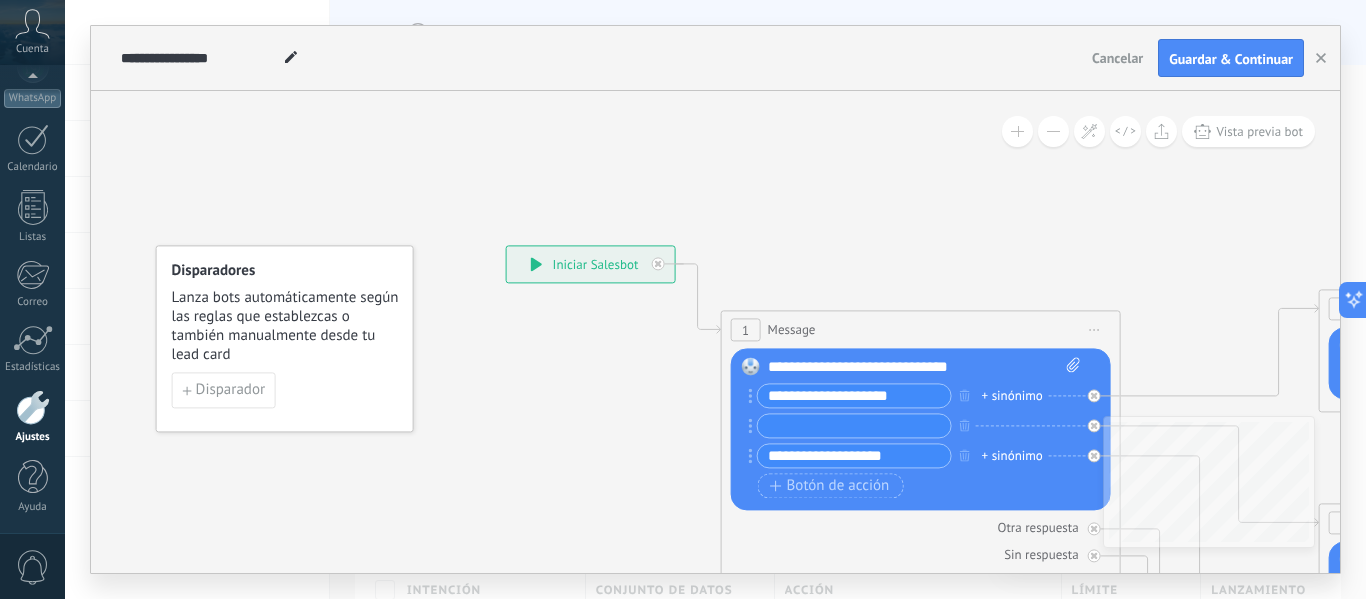 type on "*" 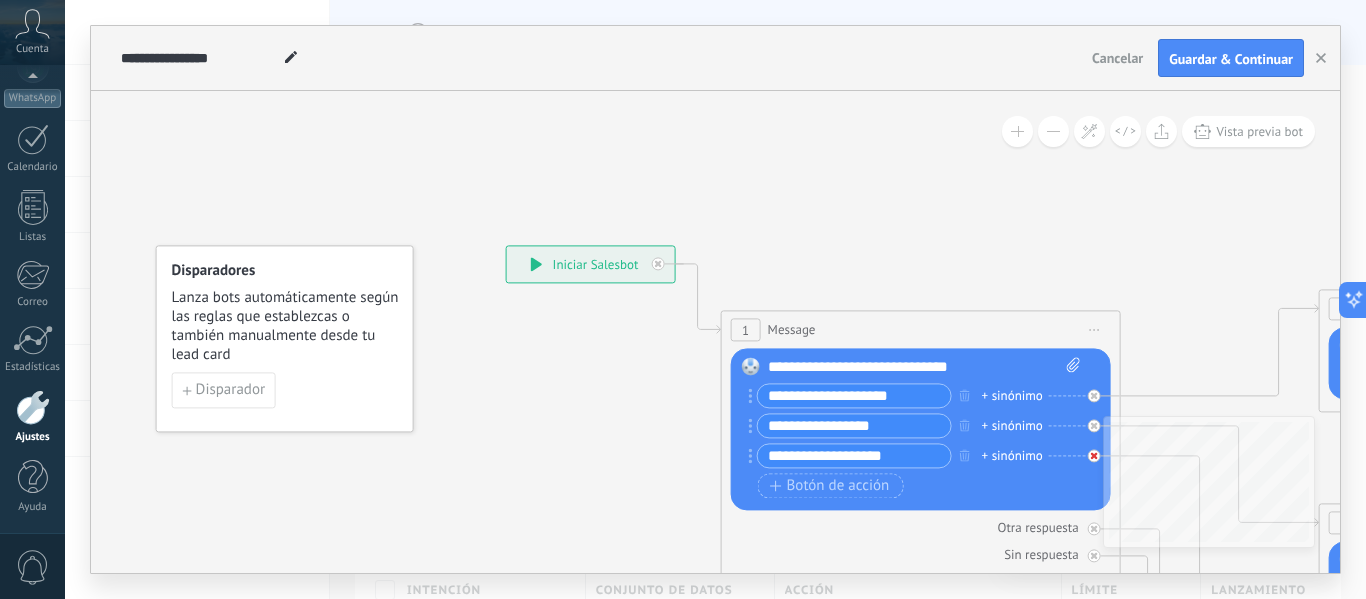 type on "**********" 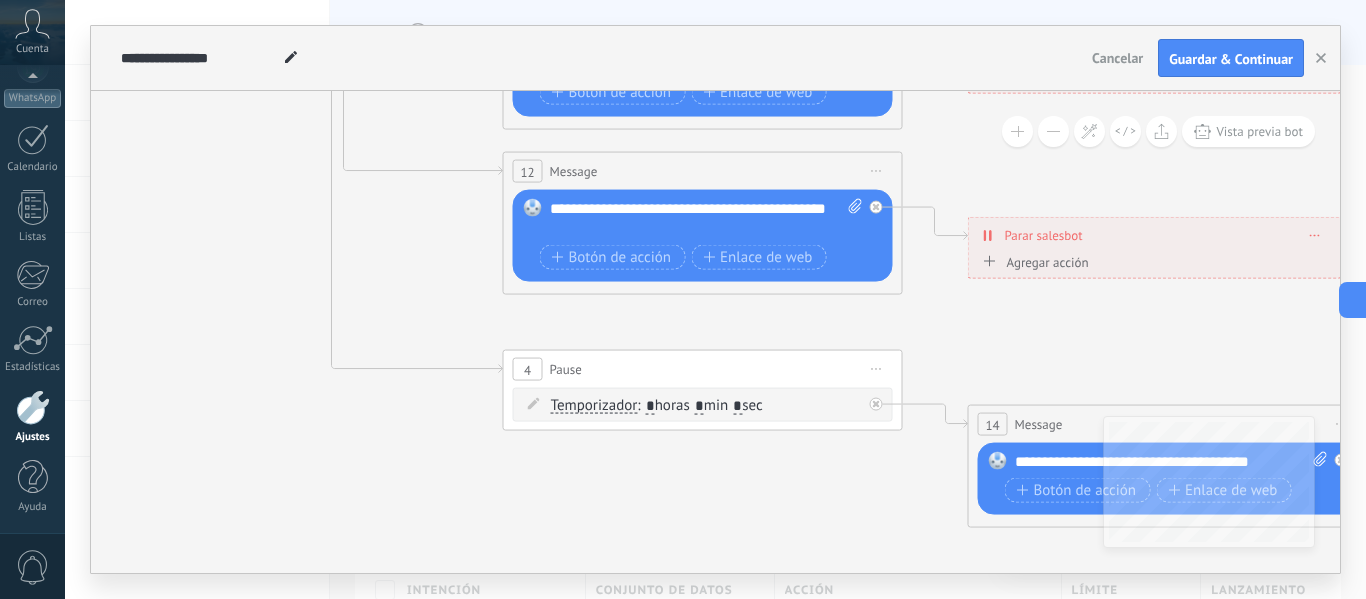 click on "**********" at bounding box center (715, 299) 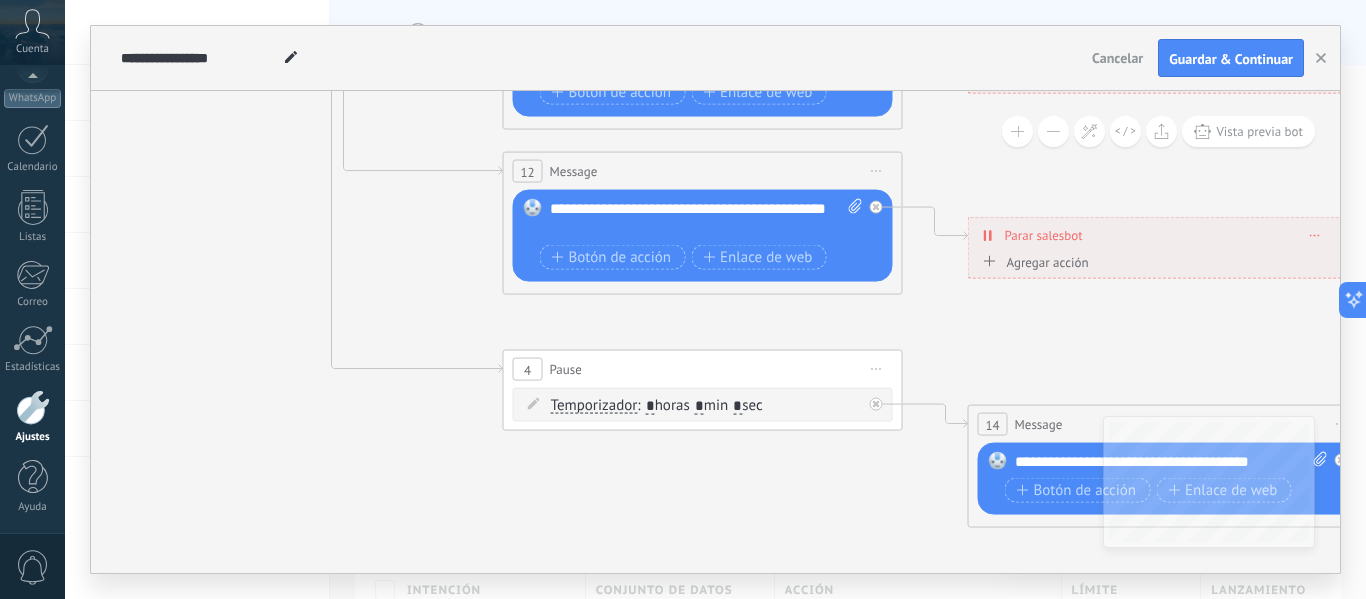 click on "**********" at bounding box center [600, 58] 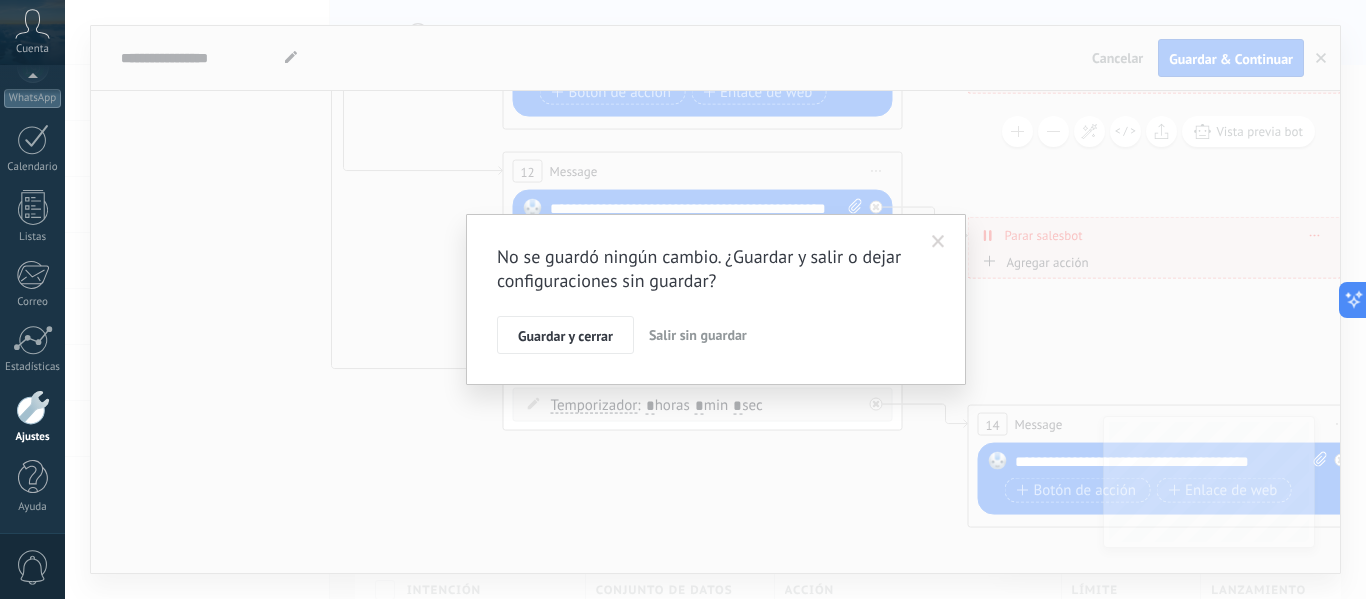 click on "Salir sin guardar" at bounding box center (698, 335) 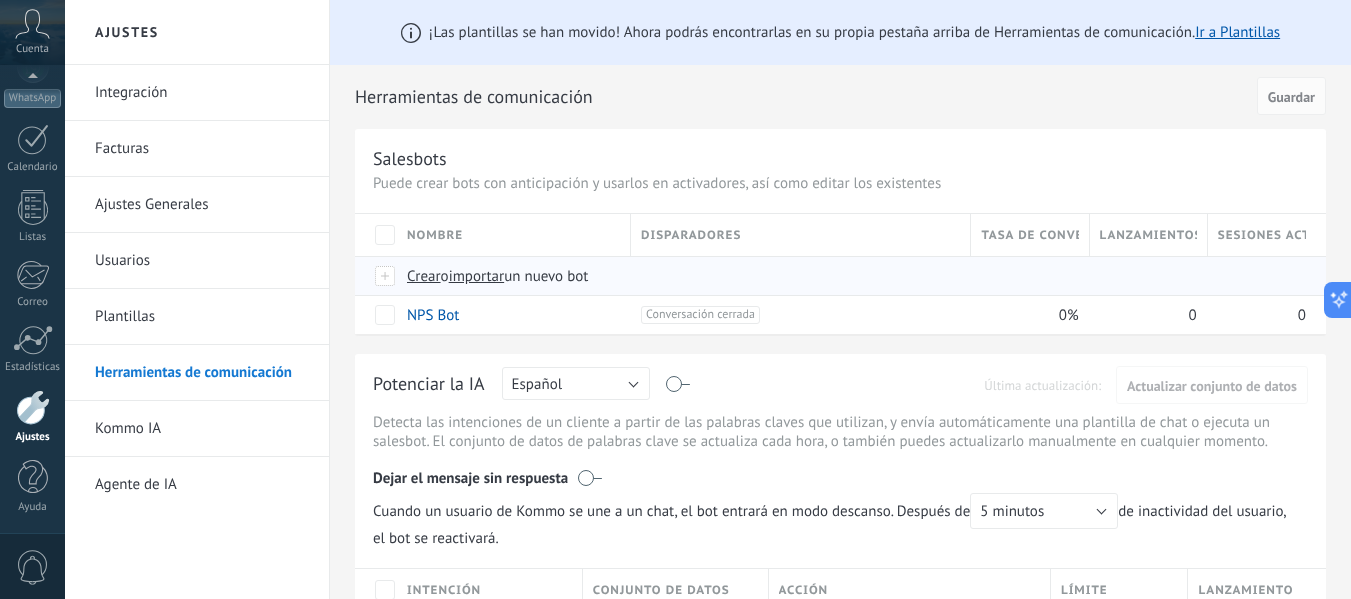 click on "importar" at bounding box center [477, 276] 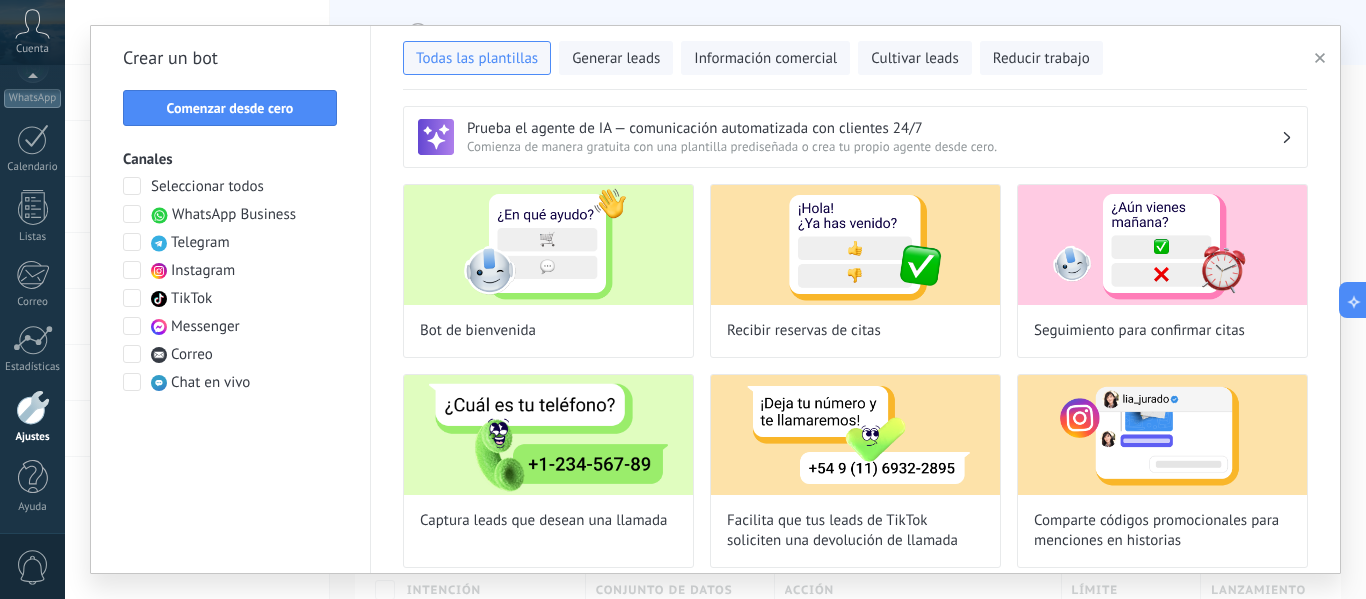 drag, startPoint x: 1362, startPoint y: 273, endPoint x: 1365, endPoint y: 332, distance: 59.07622 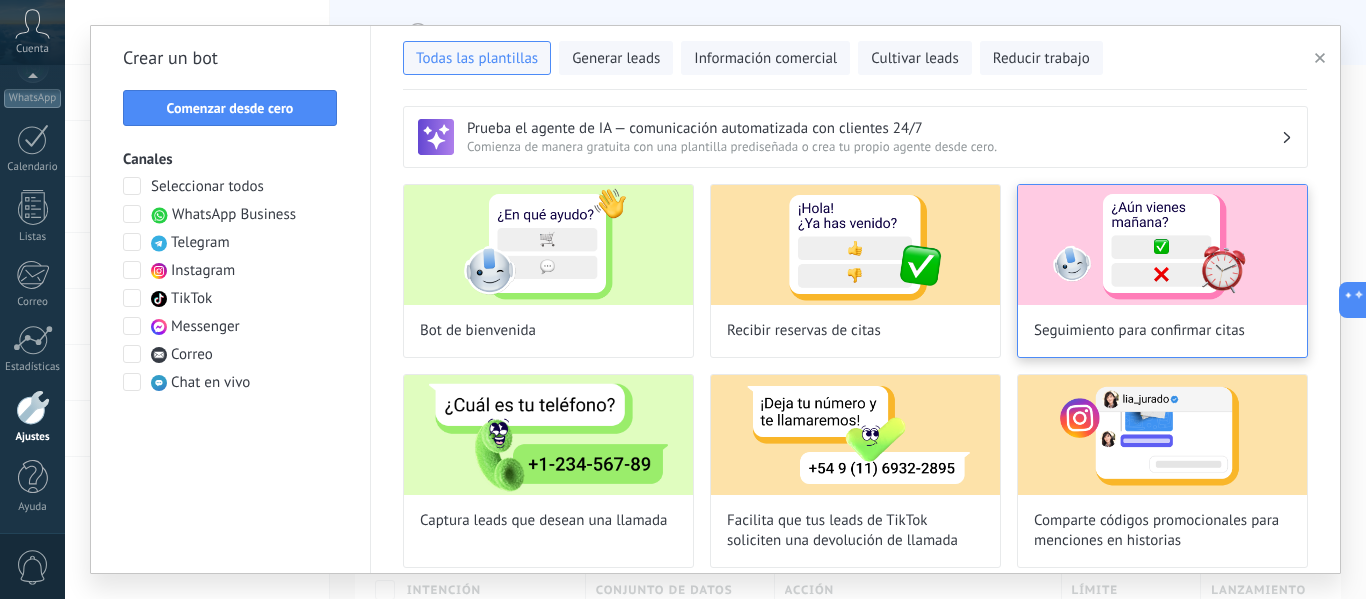 click at bounding box center (1162, 245) 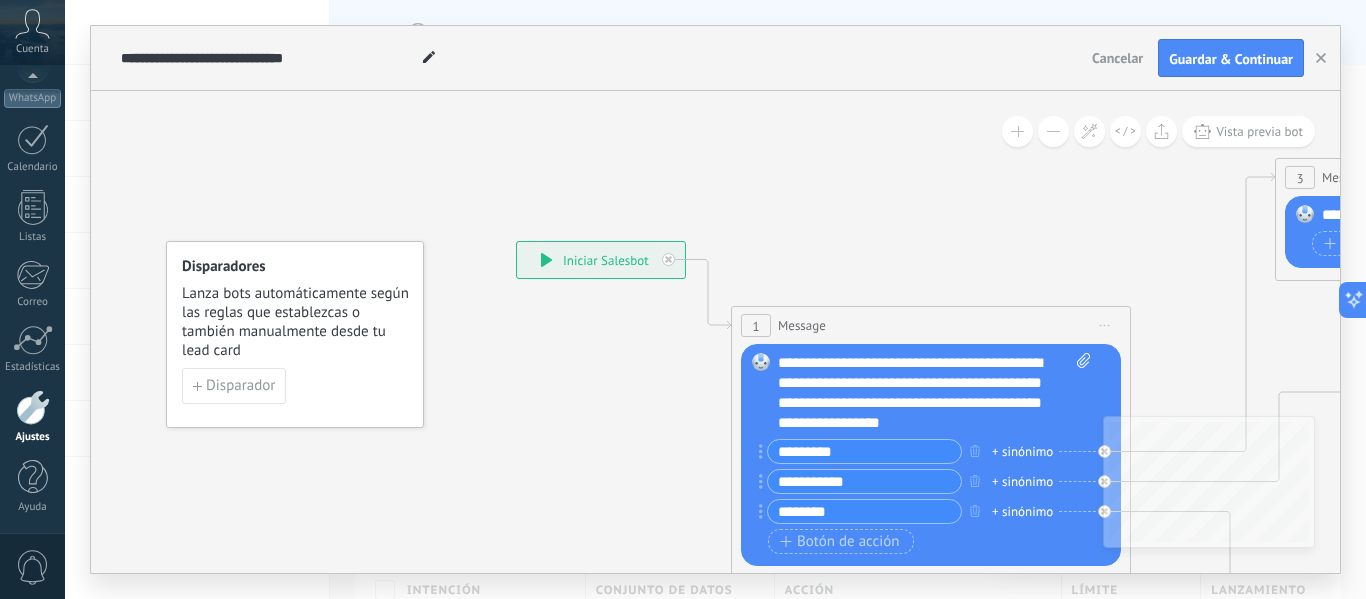 click on "**********" at bounding box center [601, 260] 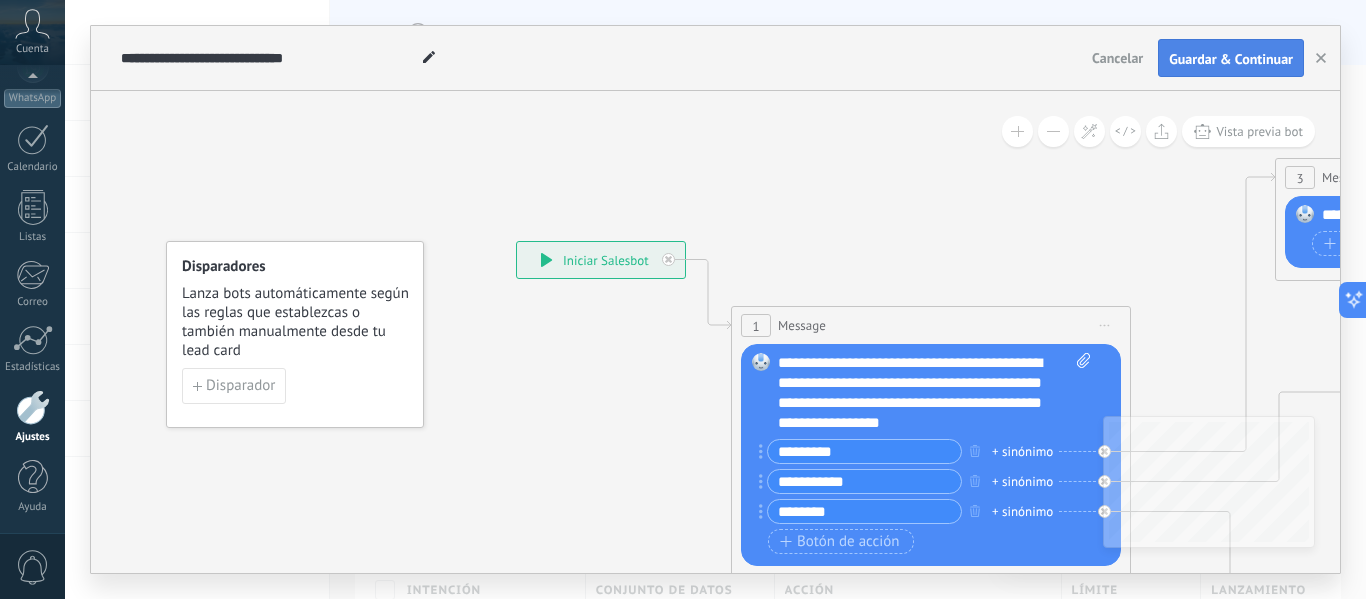 click on "Guardar & Continuar" at bounding box center (1231, 58) 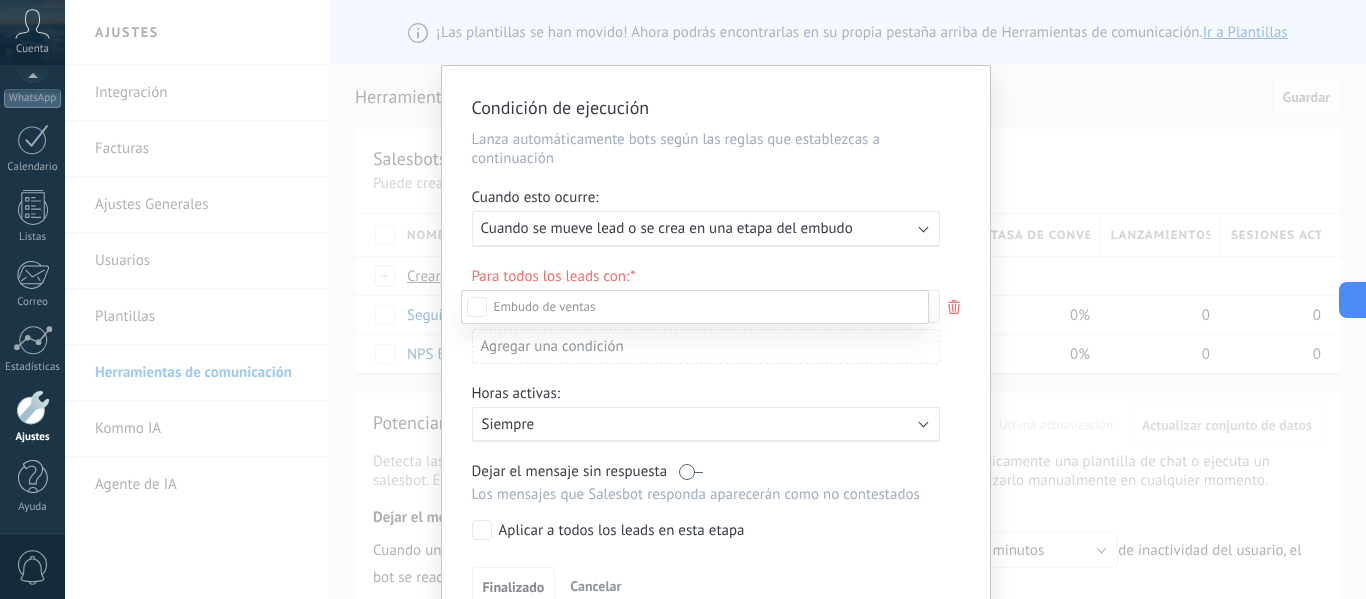 click at bounding box center [715, 299] 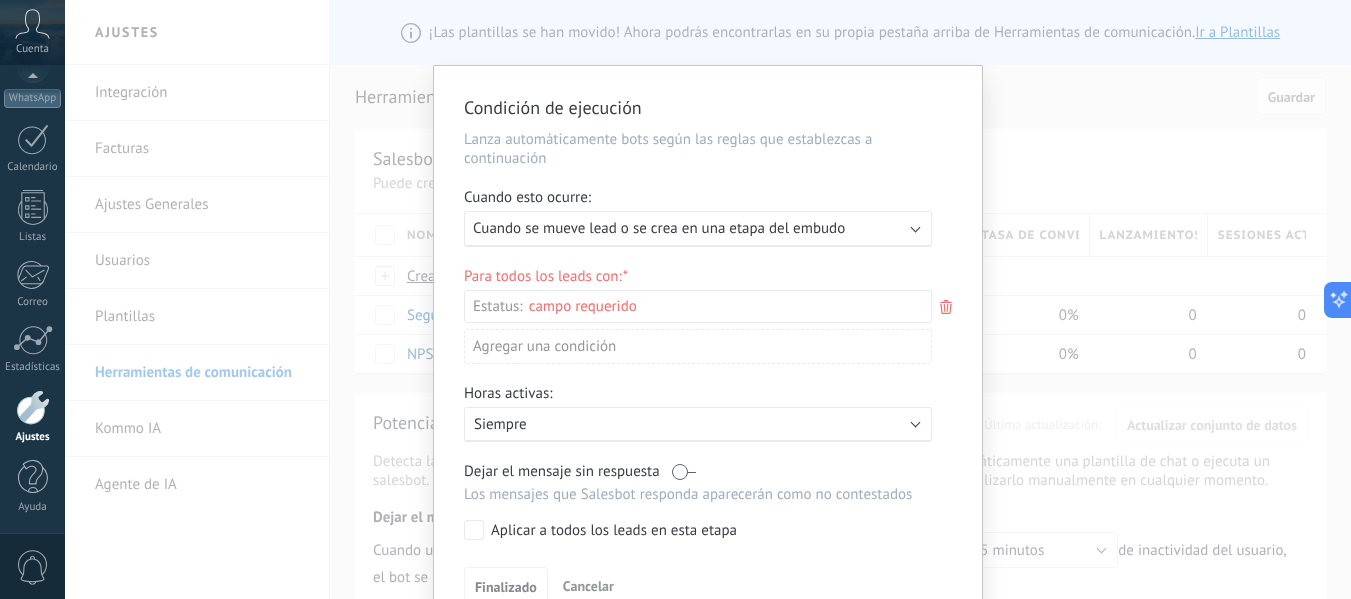 click on "Condición de ejecución  Lanza automáticamente bots según las reglas que establezcas a continuación Cuando esto ocurre: Ejecutar:  Cuando se mueve lead o se crea en una etapa del embudo Para todos los leads con: Estatus: Incoming leads Contacto inicial Negociación Debate contractual Discusión de contrato Logrado con éxito Venta Perdido Agregar una condición Horas activas: Activo:  Siempre Dejar el mensaje sin respuesta Los mensajes que Salesbot responda aparecerán como no contestados Aplicar a todos los leads en esta etapa Finalizado Cancelar" at bounding box center [708, 299] 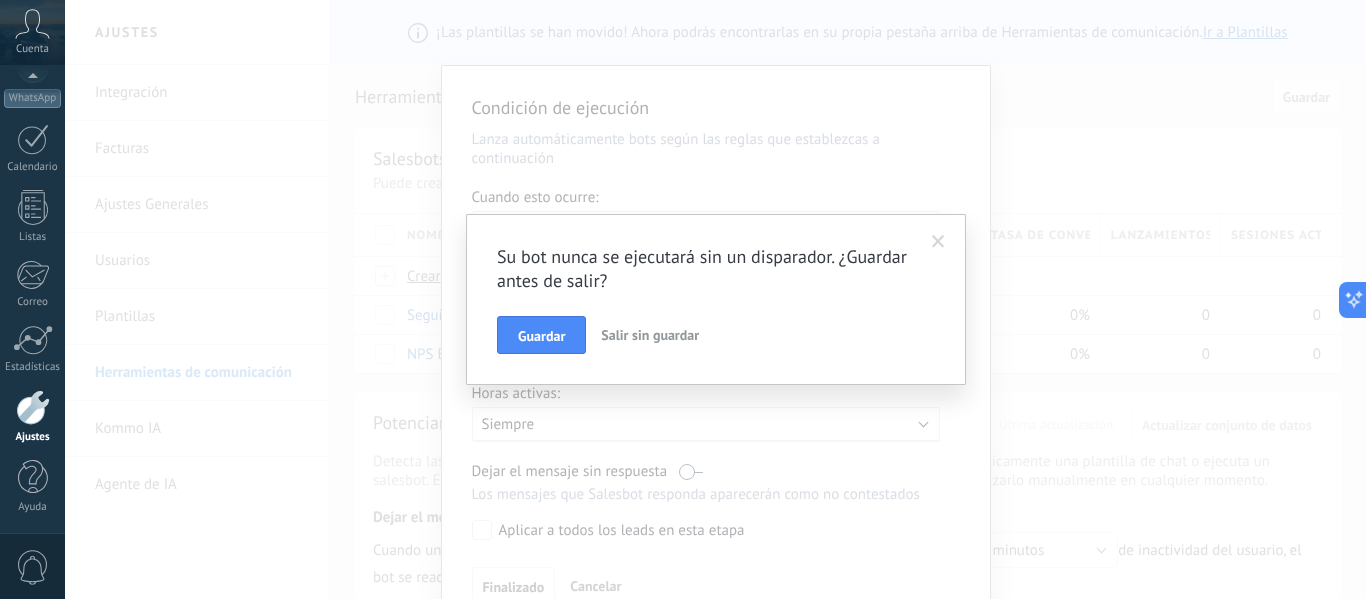 click on "Salir sin guardar" at bounding box center [650, 335] 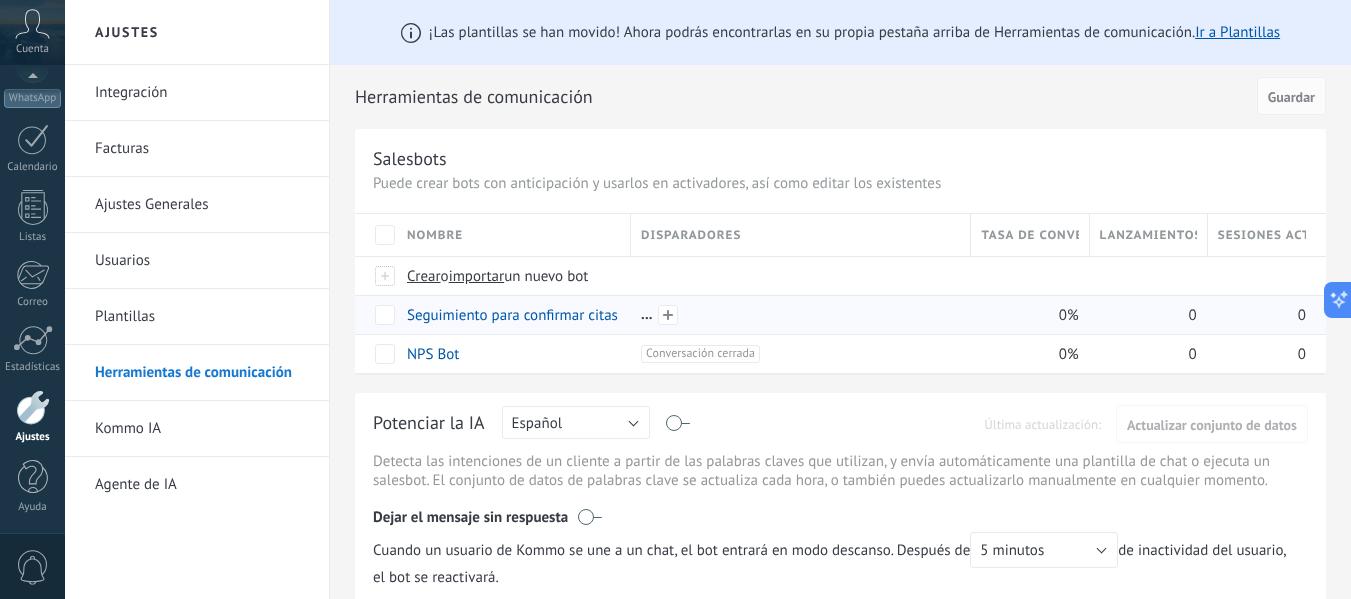 click at bounding box center (800, 315) 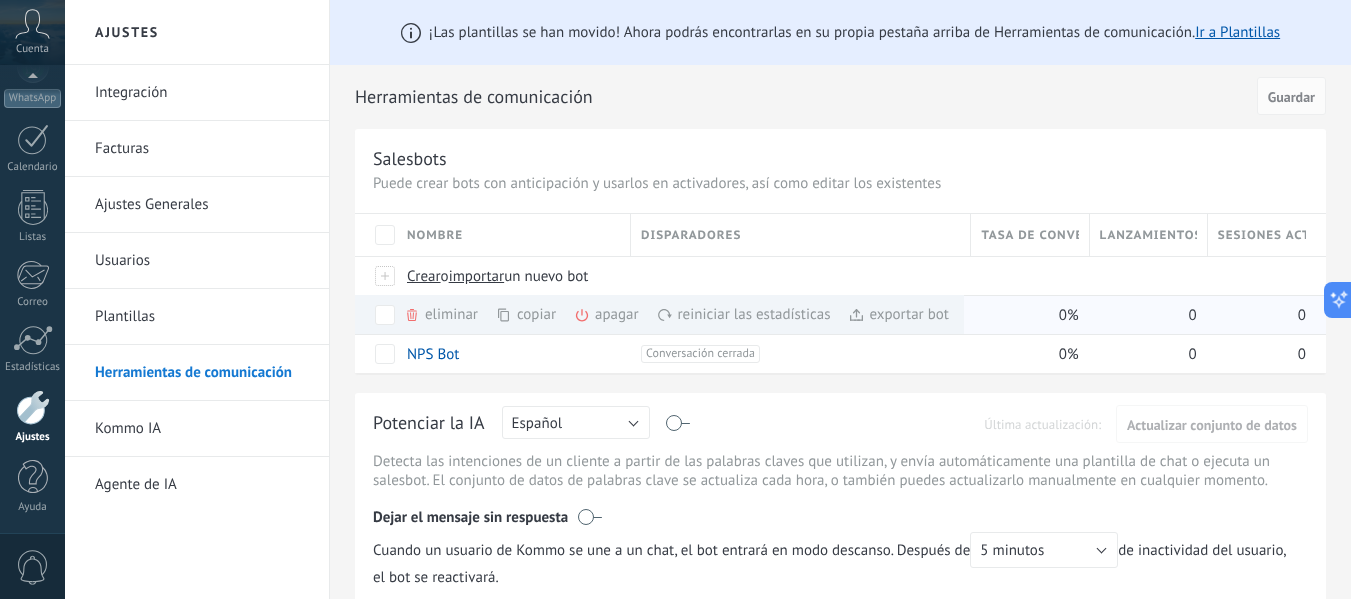 click on "eliminar màs" at bounding box center [475, 314] 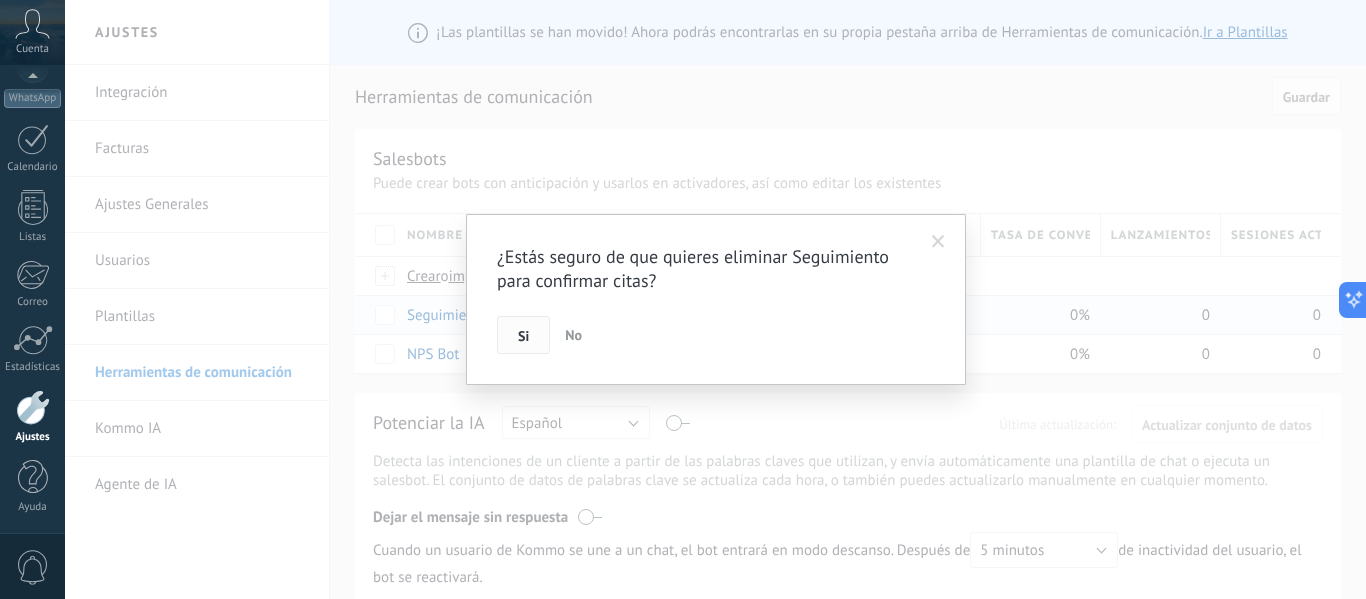 click on "Si" at bounding box center (523, 335) 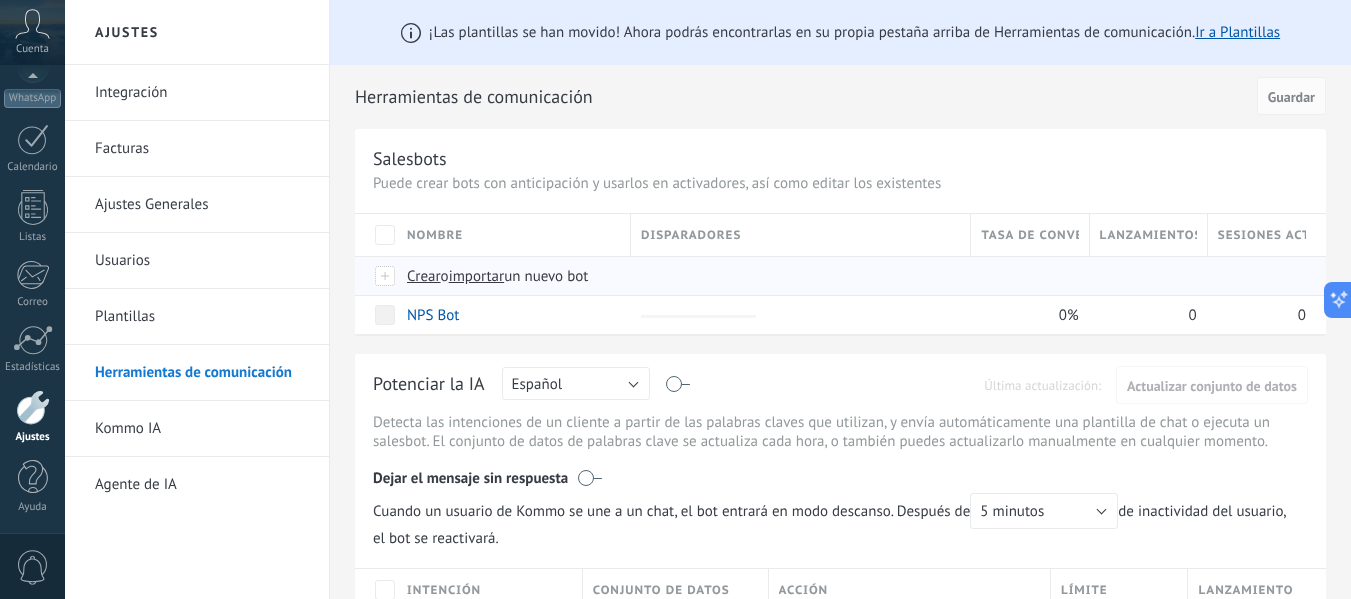 click on "Crear" at bounding box center [424, 276] 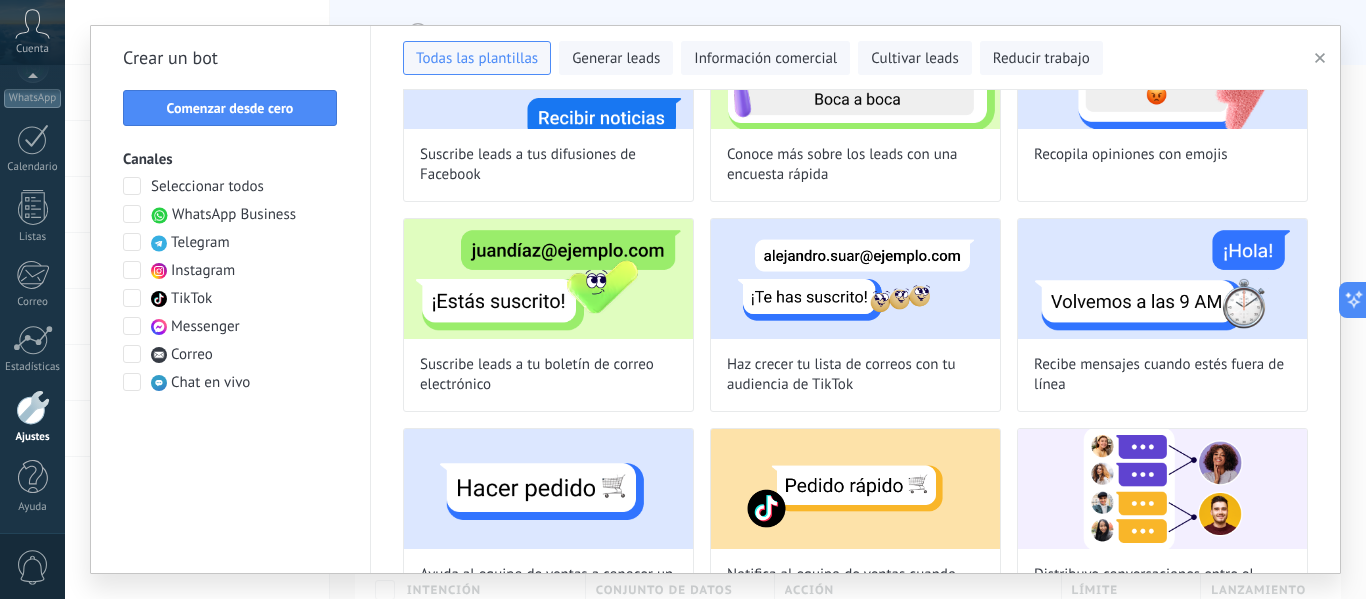 scroll, scrollTop: 1481, scrollLeft: 0, axis: vertical 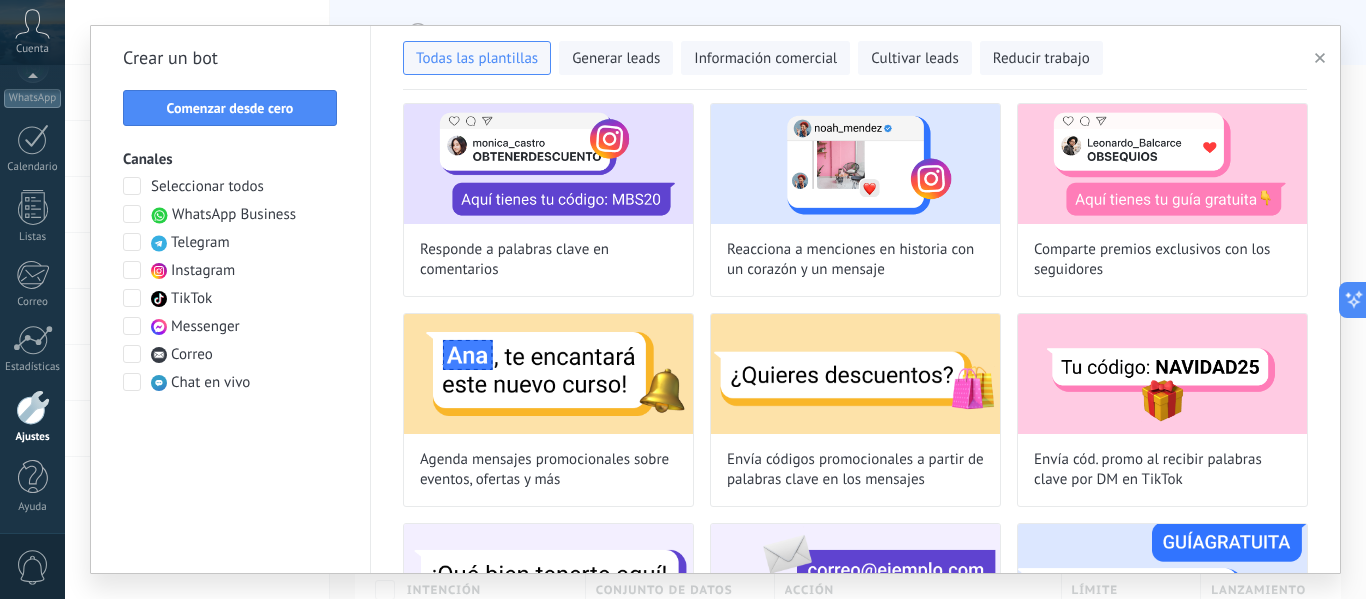 click on "**********" at bounding box center (715, 299) 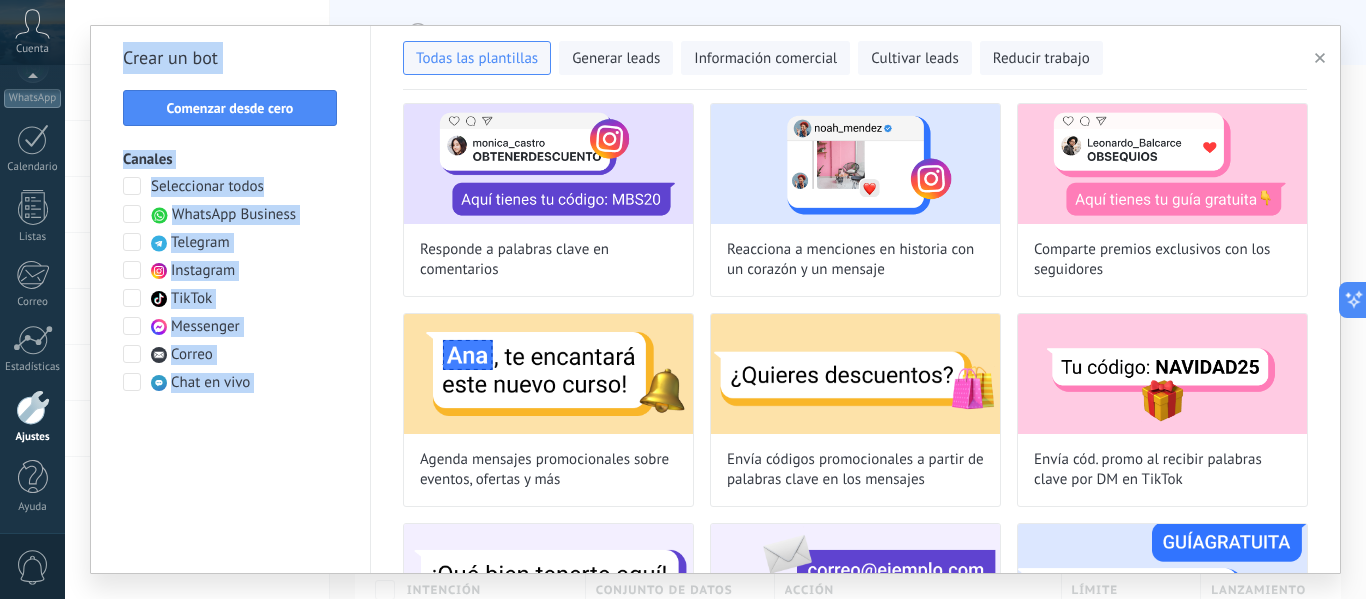 drag, startPoint x: 1365, startPoint y: 269, endPoint x: 1332, endPoint y: 170, distance: 104.35516 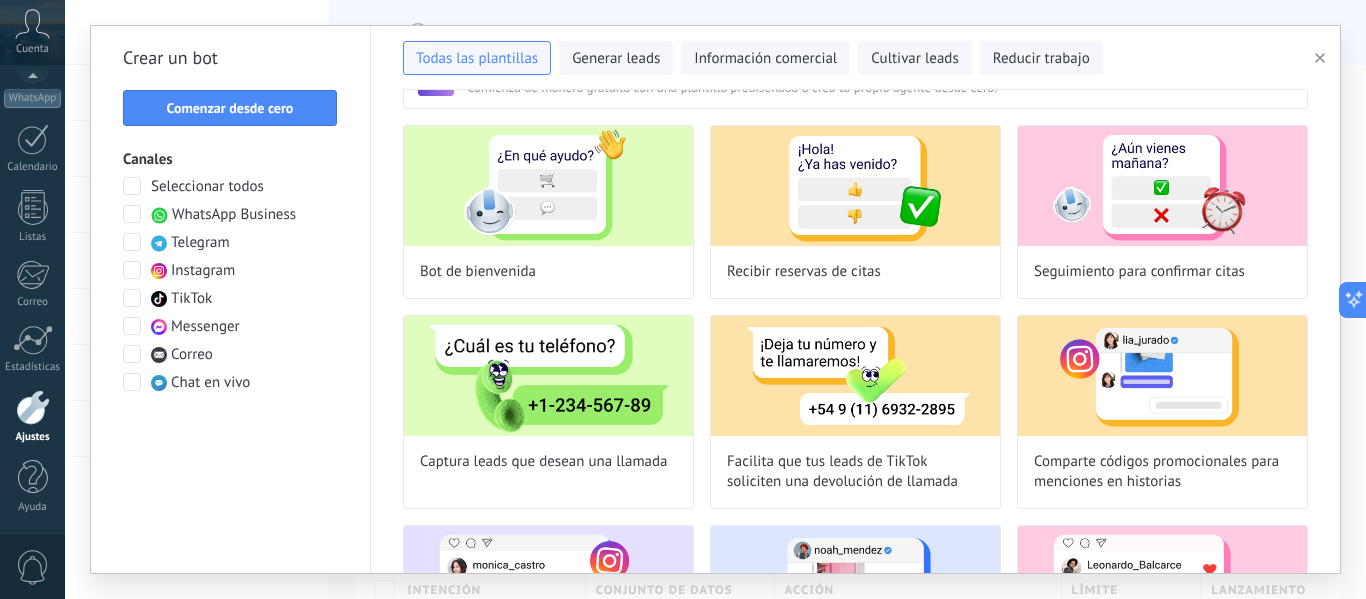 scroll, scrollTop: 58, scrollLeft: 0, axis: vertical 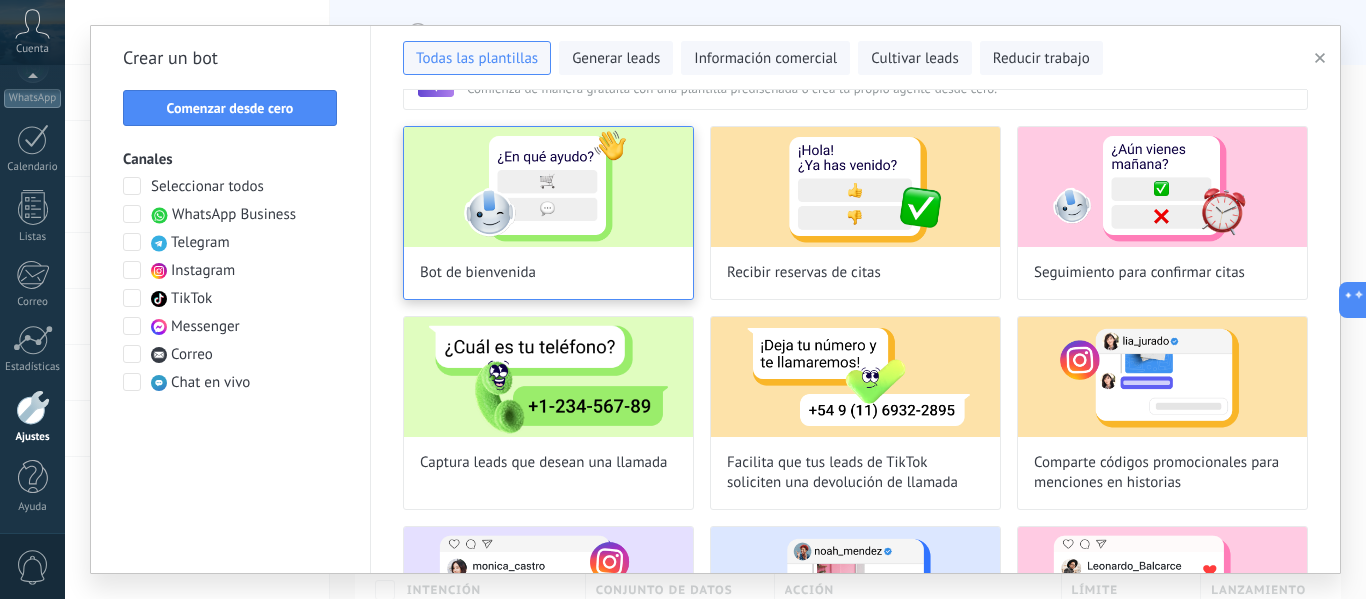 click on "Bot de bienvenida" at bounding box center (548, 213) 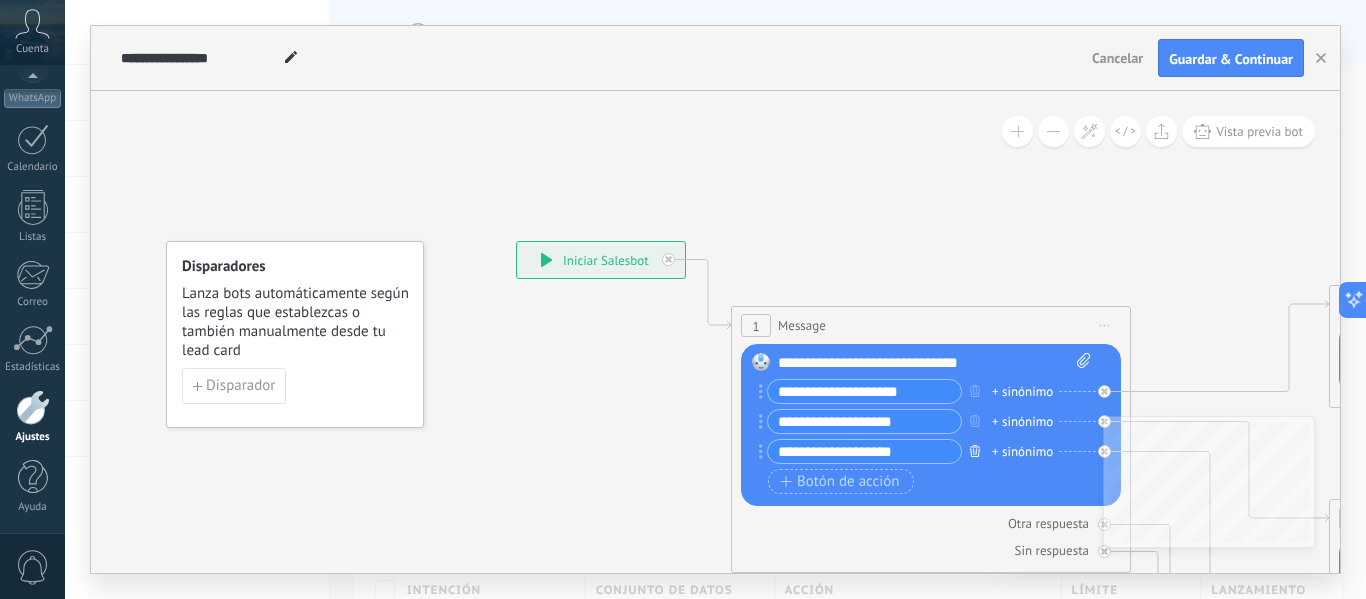 click 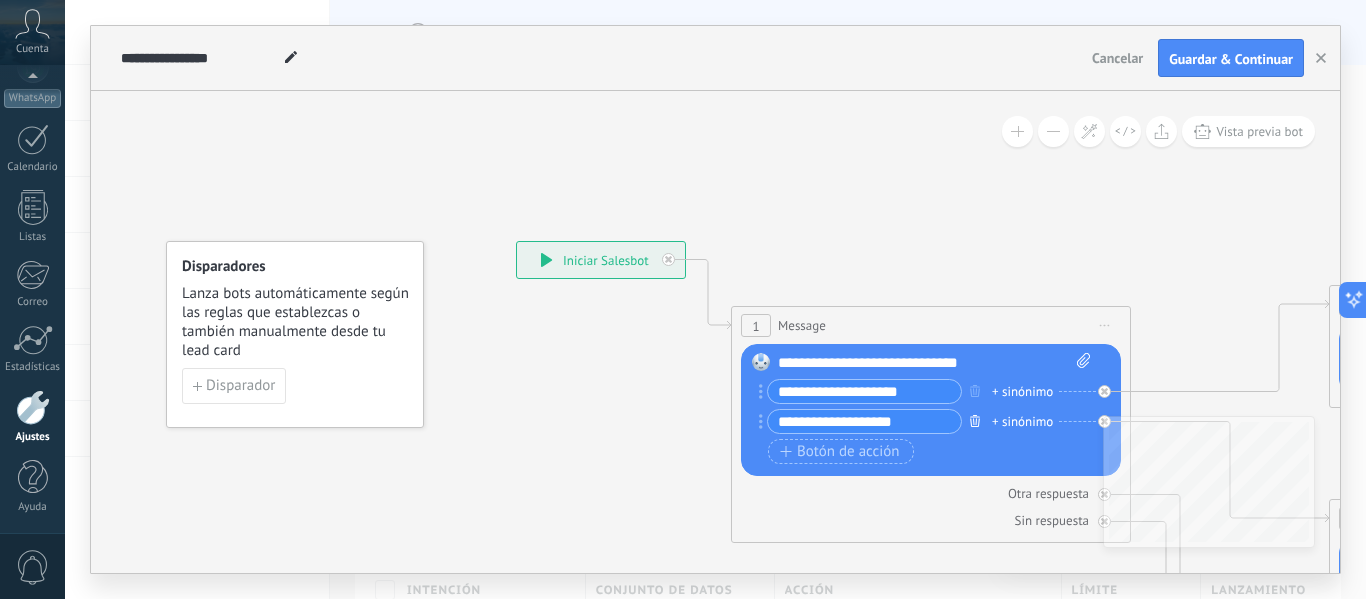 click 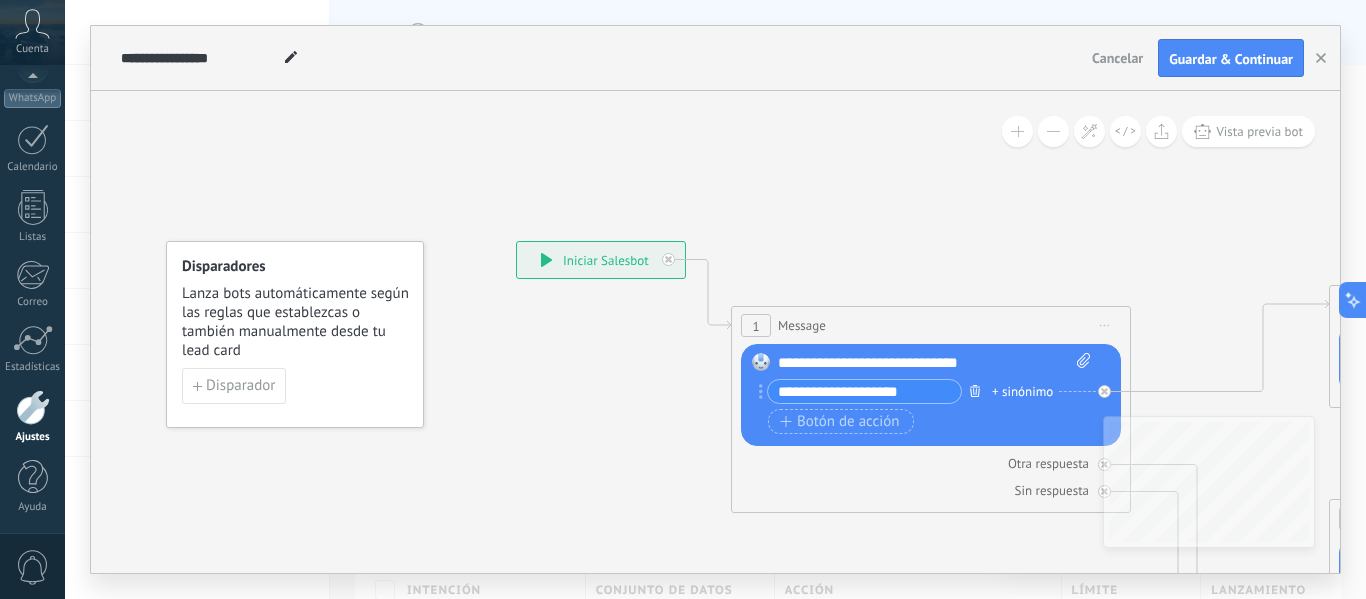 click 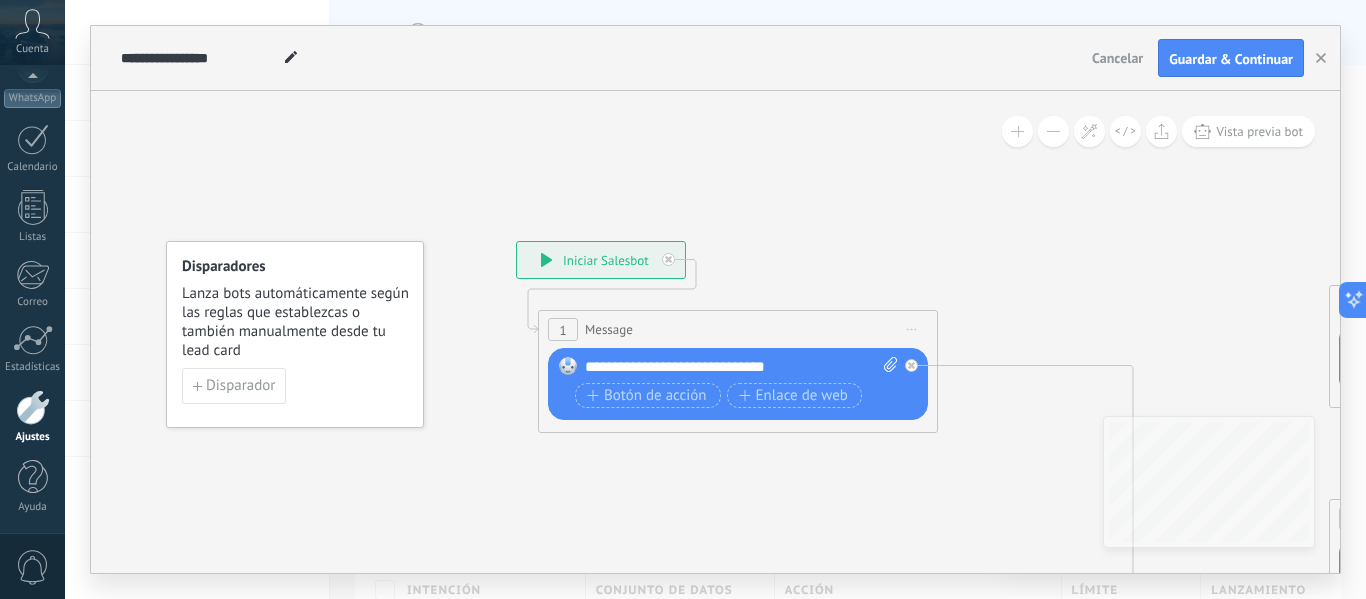 drag, startPoint x: 1091, startPoint y: 309, endPoint x: 830, endPoint y: 298, distance: 261.2317 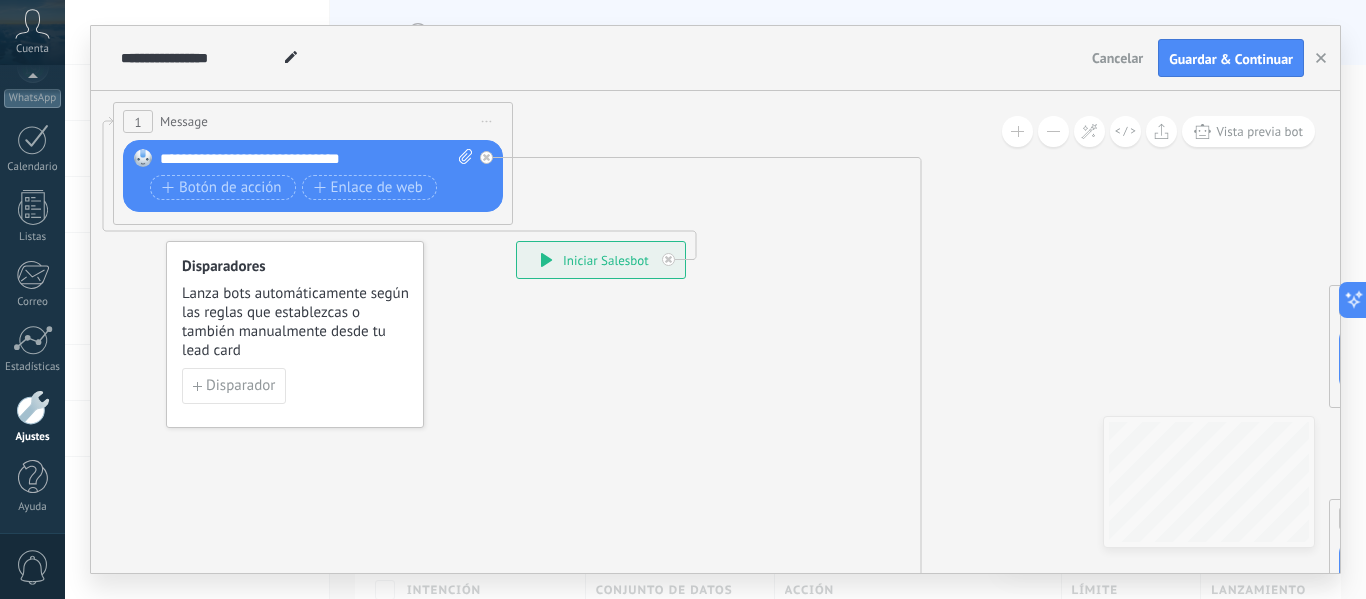 drag, startPoint x: 708, startPoint y: 315, endPoint x: 351, endPoint y: 118, distance: 407.74747 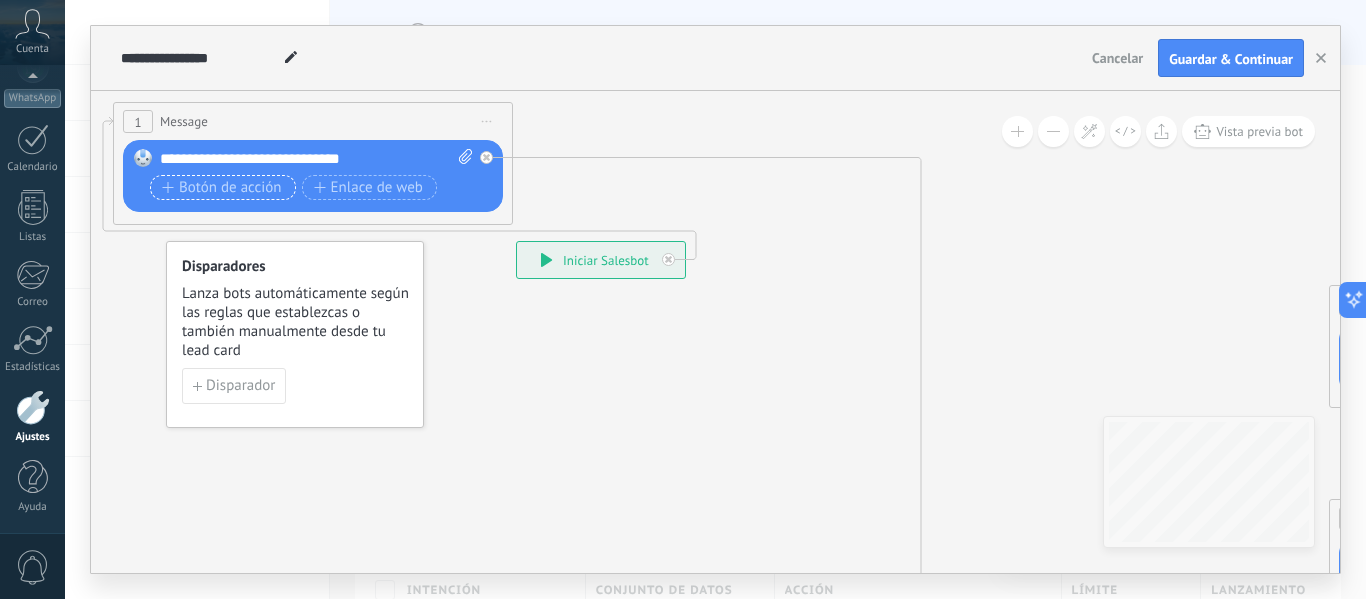 click on "Botón de acción" at bounding box center [222, 188] 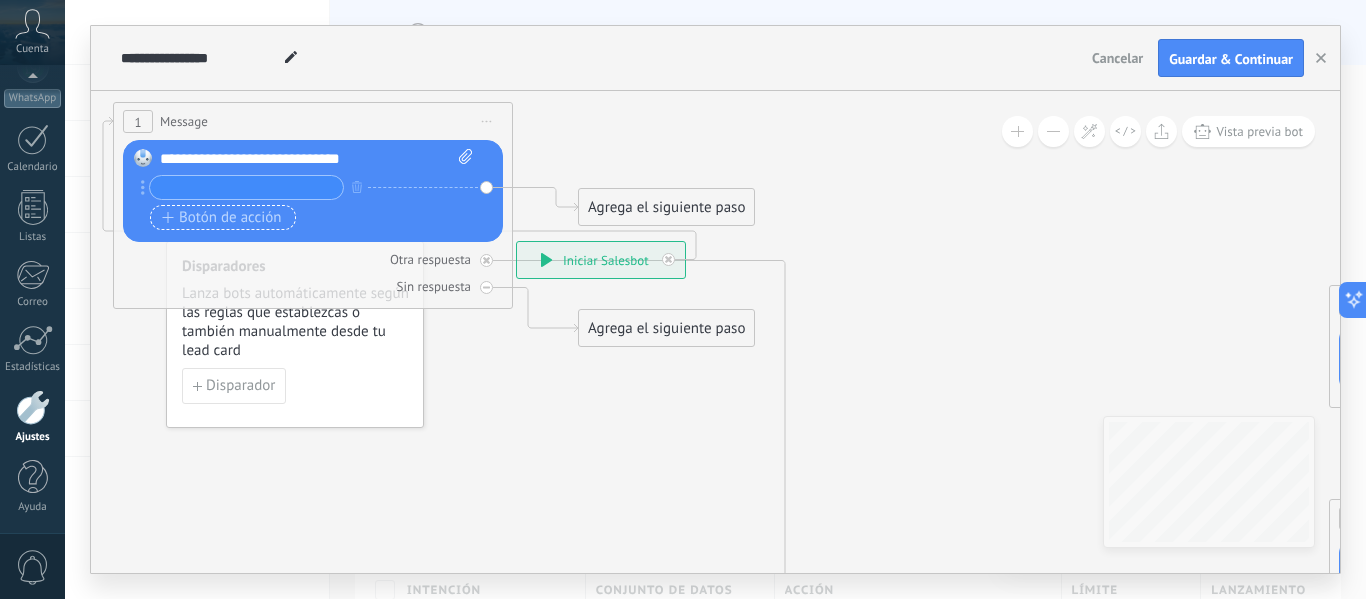 type on "*" 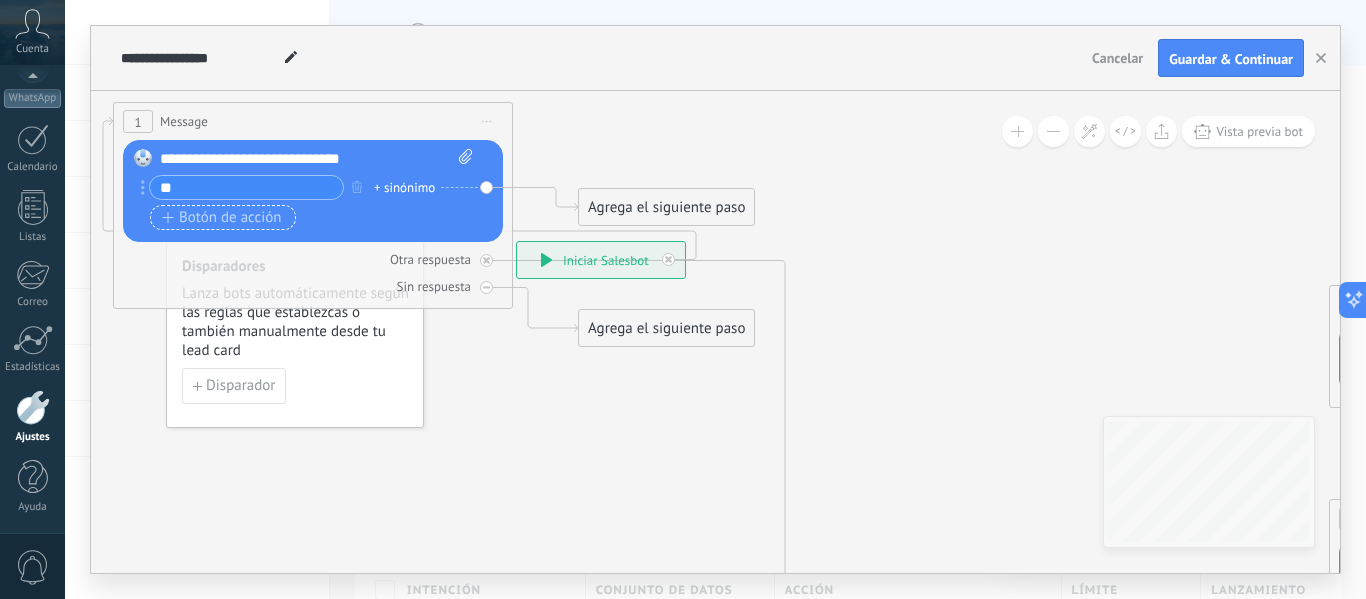type on "*" 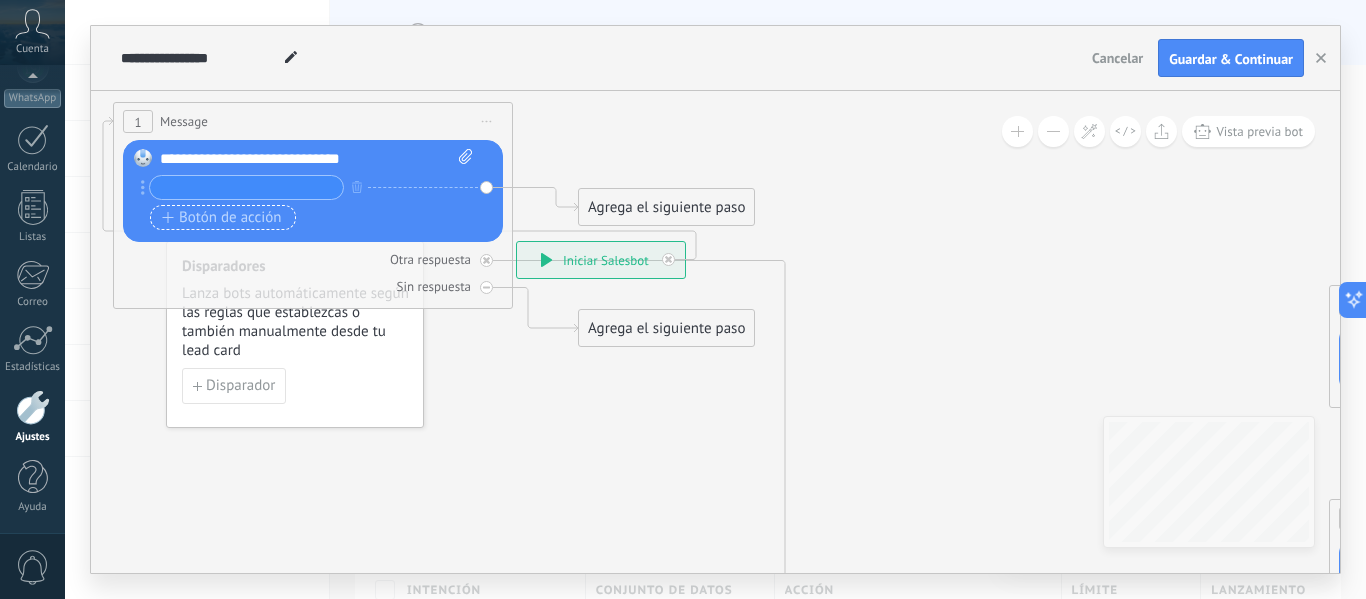 type on "*" 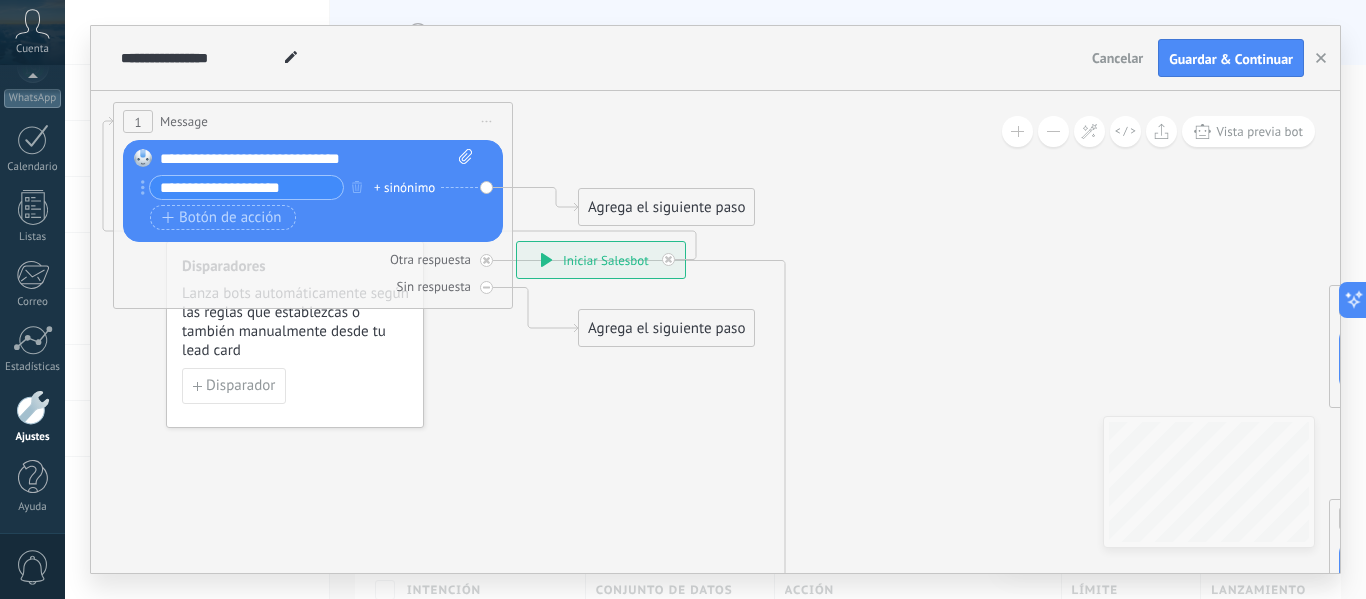 type on "**********" 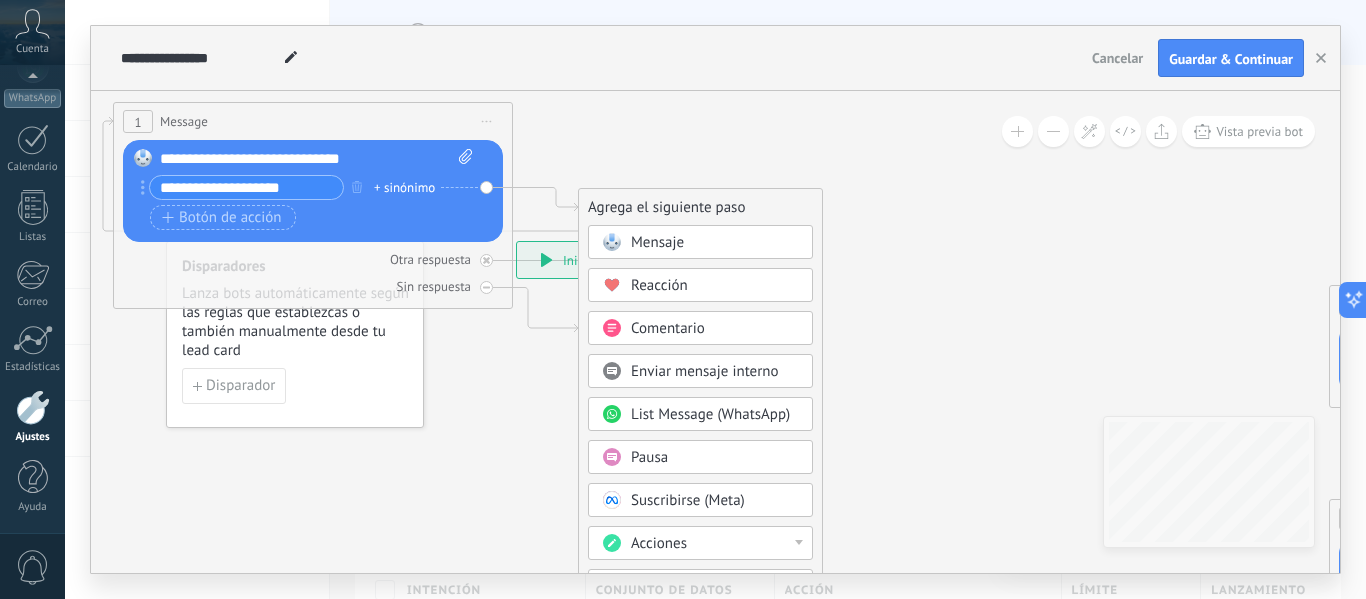 click on "Acciones" at bounding box center (715, 544) 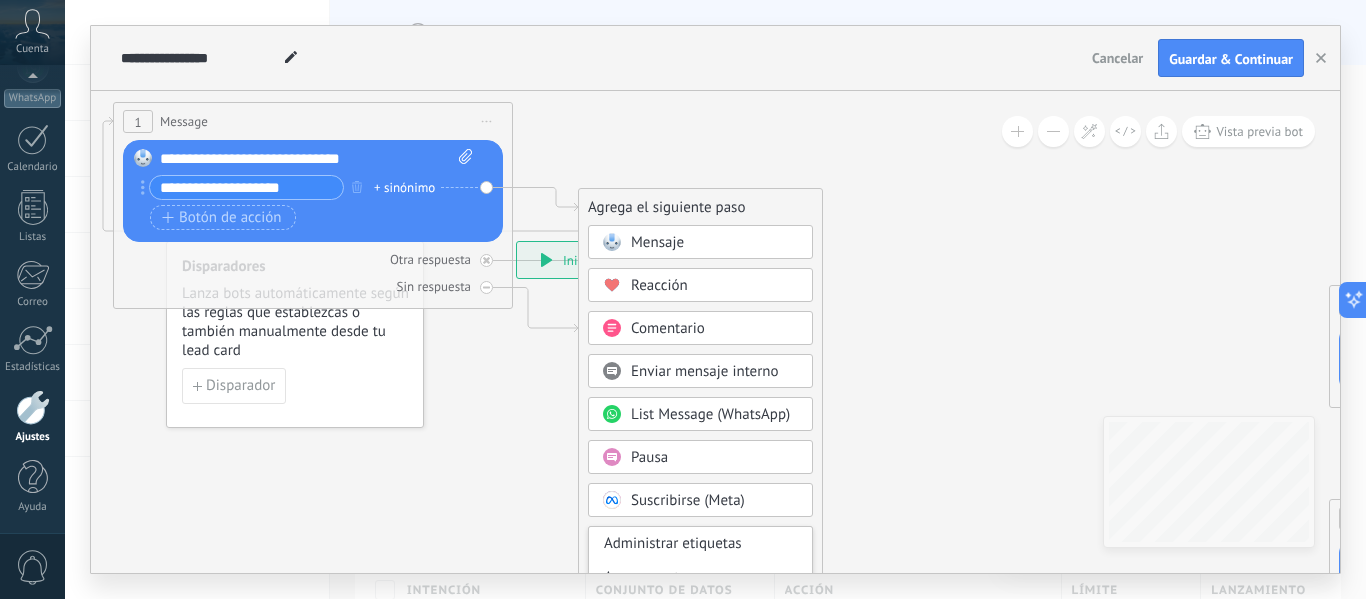 click on "Mensaje" at bounding box center [657, 242] 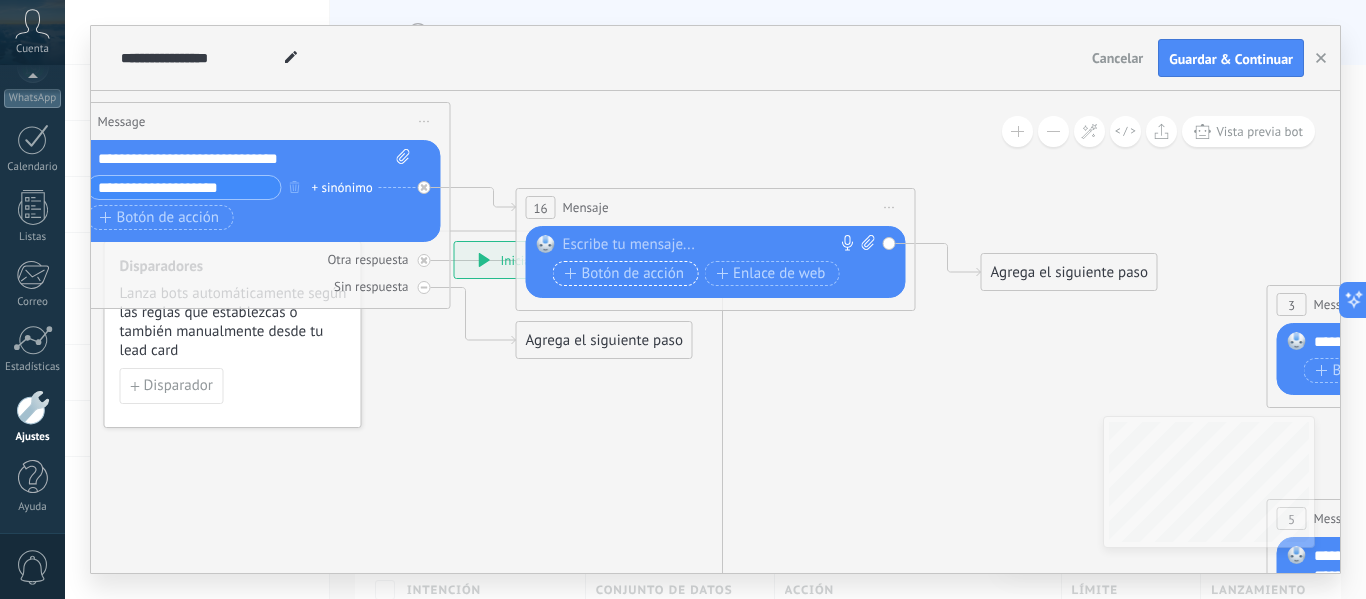 click on "Botón de acción" at bounding box center [625, 274] 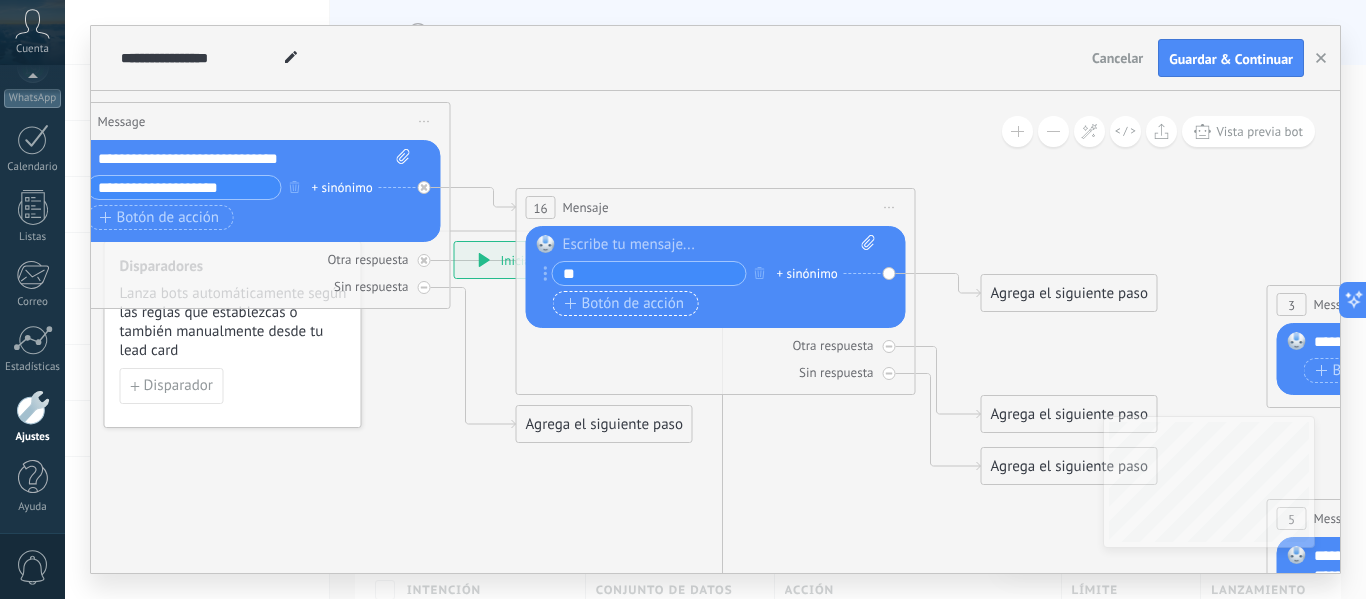 type on "*" 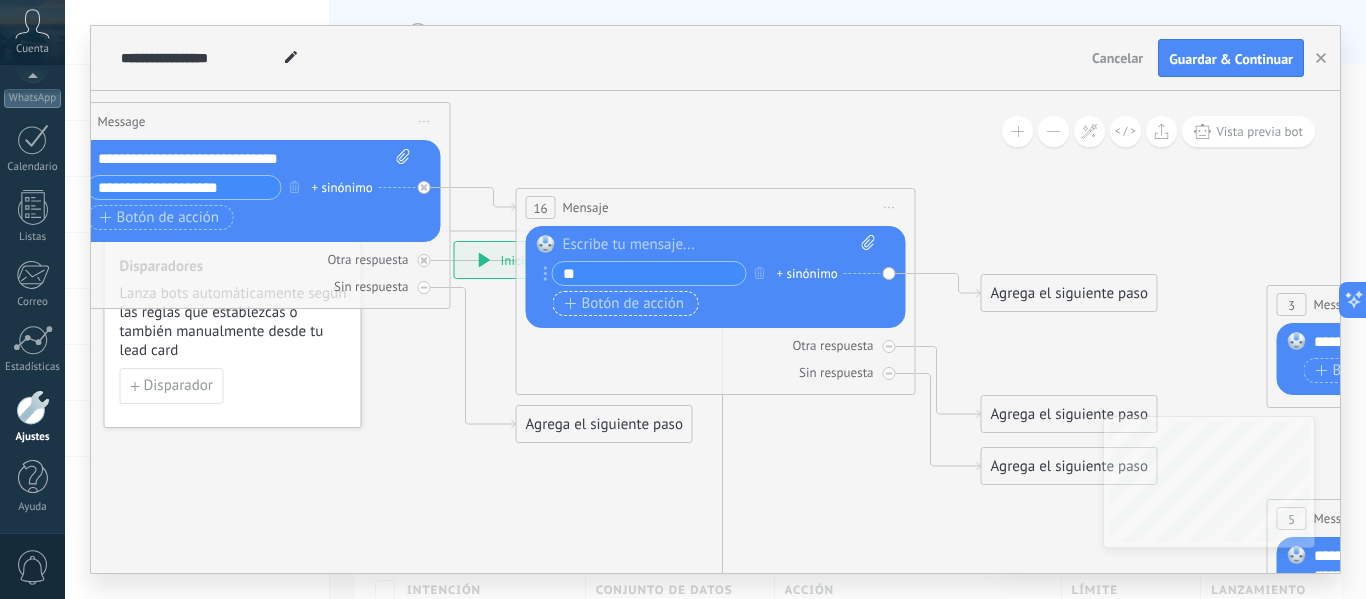 type on "**" 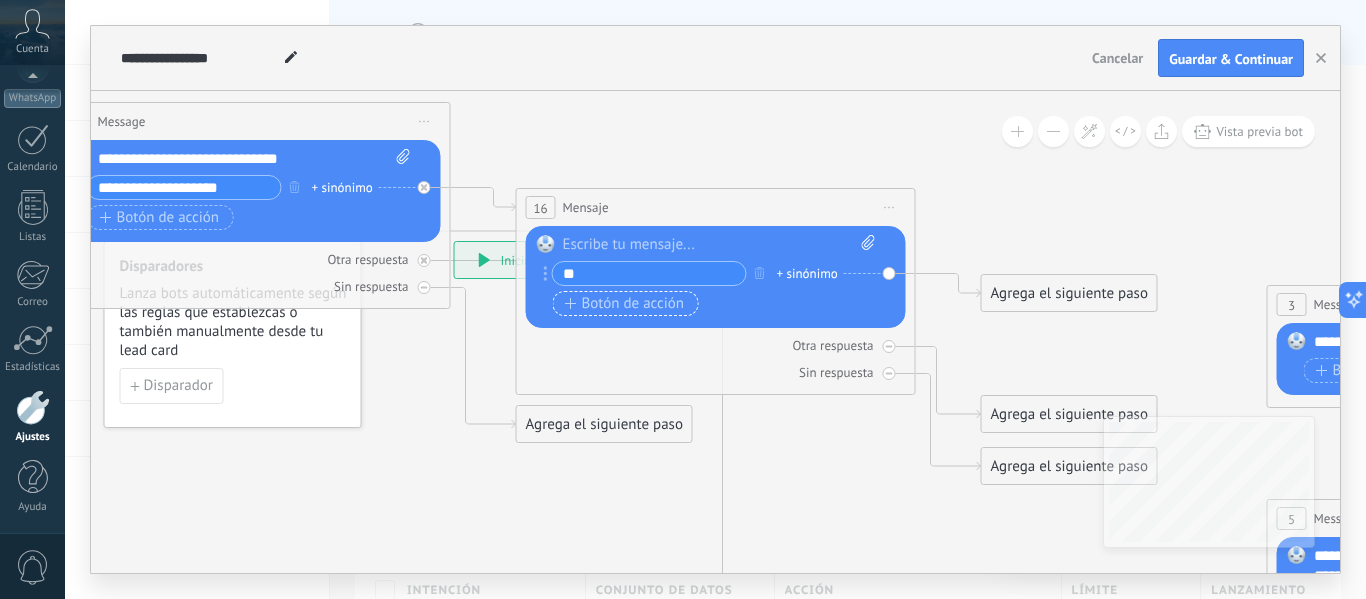 click on "Botón de acción" at bounding box center (625, 304) 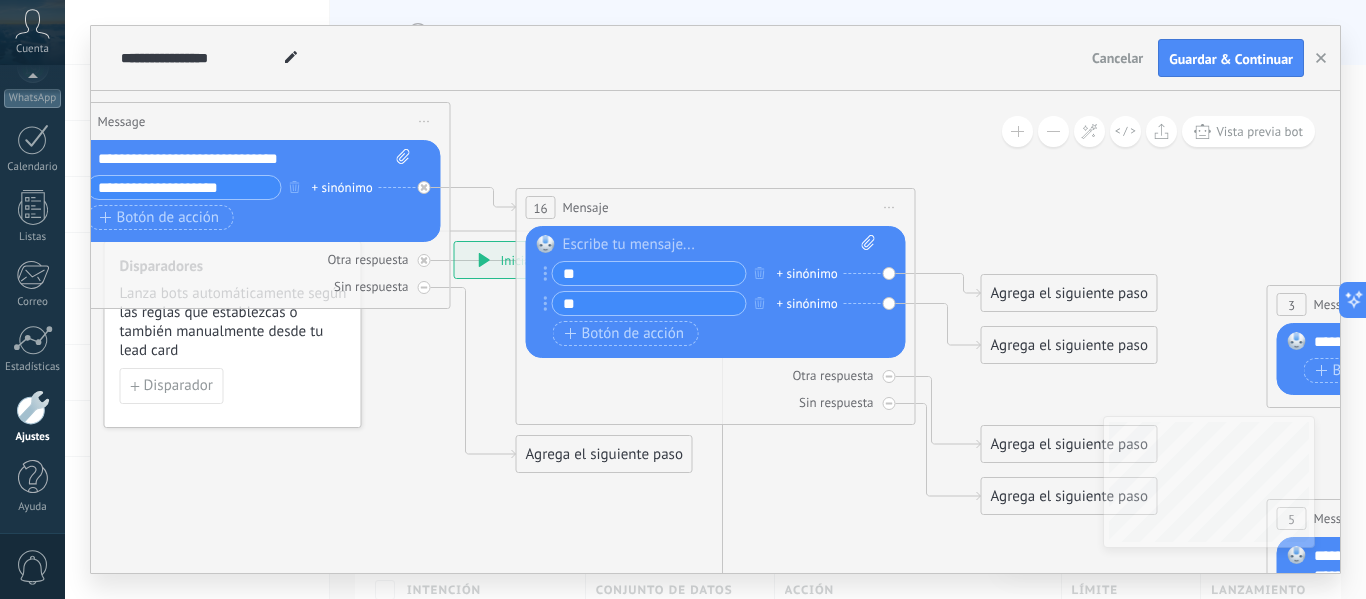 type on "**" 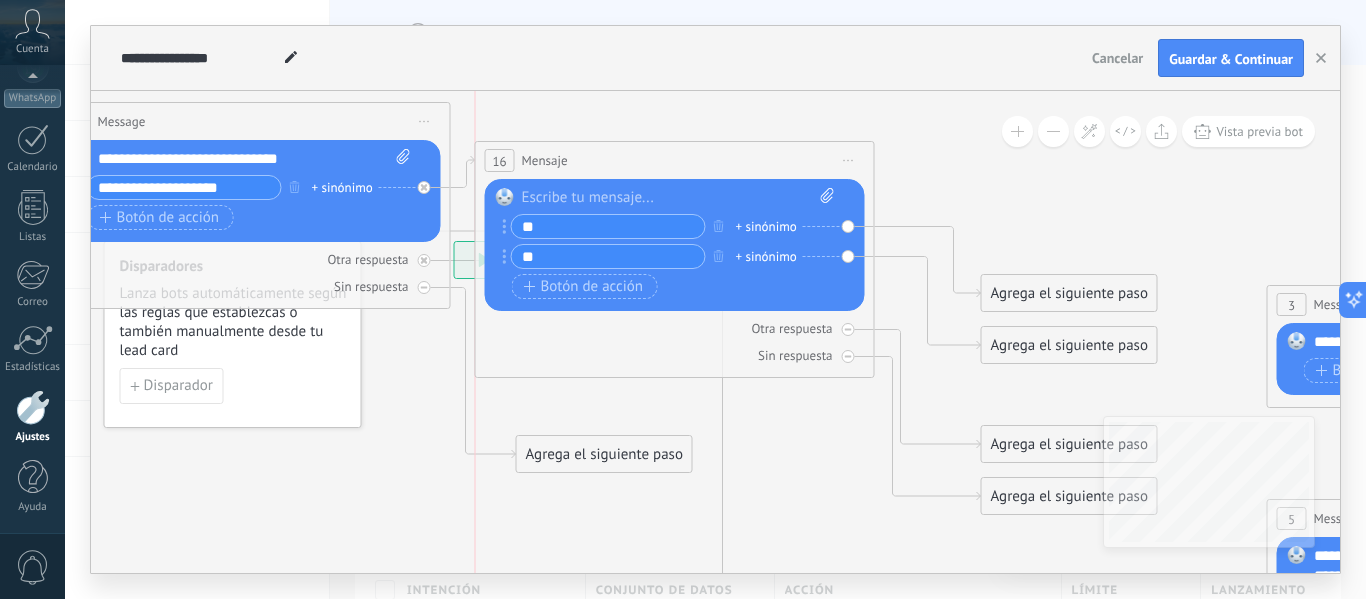 drag, startPoint x: 697, startPoint y: 218, endPoint x: 651, endPoint y: 171, distance: 65.76473 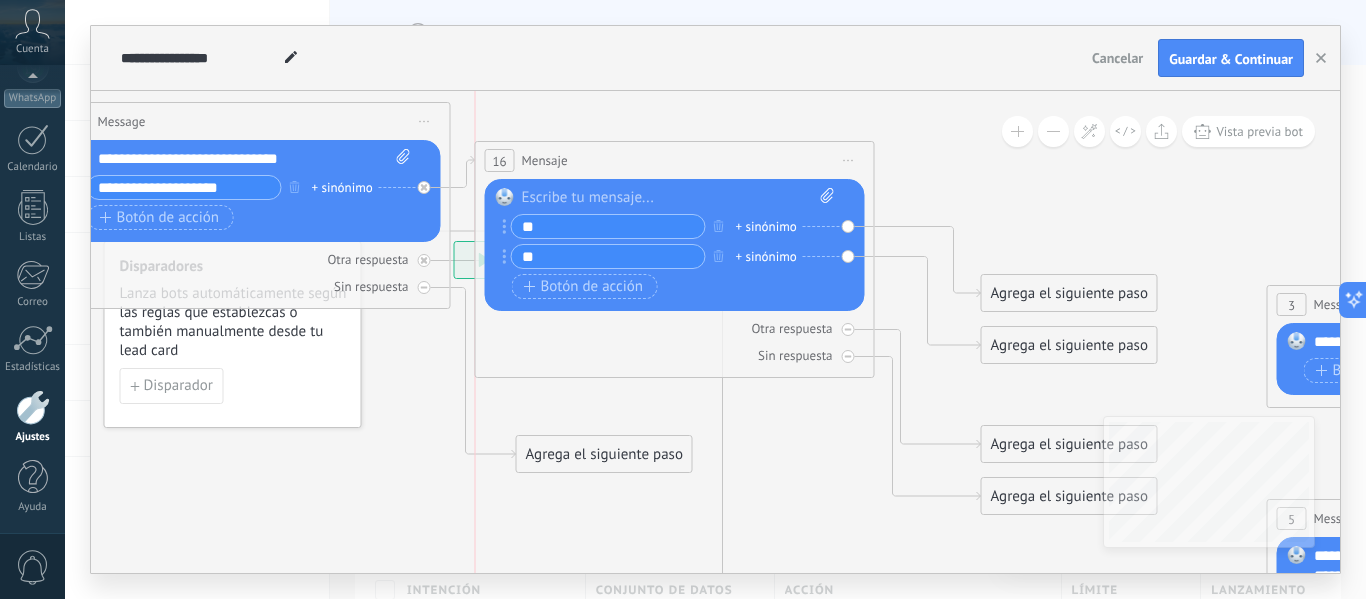 click on "16
Mensaje
*******
(a):
Todos los contactos - canales seleccionados
Todos los contactos - canales seleccionados
Todos los contactos - canal primario
Contacto principal - canales seleccionados
Contacto principal - canal primario
Todos los contactos - canales seleccionados
Todos los contactos - canales seleccionados
Todos los contactos - canal primario" at bounding box center (675, 160) 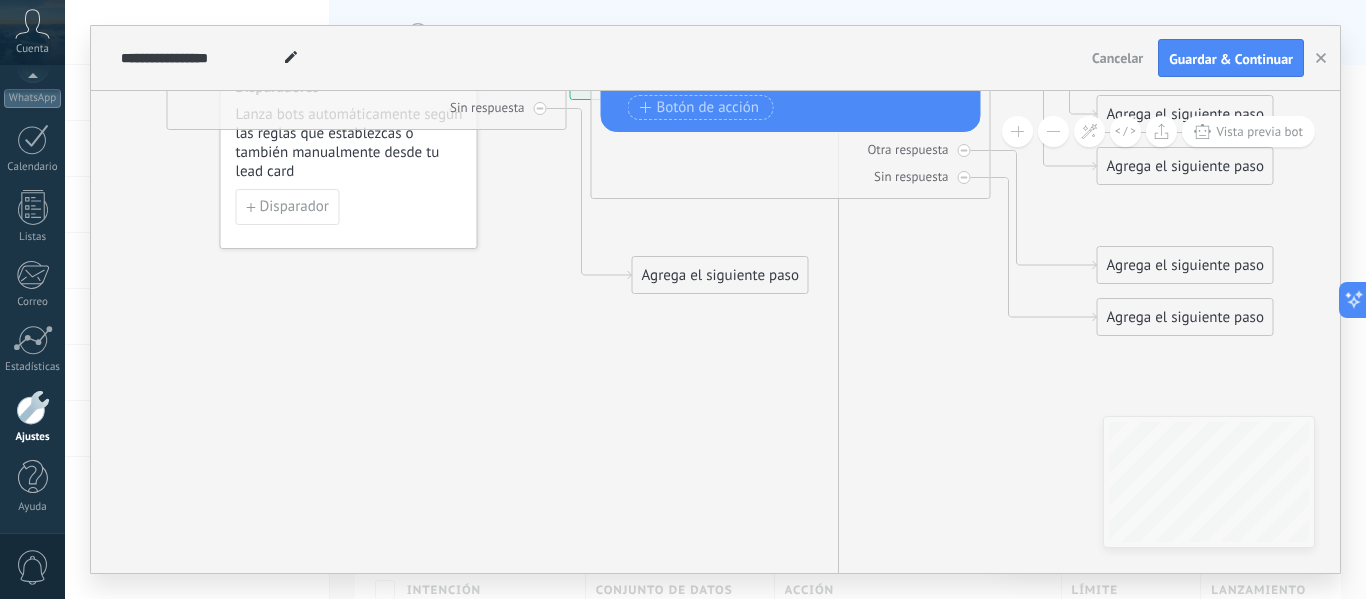drag, startPoint x: 928, startPoint y: 369, endPoint x: 1041, endPoint y: 190, distance: 211.68373 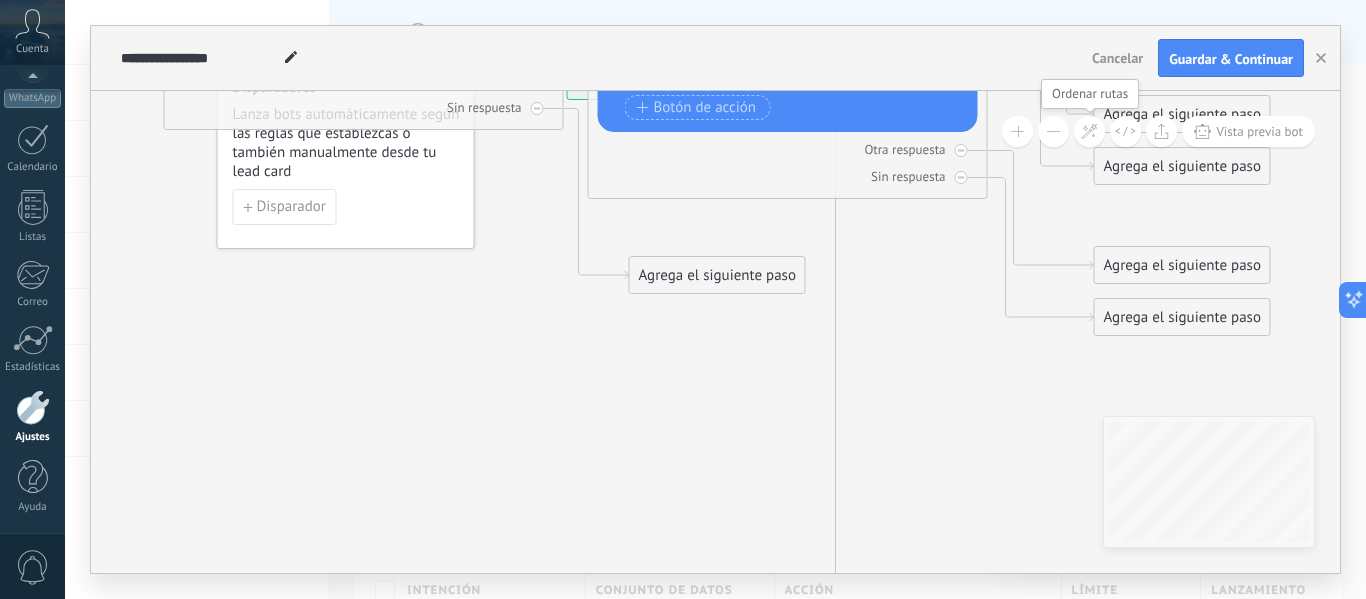 click 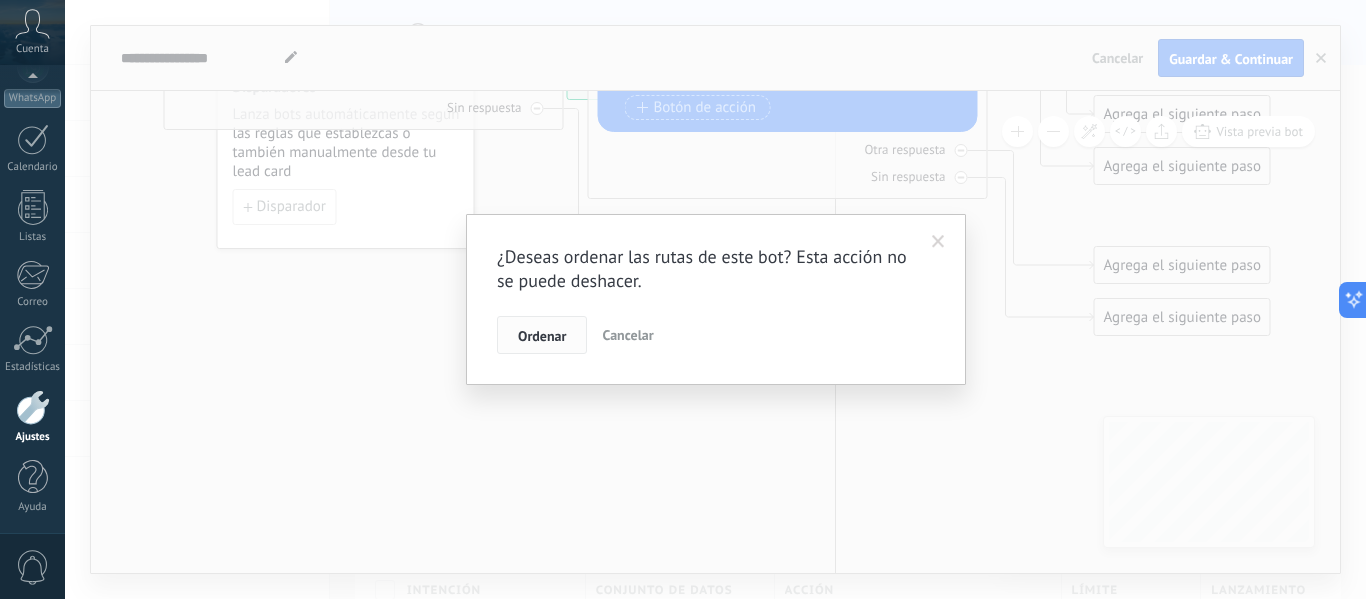 click on "Ordenar" at bounding box center (542, 335) 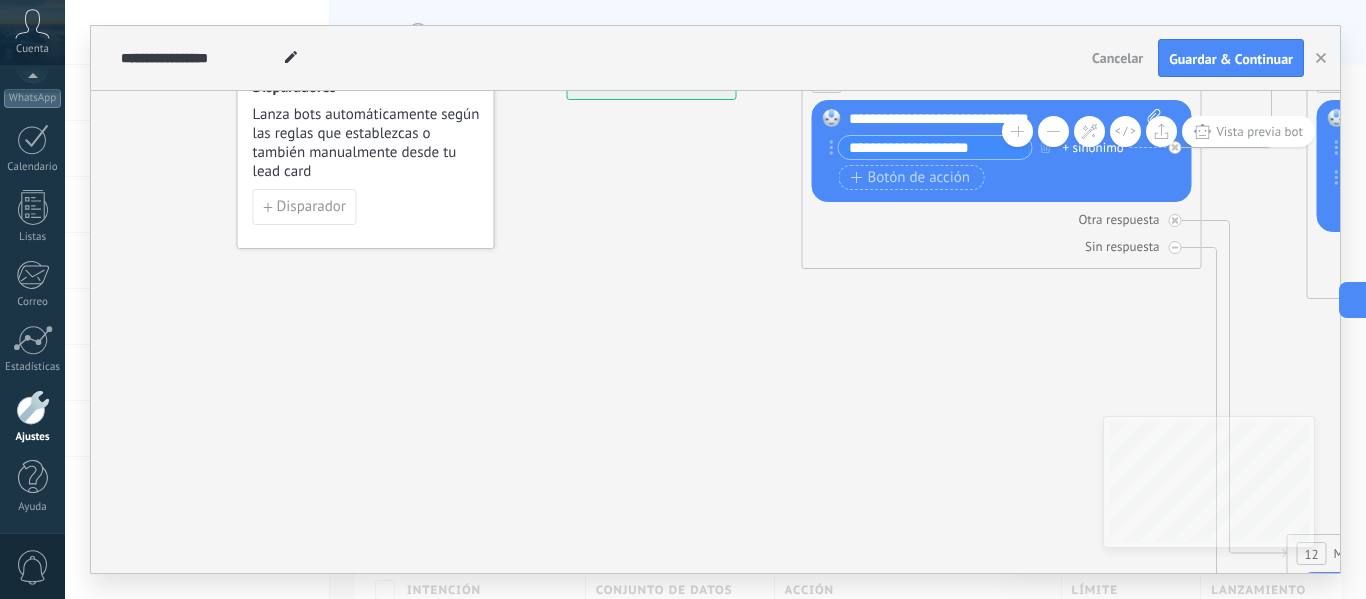 click 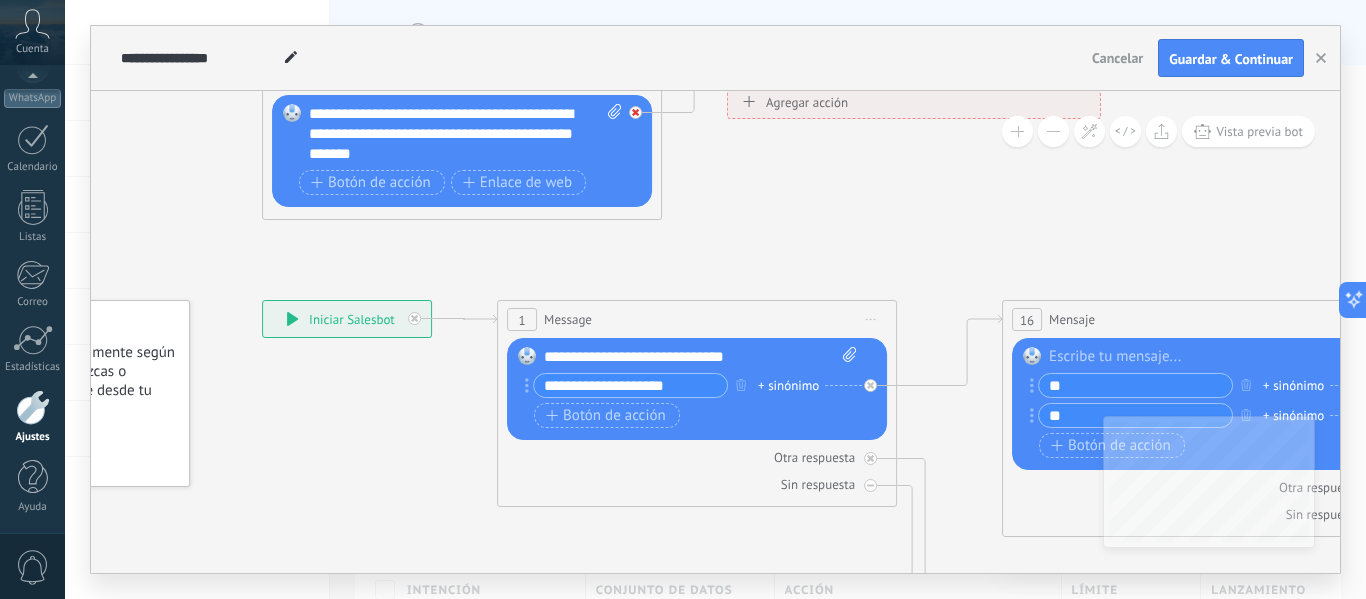 click at bounding box center [640, 107] 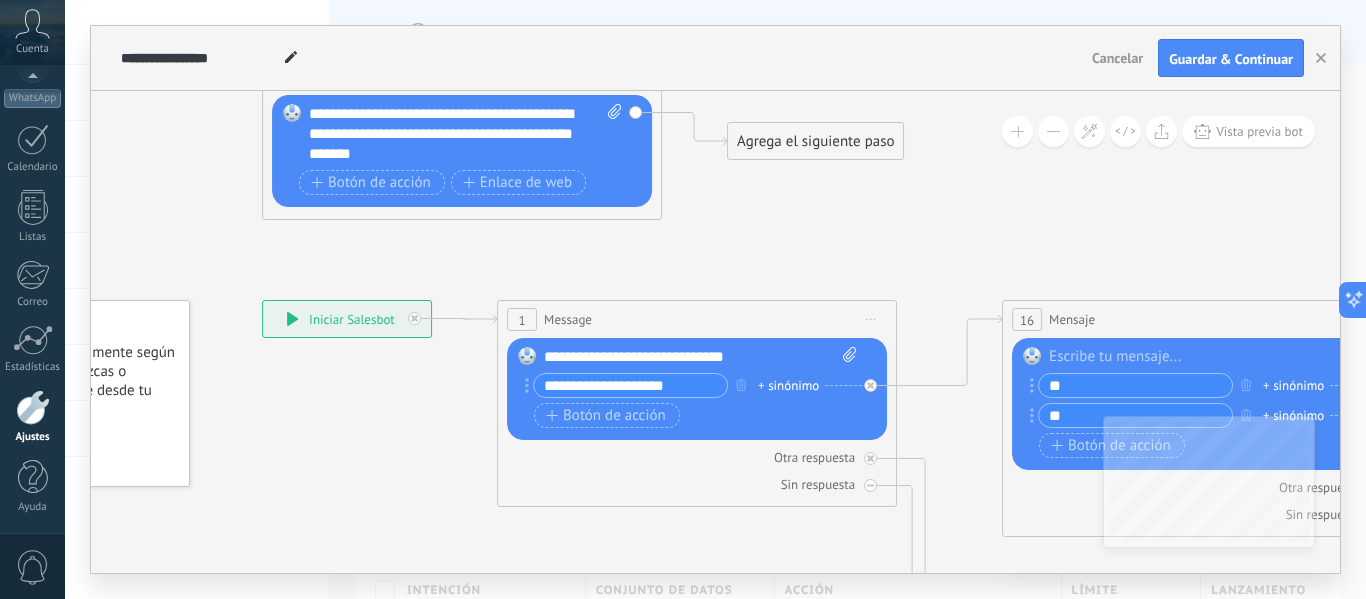 drag, startPoint x: 638, startPoint y: 112, endPoint x: 559, endPoint y: 141, distance: 84.15462 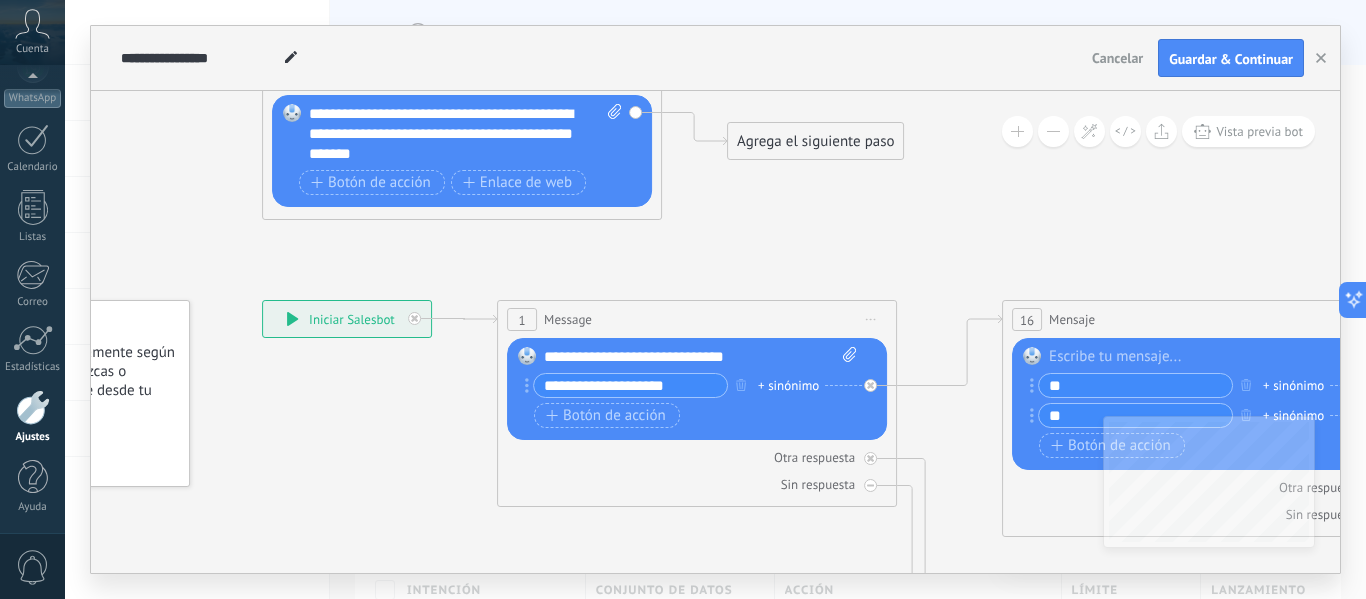 click on "Reemplazar
Quitar
Convertir a mensaje de voz
Arrastre la imagen aquí para adjuntarla.
Añadir imagen
Subir
Arrastrar y soltar
Archivo no encontrado
Escribe tu mensaje..." at bounding box center [462, 151] 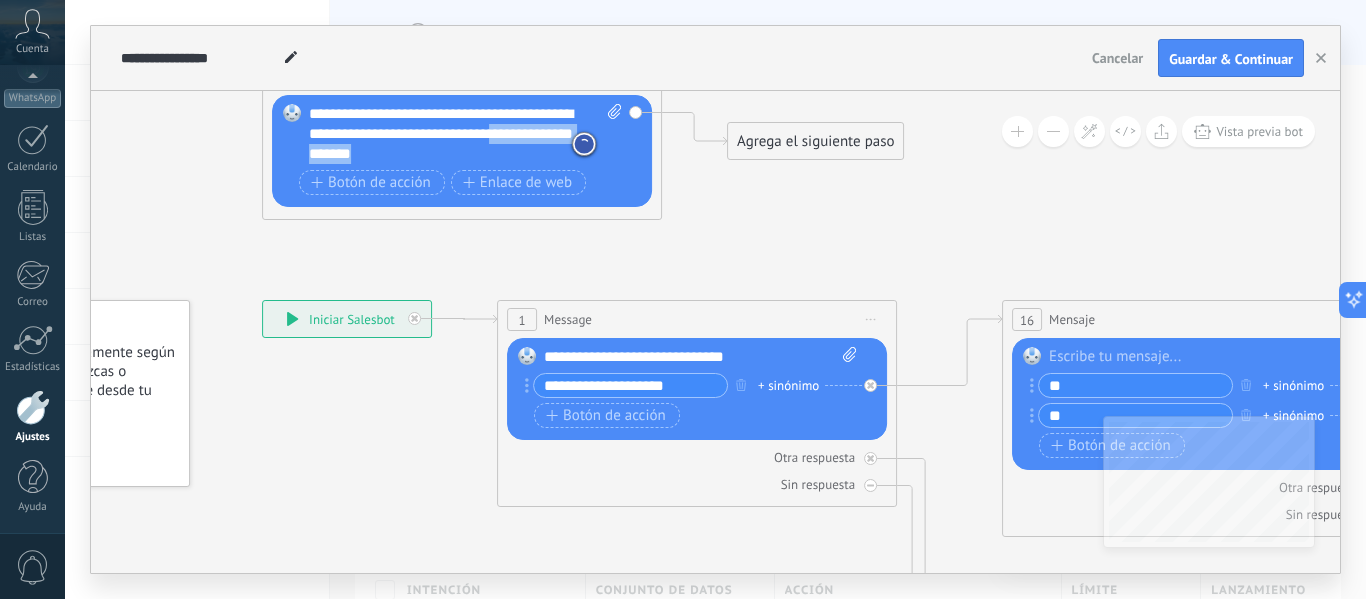 drag, startPoint x: 557, startPoint y: 141, endPoint x: 587, endPoint y: 176, distance: 46.09772 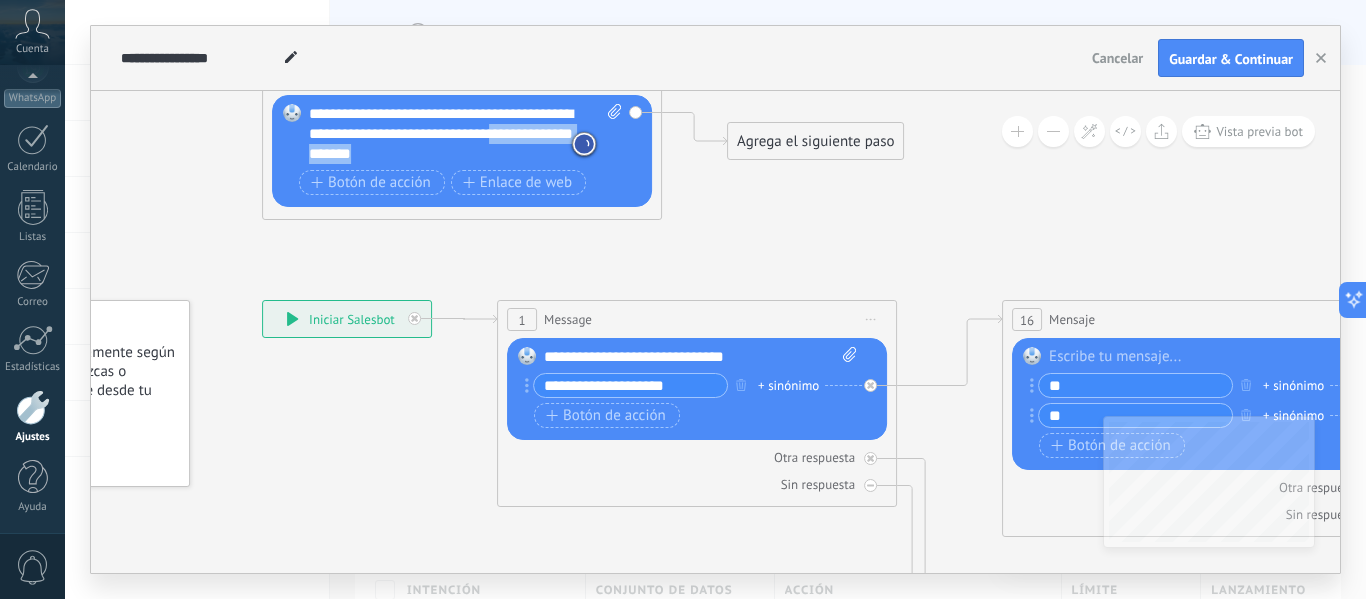 click on "**********" at bounding box center [465, 152] 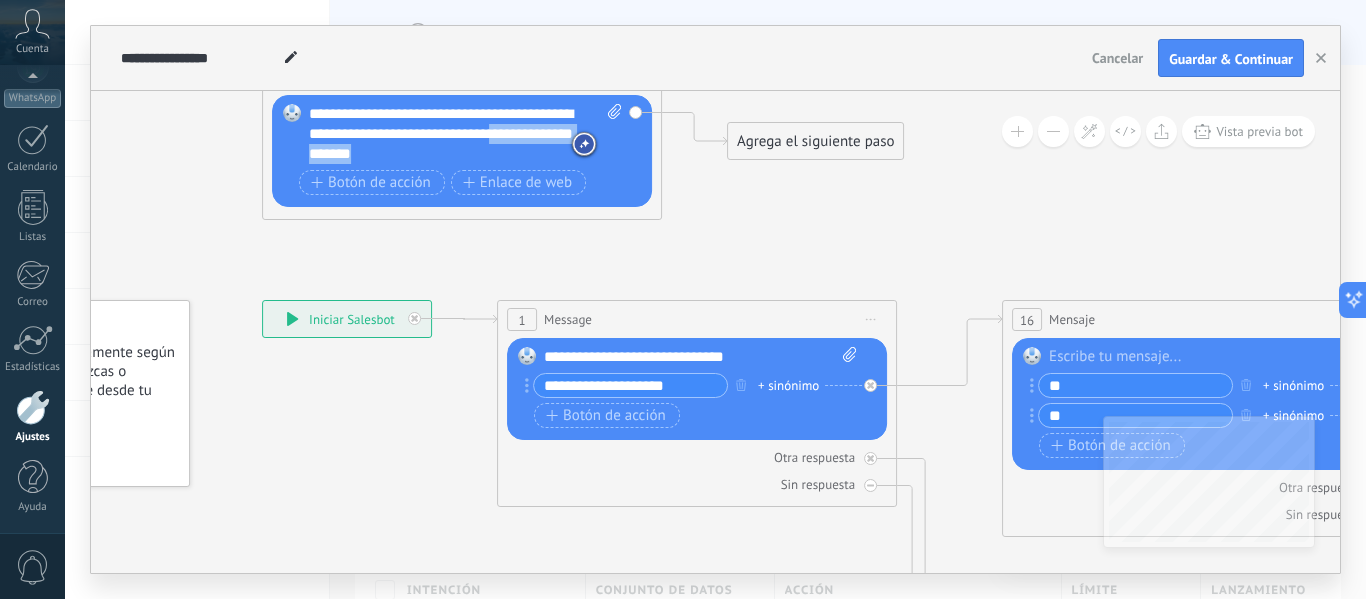 click at bounding box center [611, 134] 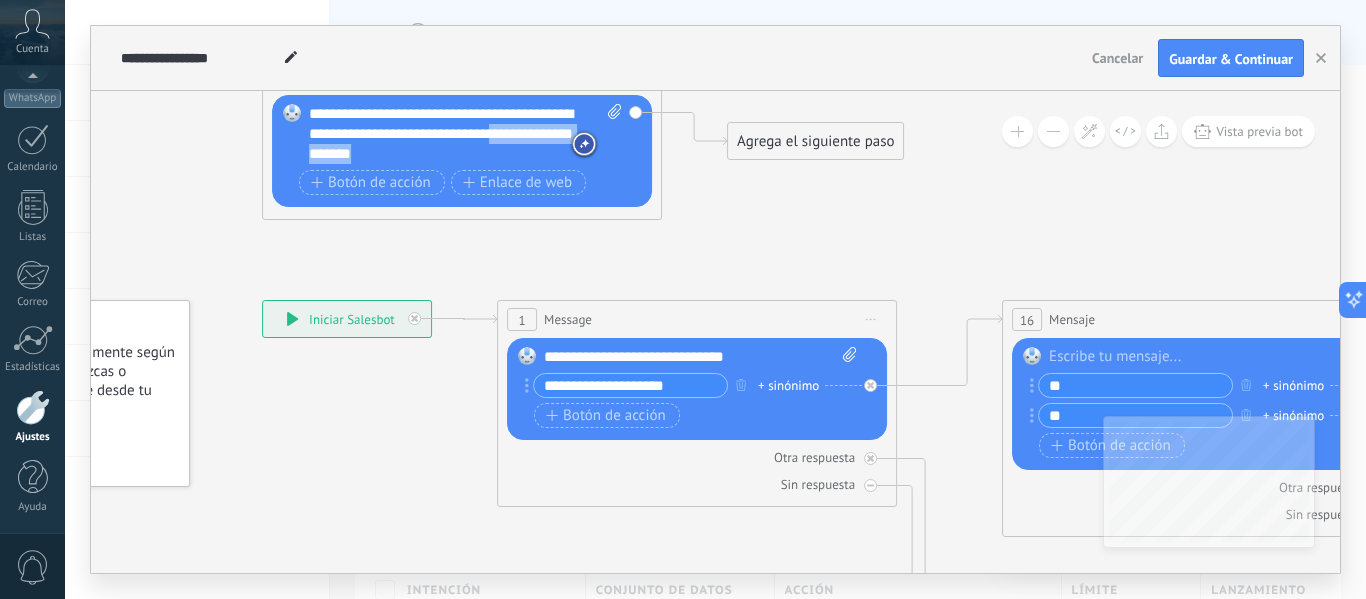 click on "Subir" at bounding box center [0, 0] 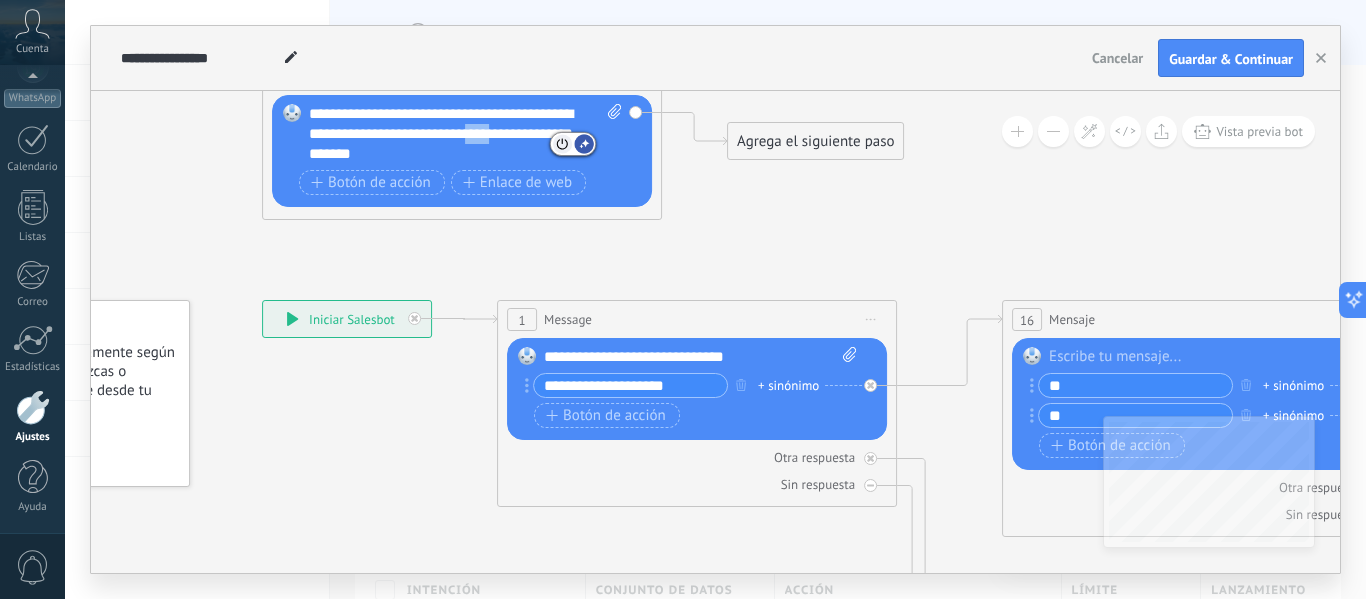 drag, startPoint x: 552, startPoint y: 128, endPoint x: 574, endPoint y: 144, distance: 27.202942 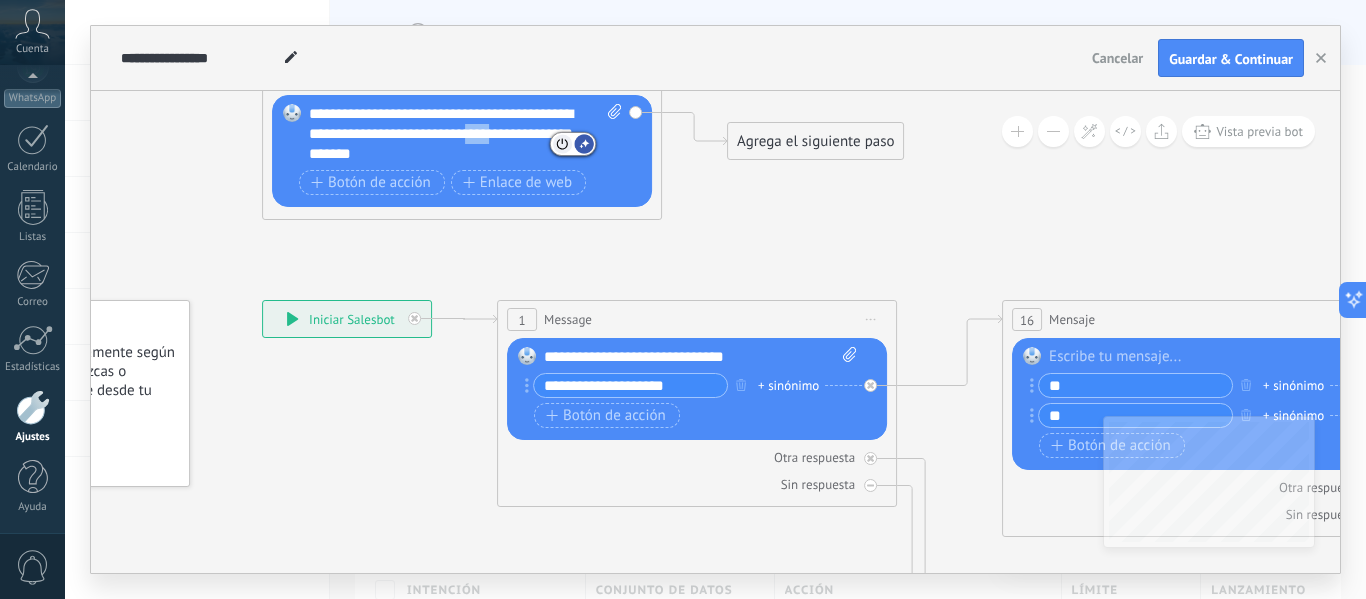 click on ".abccls-1,.abccls-2{fill-rule:evenodd}.abccls-2{fill:#fff} .abfcls-1{fill:none}.abfcls-2{fill:#fff} .abncls-1{isolation:isolate}.abncls-2{opacity:.06}.abncls-2,.abncls-3,.abncls-6{mix-blend-mode:multiply}.abncls-3{opacity:.15}.abncls-4,.abncls-8{fill:#fff}.abncls-5{fill:url(#abnlinear-gradient)}.abncls-6{opacity:.04}.abncls-7{fill:url(#abnlinear-gradient-2)}.abncls-8{fill-rule:evenodd} .abqst0{fill:#ffa200} .abwcls-1{fill:#252525} .cls-1{isolation:isolate} .acicls-1{fill:none} .aclcls-1{fill:#232323} .acnst0{display:none} .addcls-1,.addcls-2{fill:none;stroke-miterlimit:10}.addcls-1{stroke:#dfe0e5}.addcls-2{stroke:#a1a7ab} .adecls-1,.adecls-2{fill:none;stroke-miterlimit:10}.adecls-1{stroke:#dfe0e5}.adecls-2{stroke:#a1a7ab} .adqcls-1{fill:#8591a5;fill-rule:evenodd} .aeccls-1{fill:#5c9f37} .aeecls-1{fill:#f86161} .aejcls-1{fill:#8591a5;fill-rule:evenodd} .aekcls-1{fill-rule:evenodd} .aelcls-1{fill-rule:evenodd;fill:currentColor} .aemcls-1{fill-rule:evenodd;fill:currentColor} .aercls-2{fill:#24bc8c}" at bounding box center (683, 299) 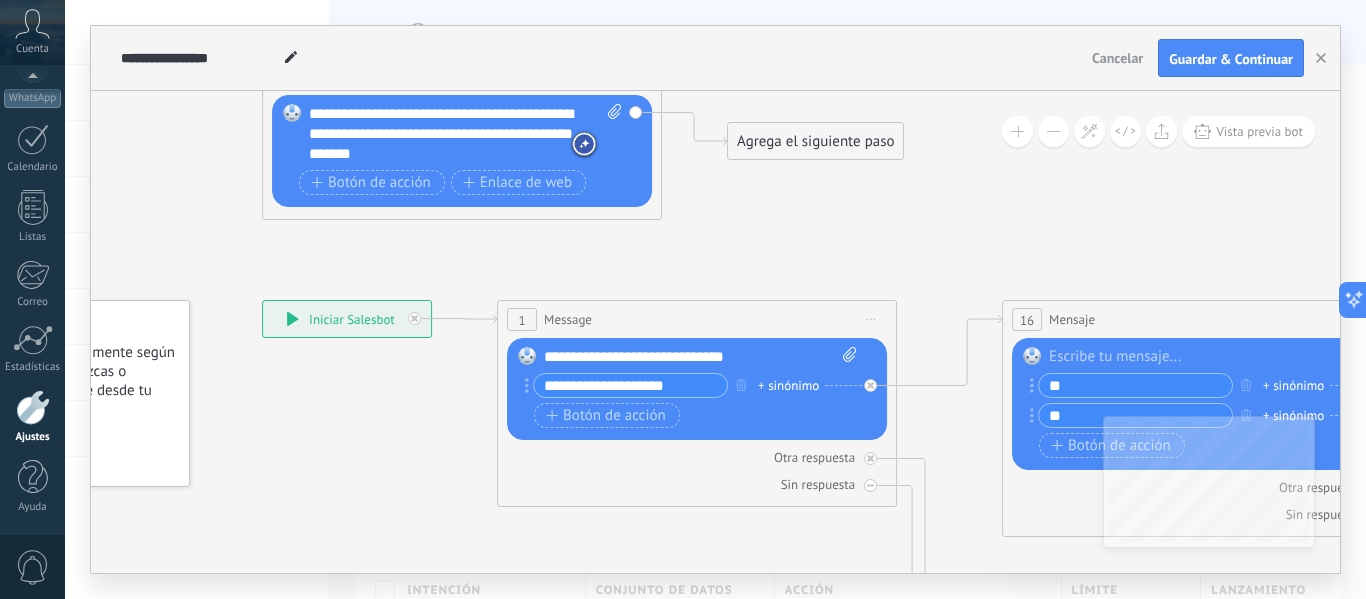 click 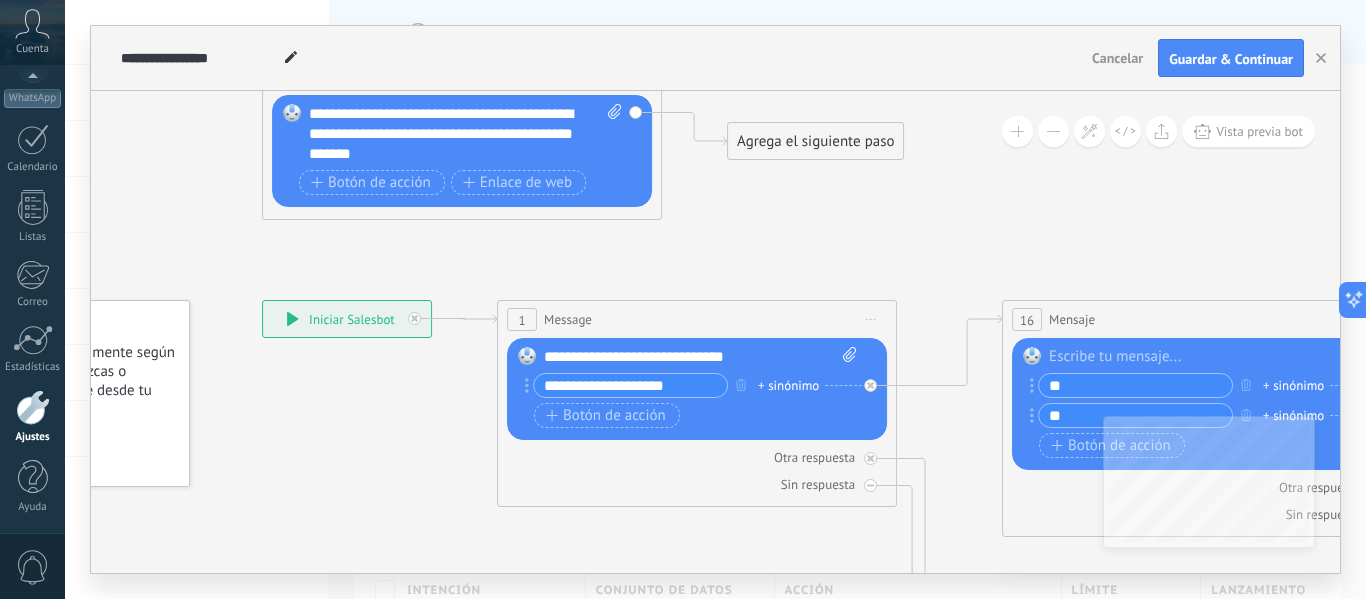 click 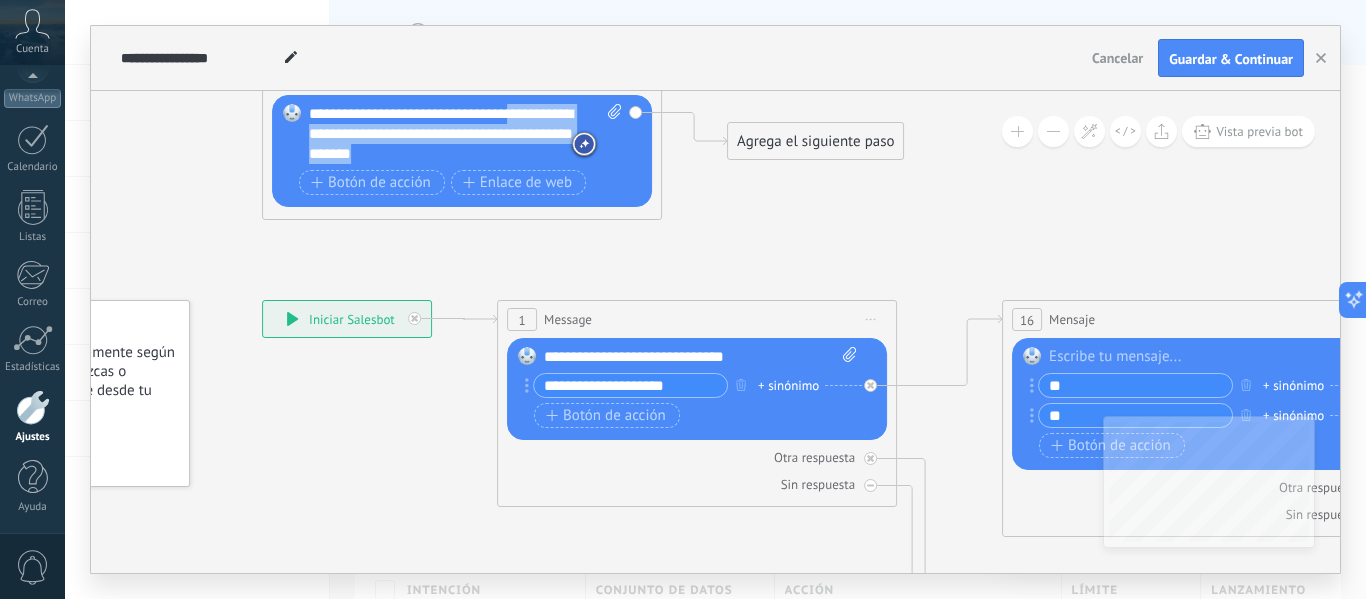 drag, startPoint x: 591, startPoint y: 122, endPoint x: 702, endPoint y: 175, distance: 123.00407 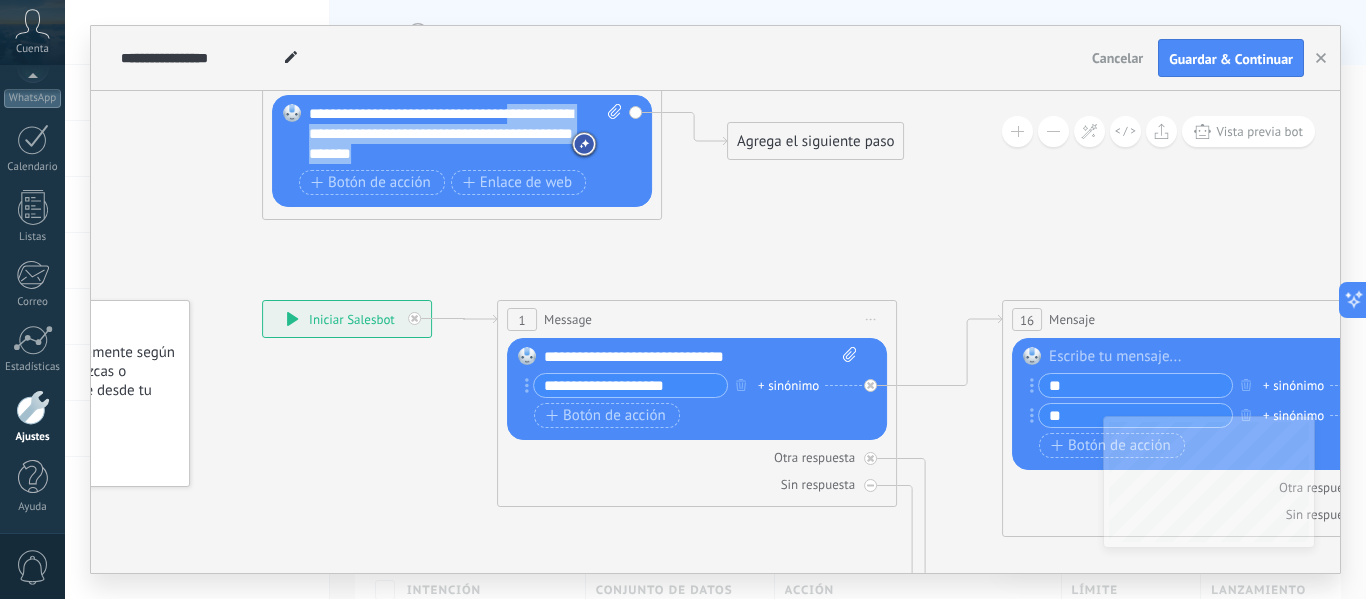 click on "**********" at bounding box center (262, 300) 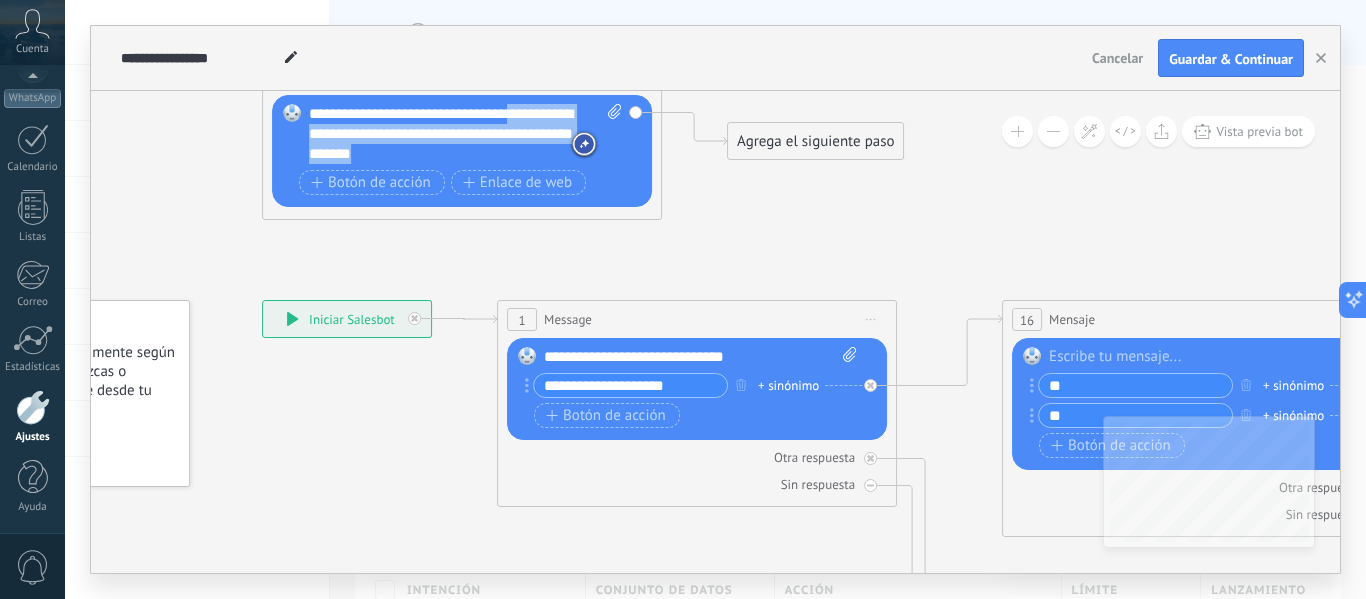 drag, startPoint x: 659, startPoint y: 193, endPoint x: 682, endPoint y: 216, distance: 32.526913 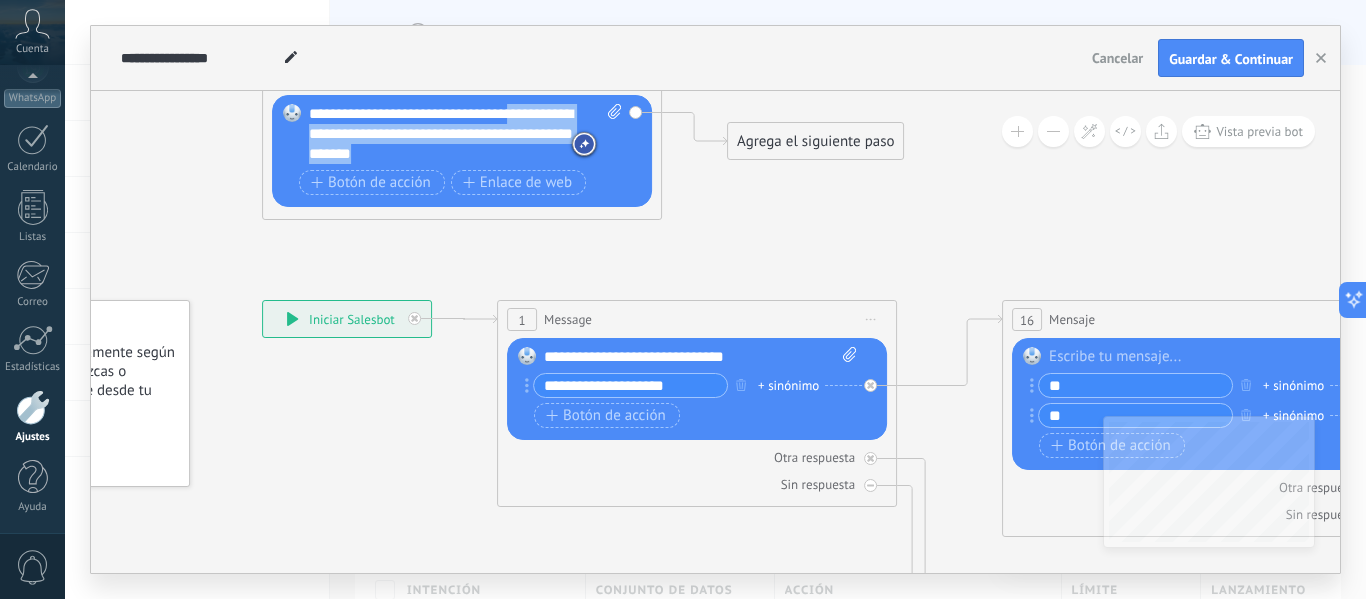 click on "**********" at bounding box center [262, 300] 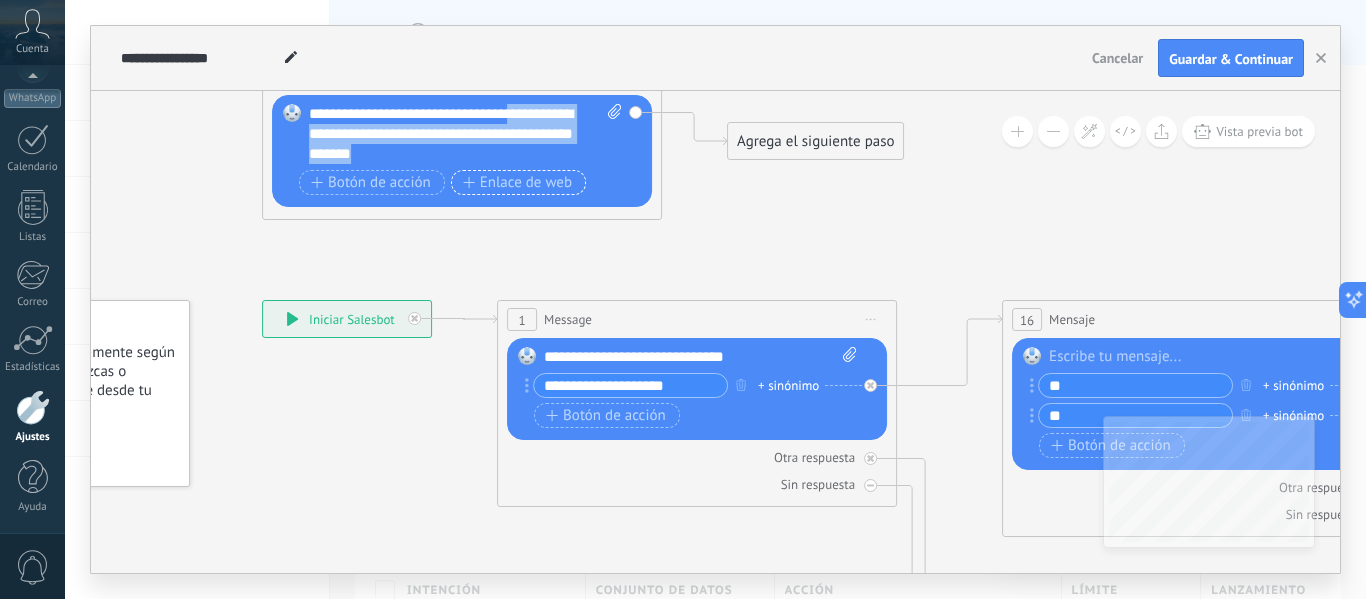 click on "Enlace de web" at bounding box center [518, 182] 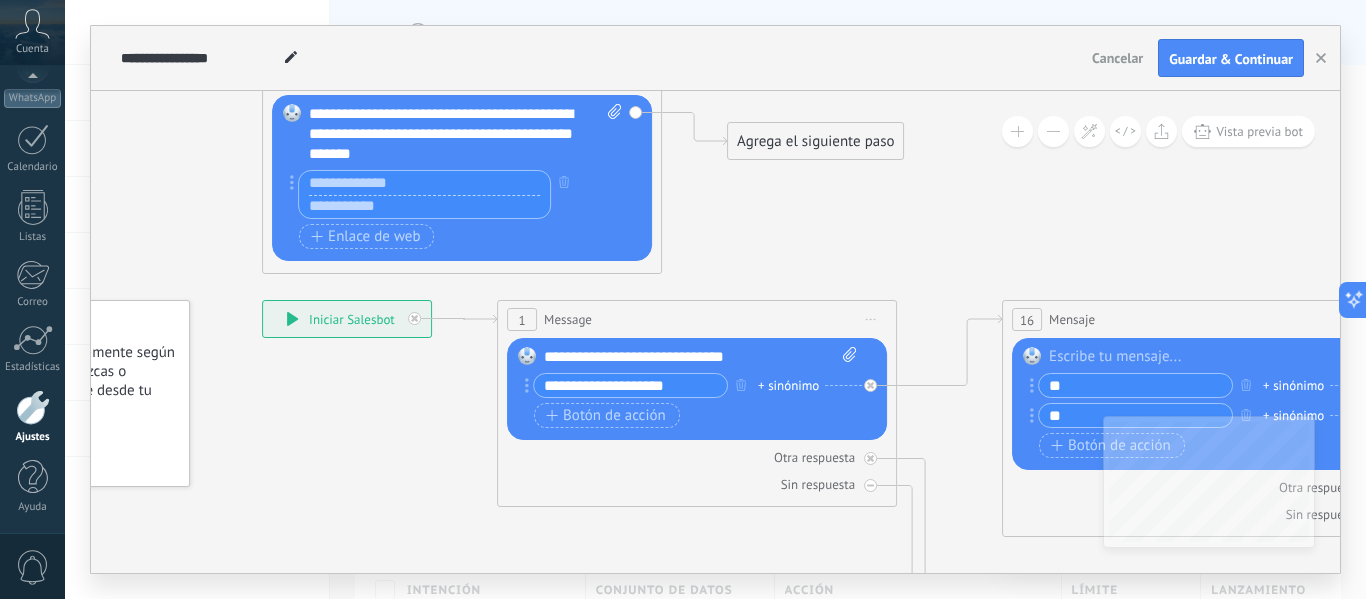 click on "Botón de acción
Enlace de web" at bounding box center [460, 212] 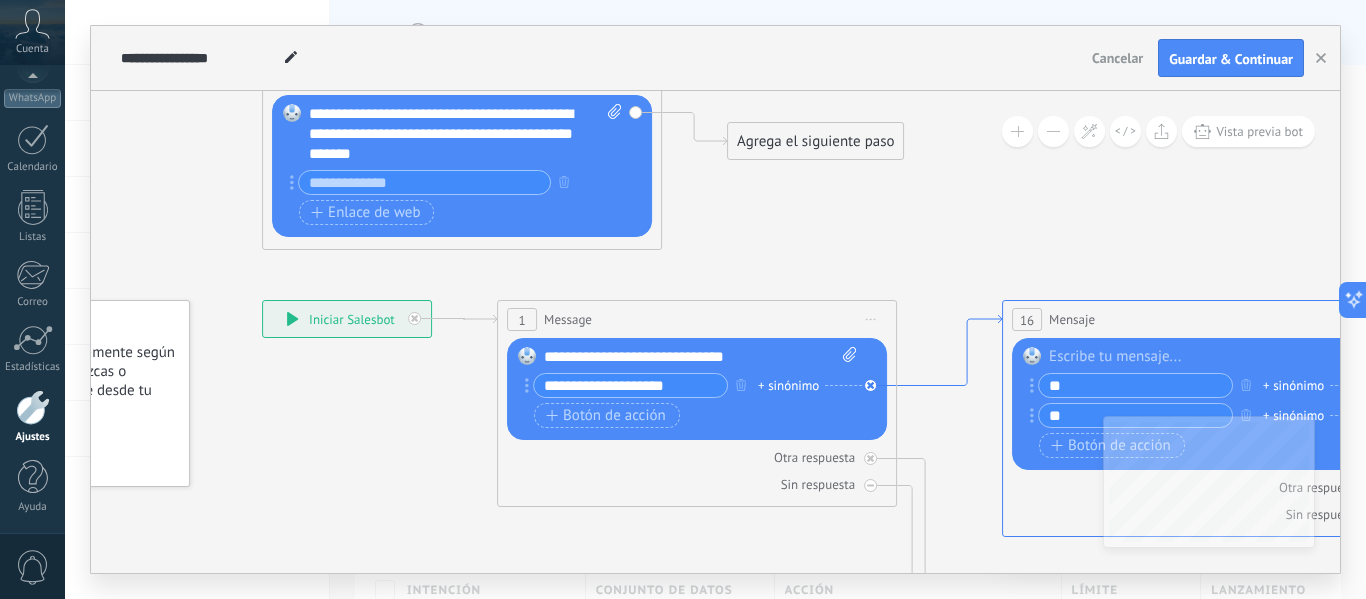 click 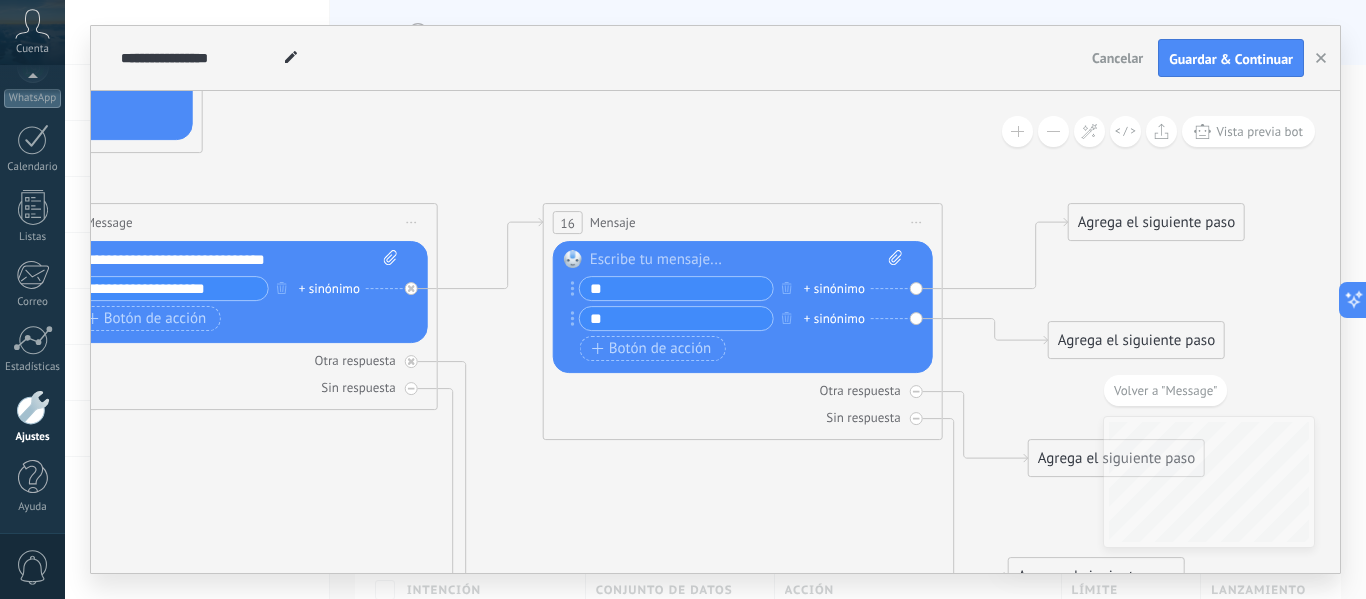 click on "Agrega el siguiente paso" at bounding box center (1156, 222) 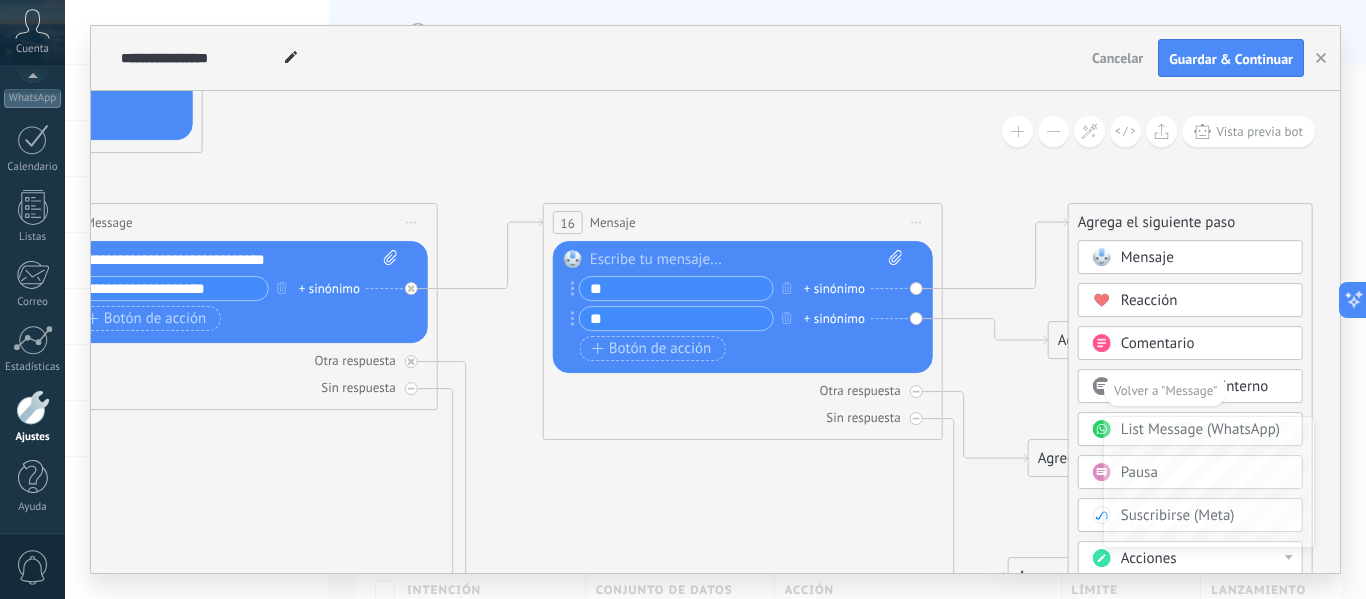 click at bounding box center (1101, 257) 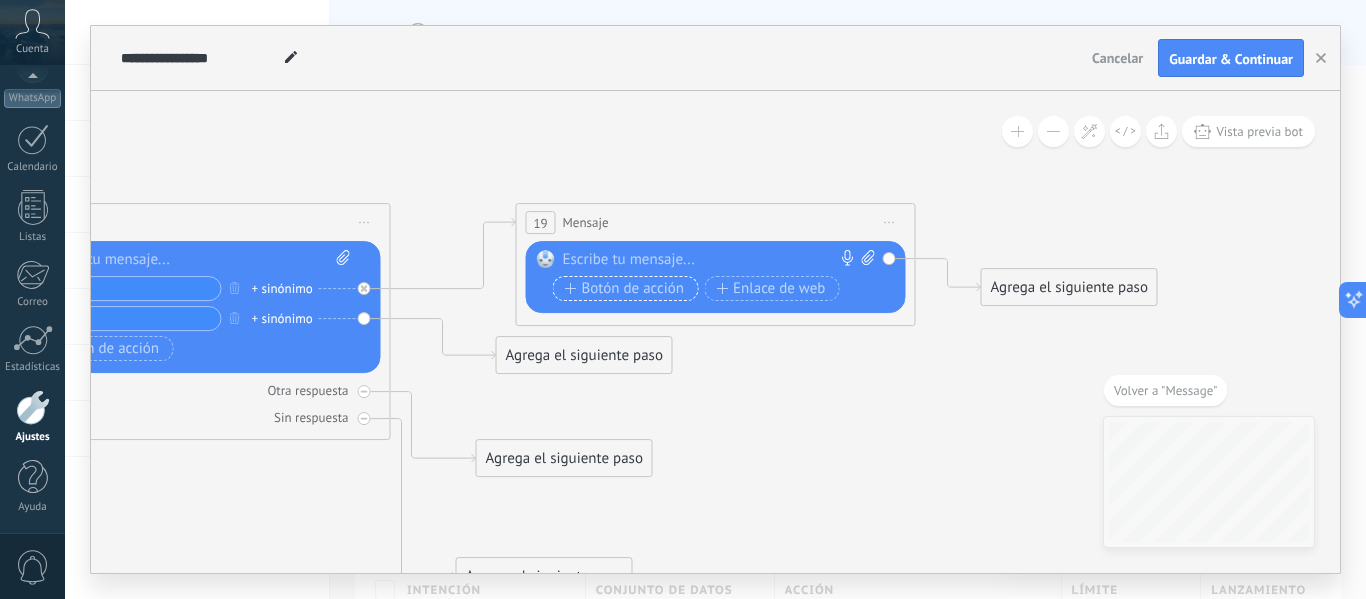 click on "Botón de acción" at bounding box center (625, 289) 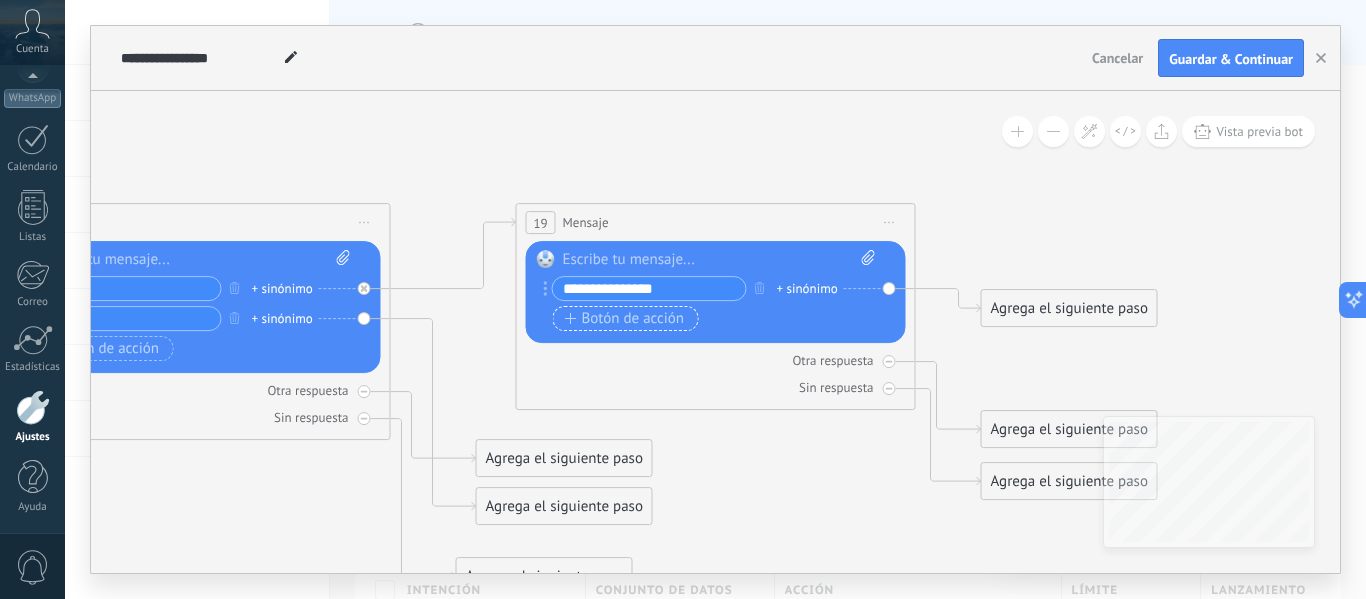 type on "**********" 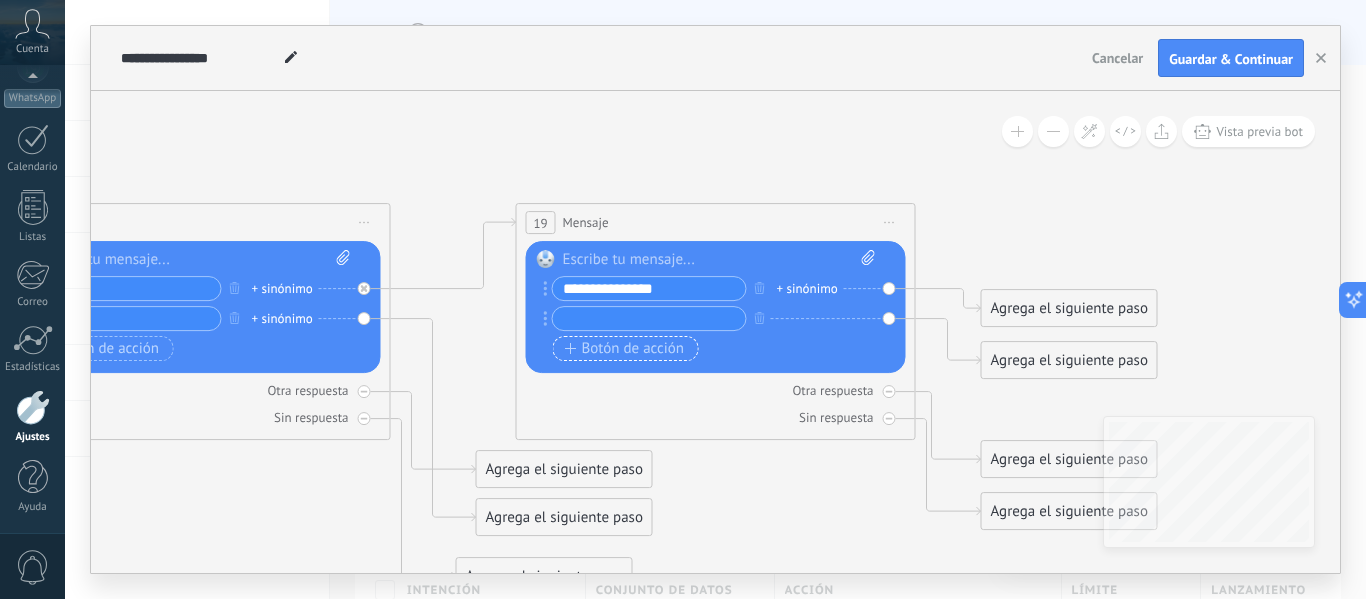type 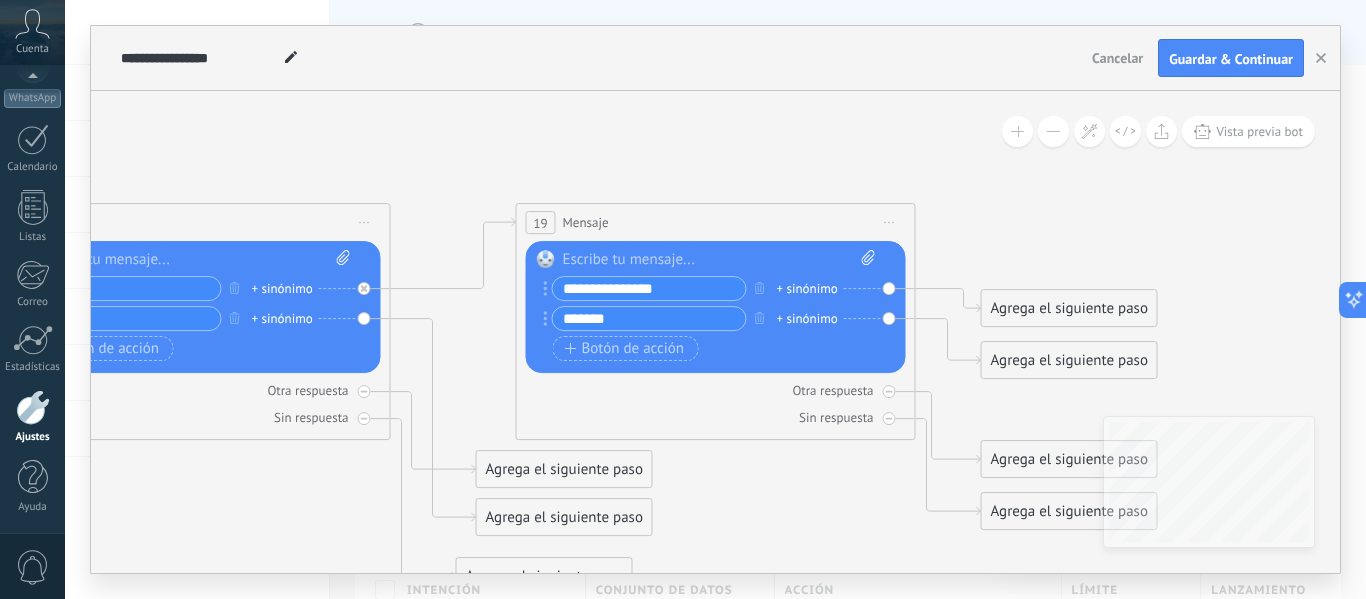 type on "*******" 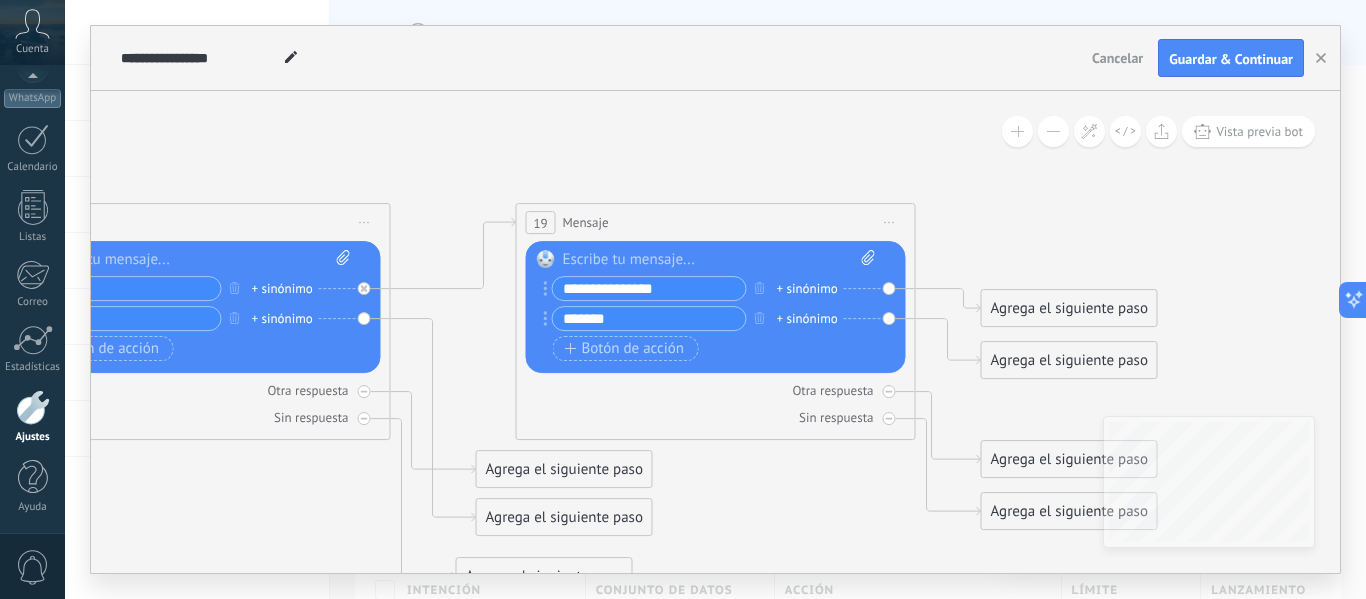 click on "Otra respuesta
Sin respuesta
Error al enviar el mensaje" at bounding box center [716, 400] 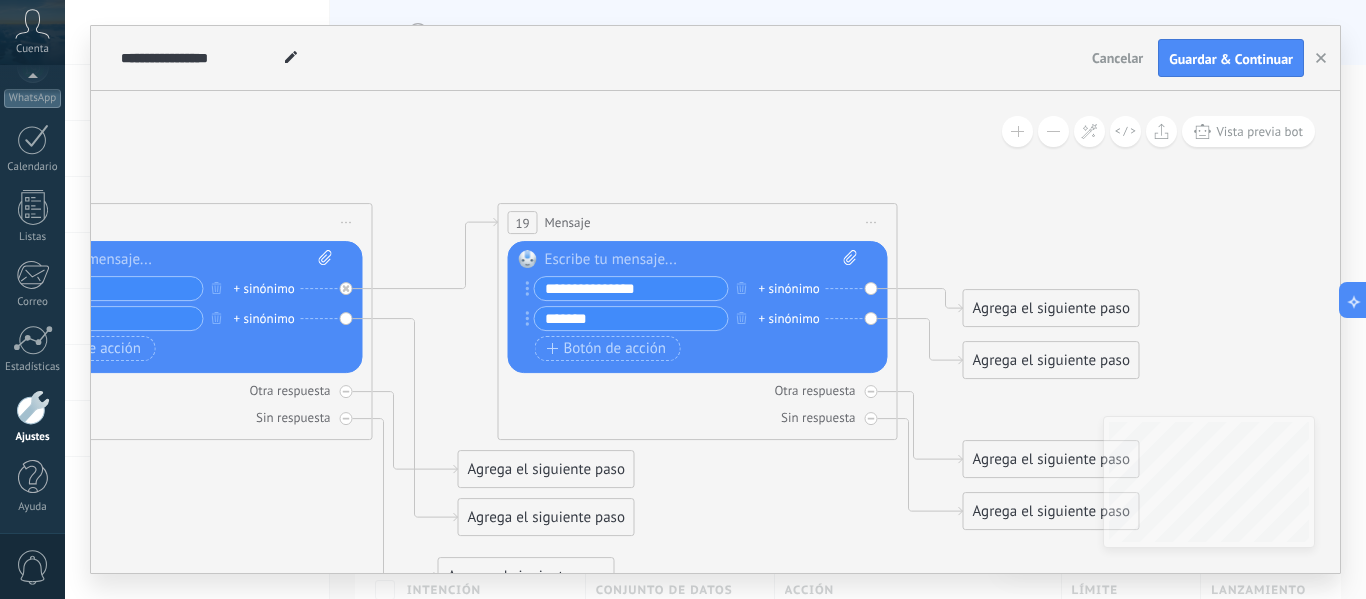 click on "19" at bounding box center (522, 223) 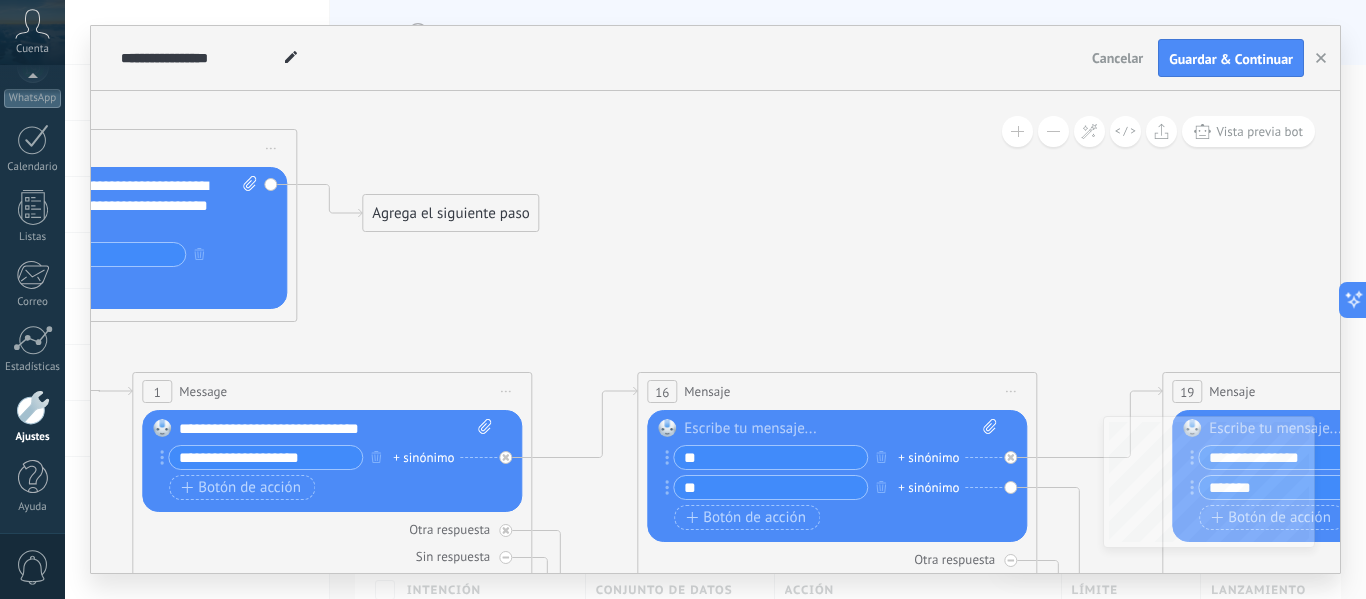 click on "Iniciar vista previa aquí
Cambiar nombre
Duplicar
Borrar" at bounding box center (271, 148) 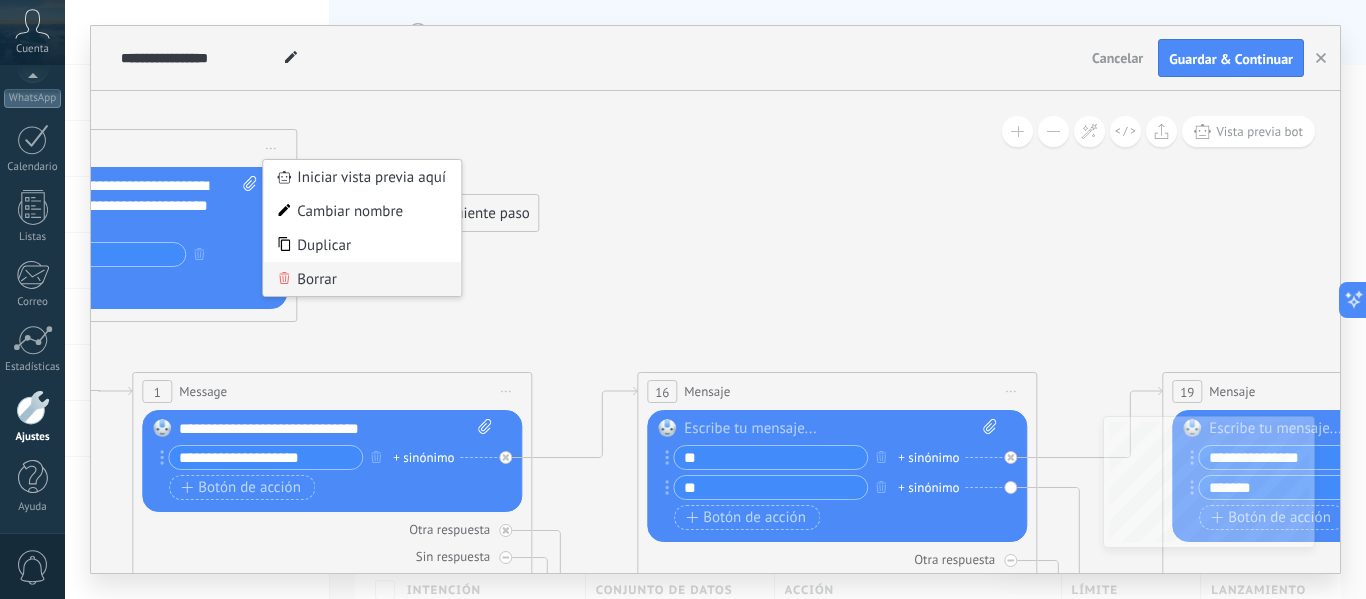 click on "Borrar" at bounding box center (362, 279) 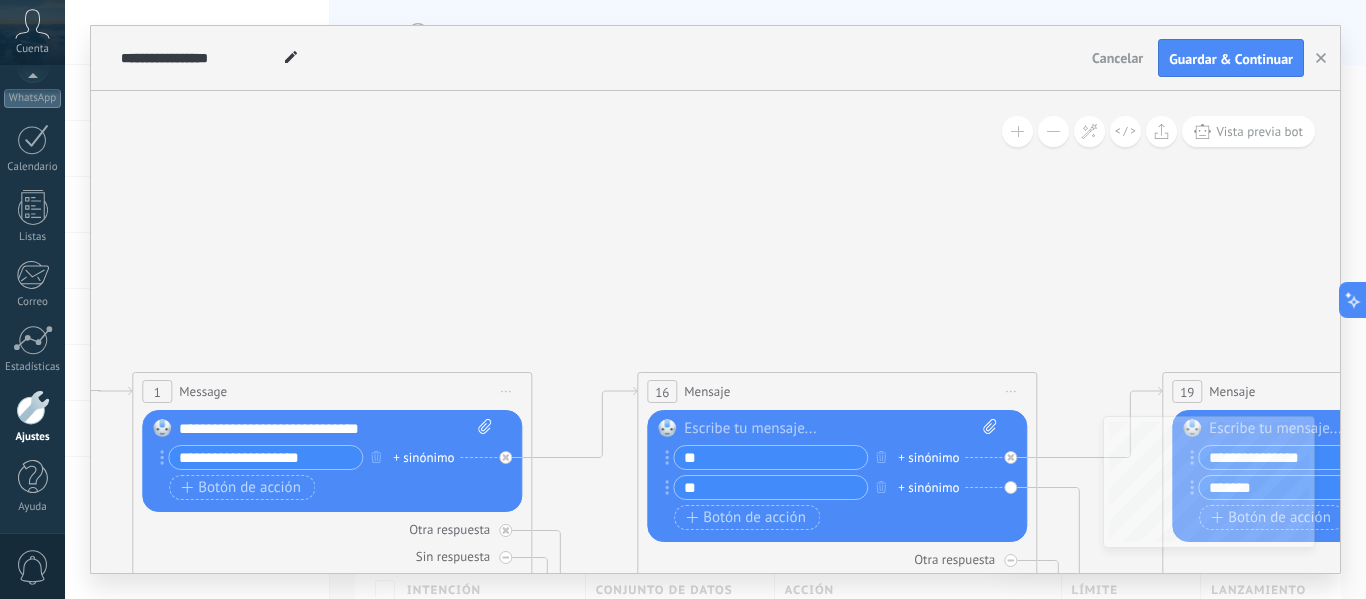 click 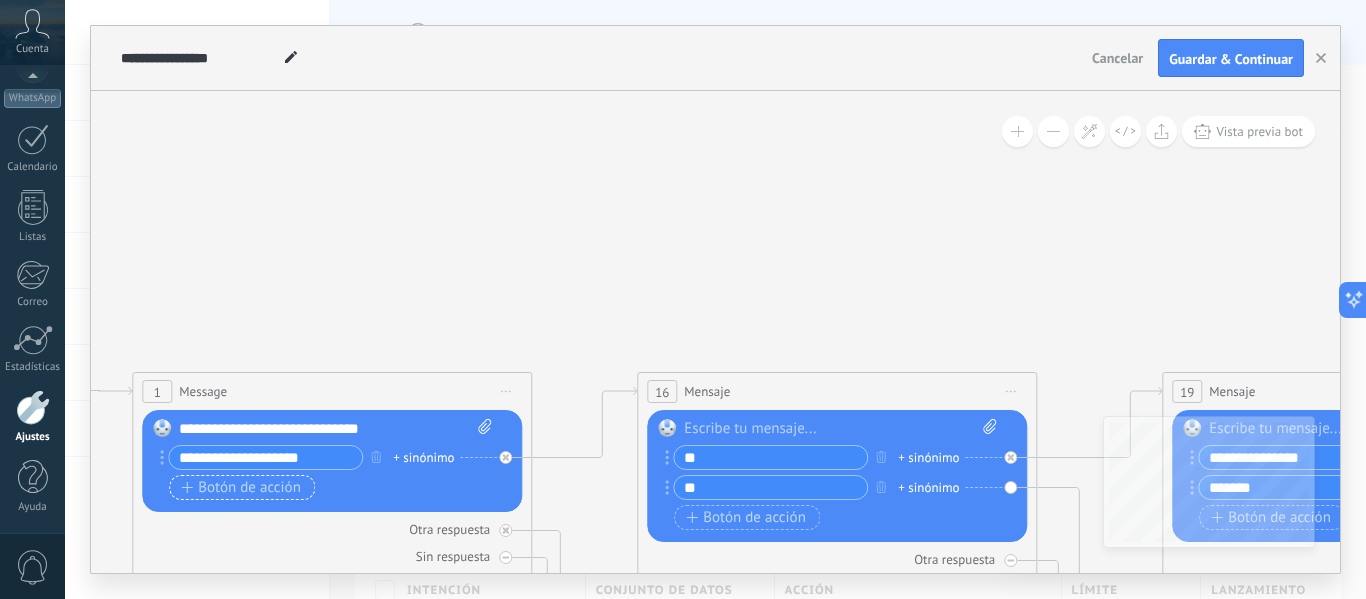 click on "Botón de acción" at bounding box center (241, 488) 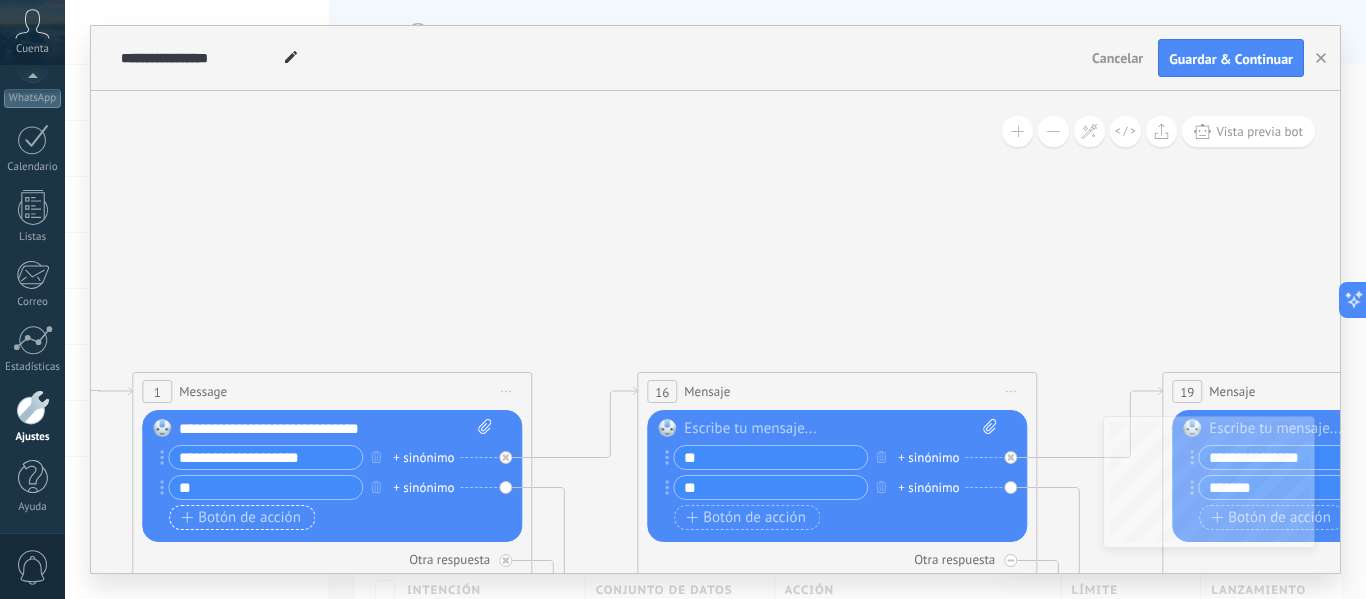 type on "*" 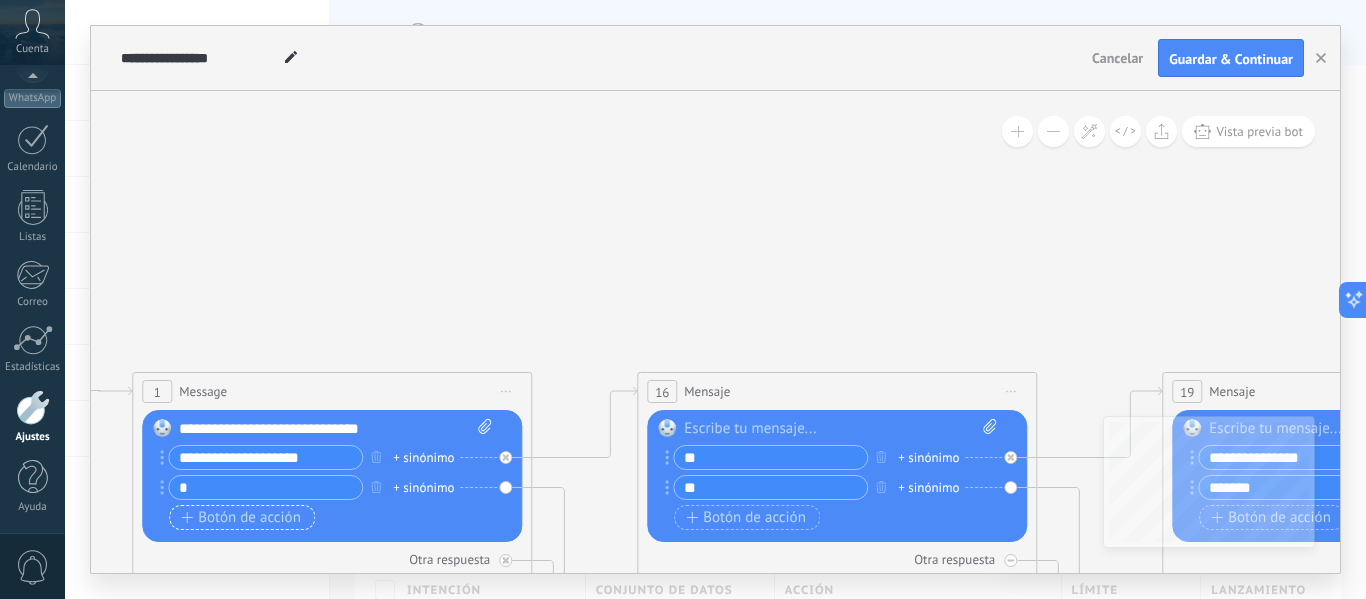 type 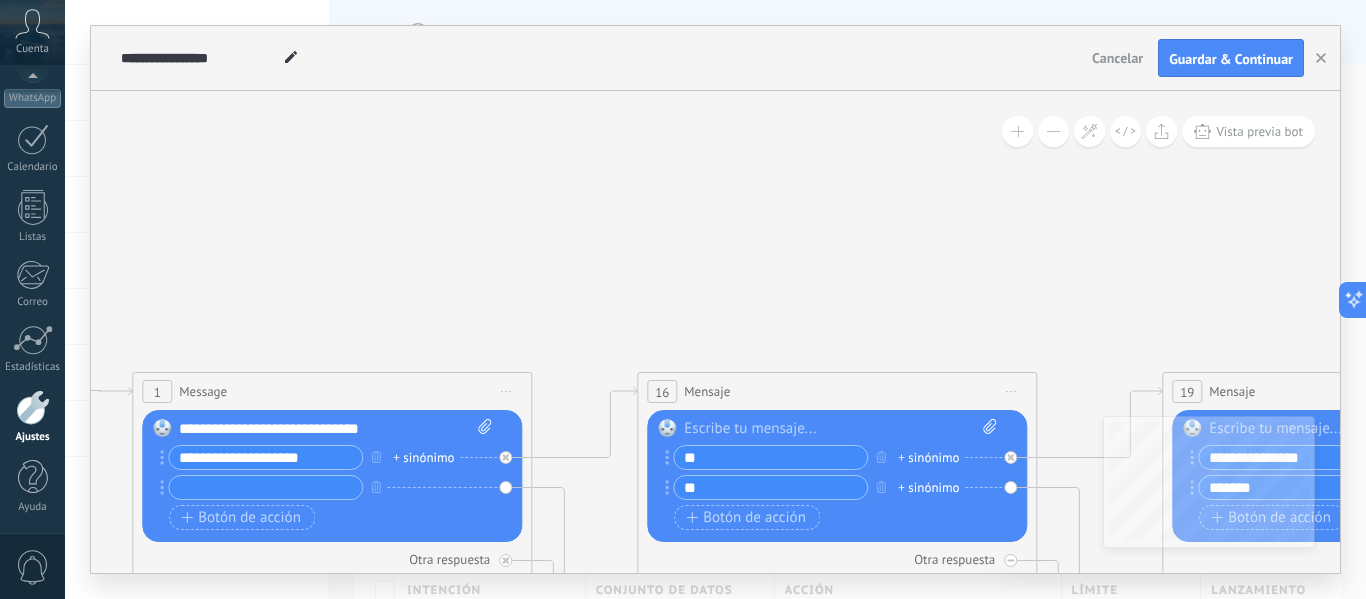 click 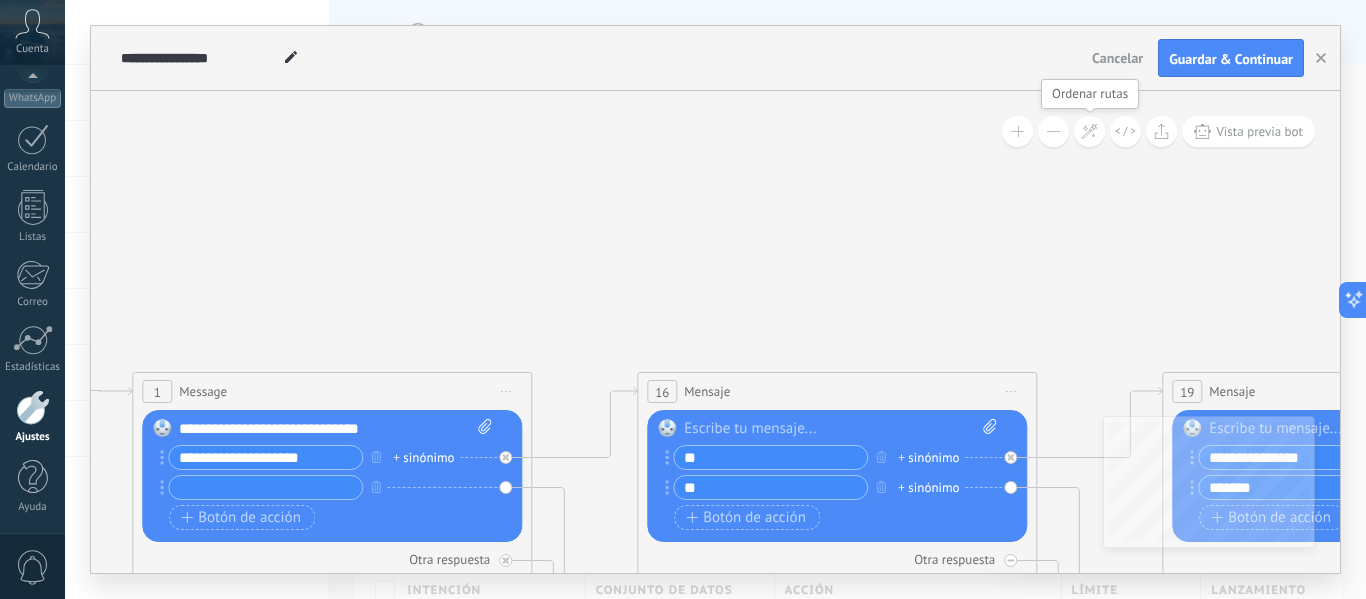 click 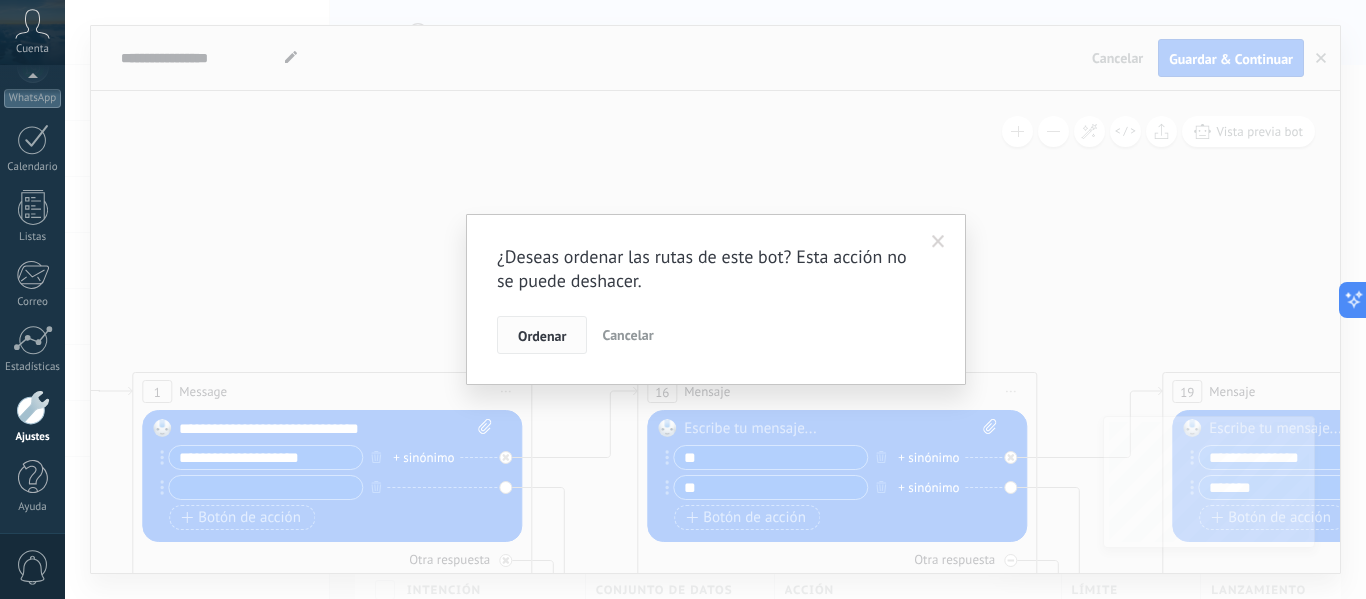 click on "Ordenar" at bounding box center (542, 336) 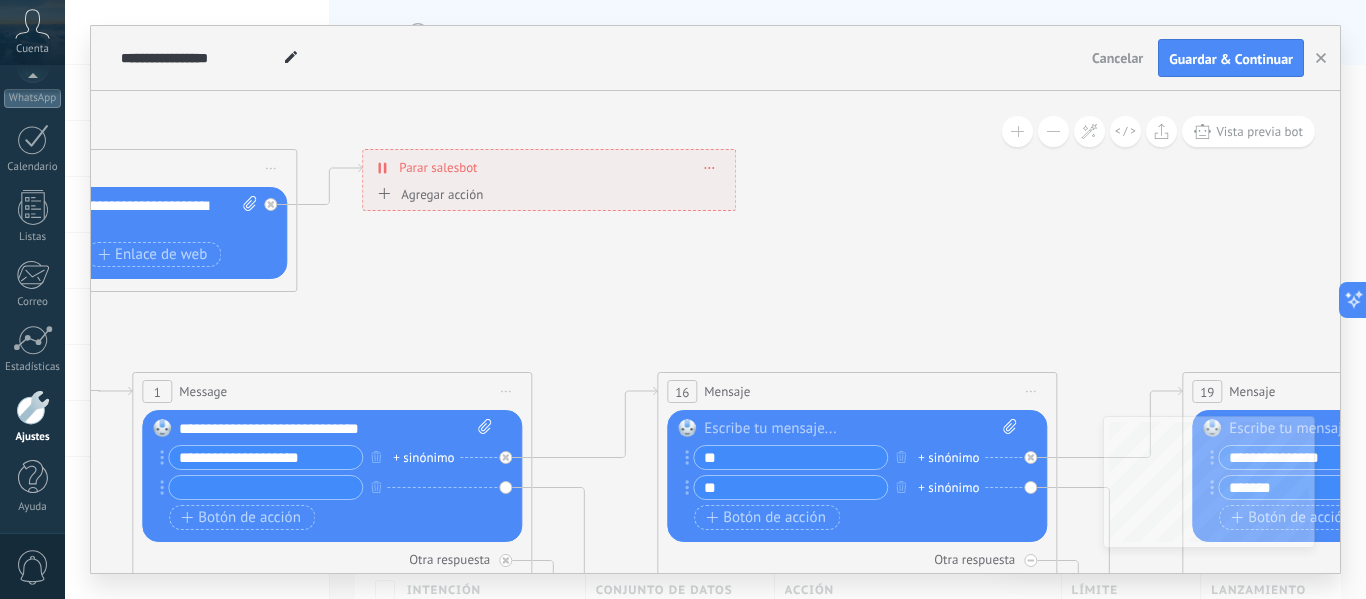 click on "Iniciar vista previa aquí
Cambiar nombre
Duplicar
Borrar" at bounding box center [271, 168] 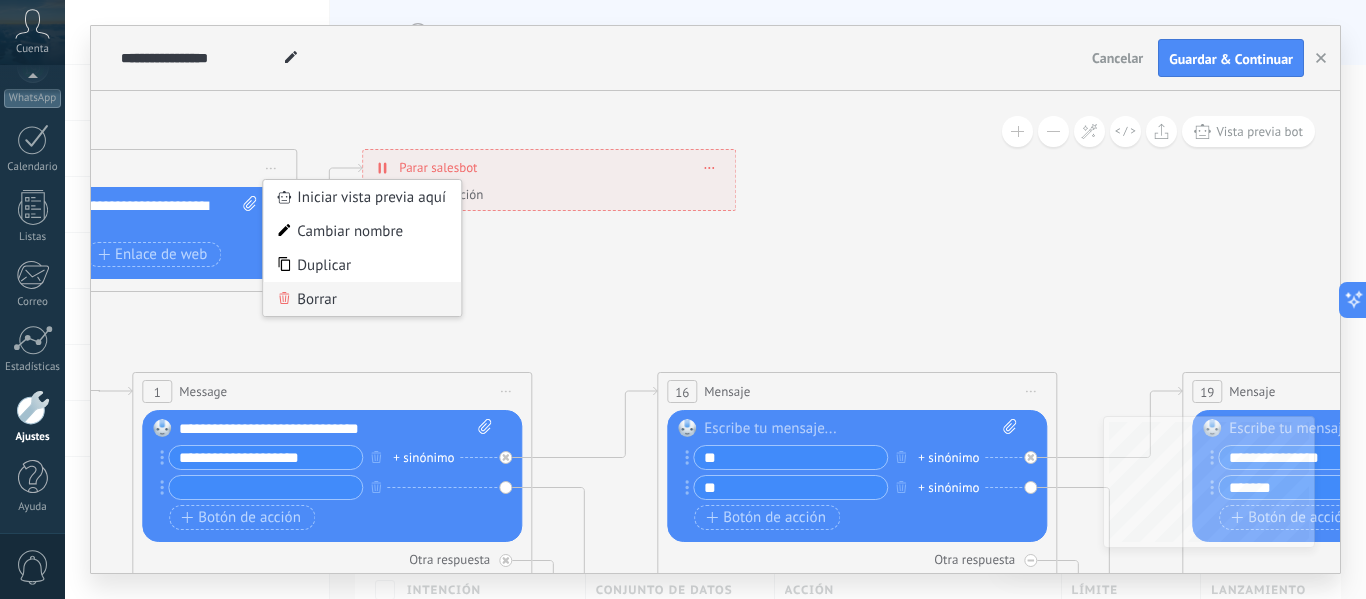 click on "Borrar" at bounding box center [362, 299] 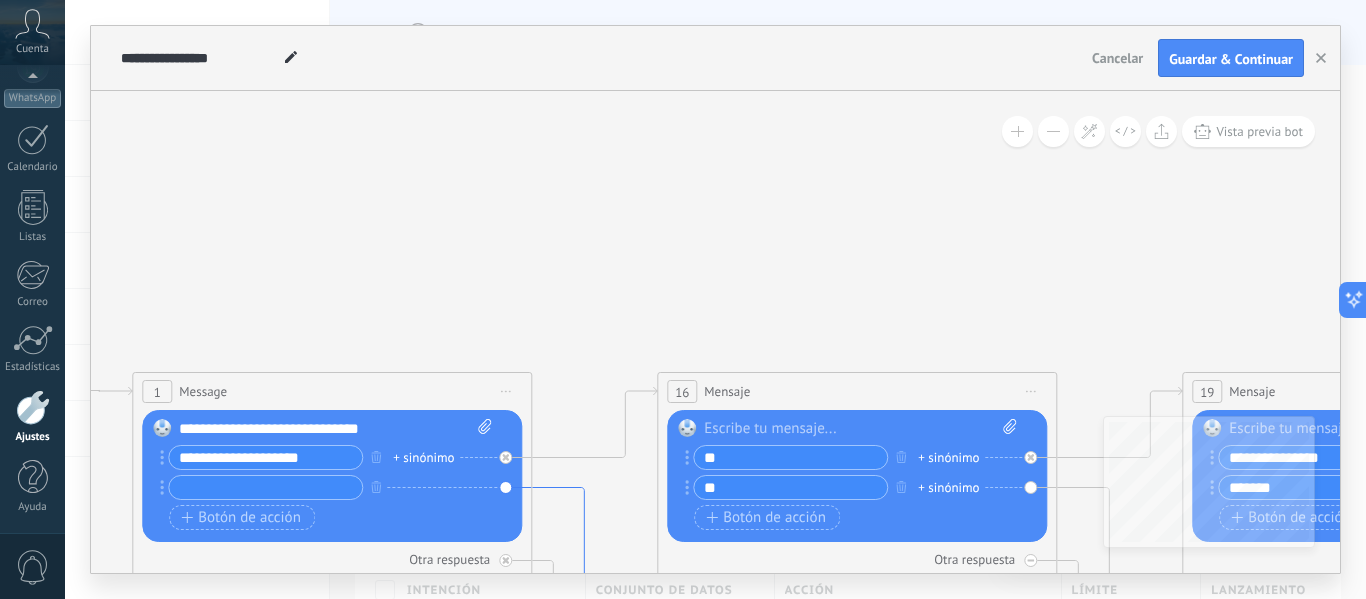 click 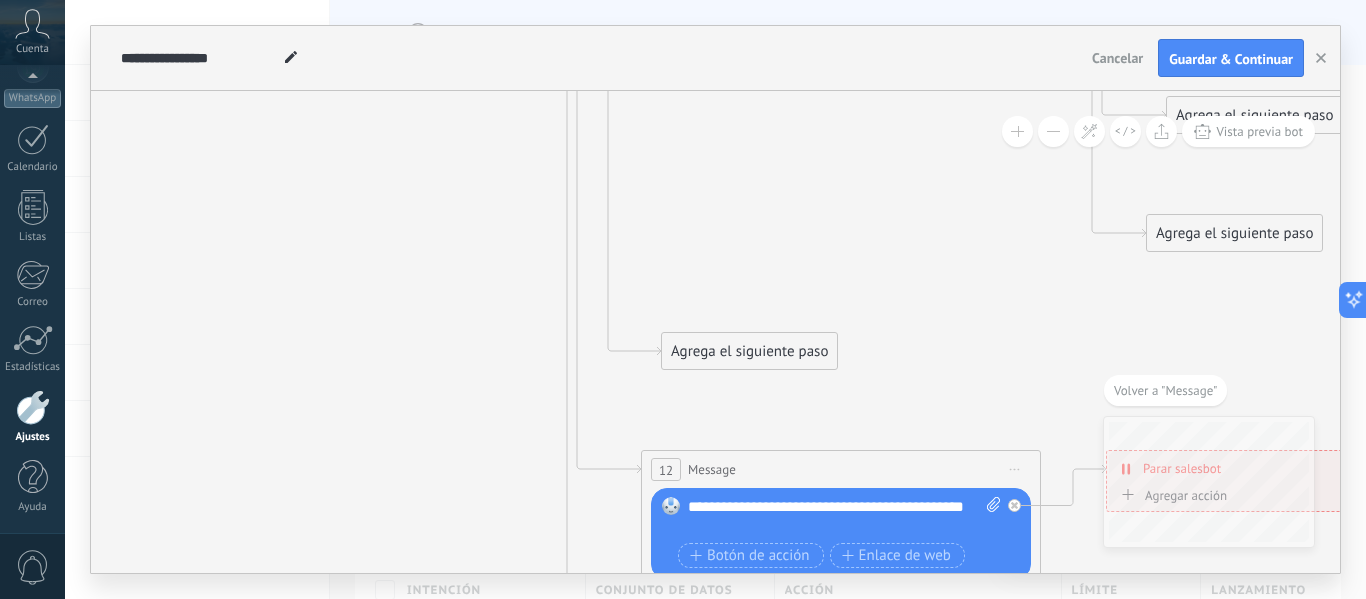 click on "Message" at bounding box center [712, 469] 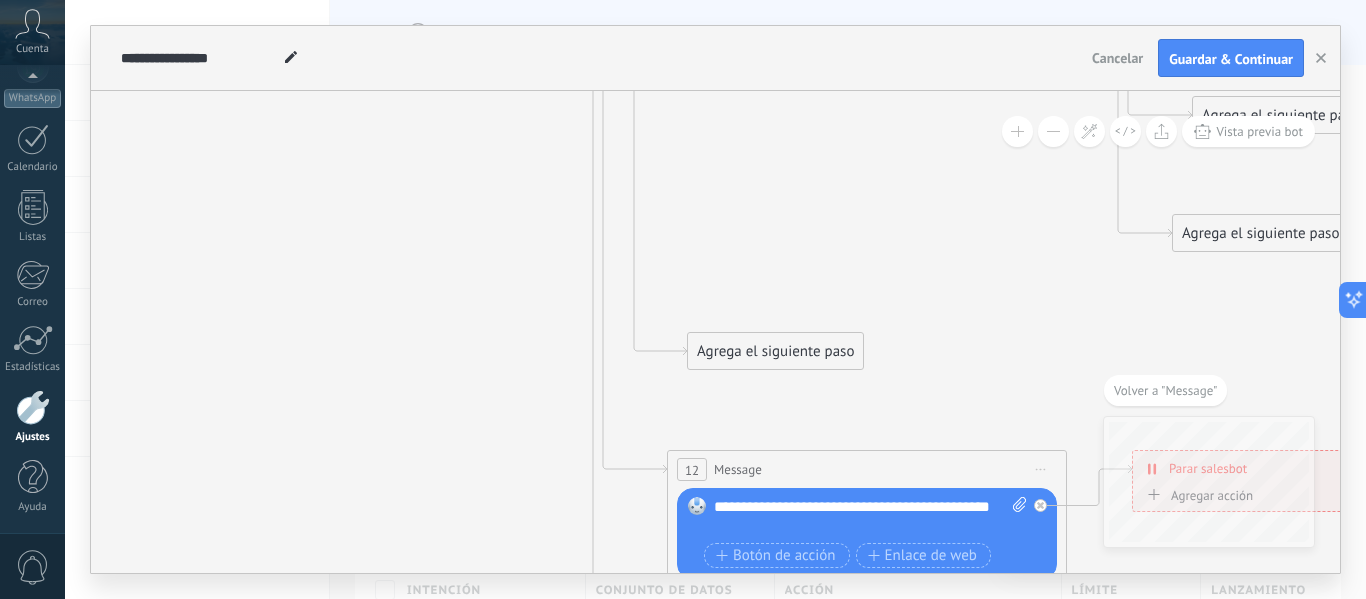 click on "12
Message
*******
(a):
Todos los contactos - canales seleccionados
Todos los contactos - canales seleccionados
Todos los contactos - canal primario
Contacto principal - canales seleccionados
Contacto principal - canal primario
Todos los contactos - canales seleccionados
Todos los contactos - canales seleccionados
Todos los contactos - canal primario" at bounding box center [867, 469] 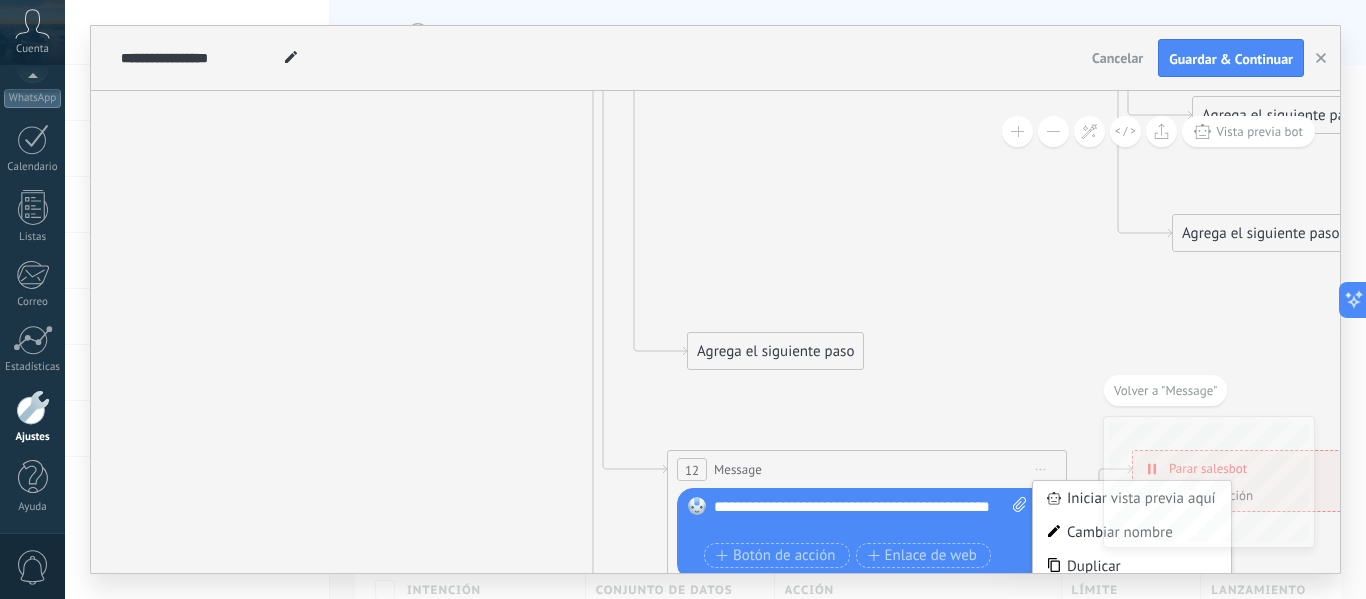 click on "Iniciar vista previa aquí
Cambiar nombre
Duplicar
Borrar" at bounding box center (1041, 469) 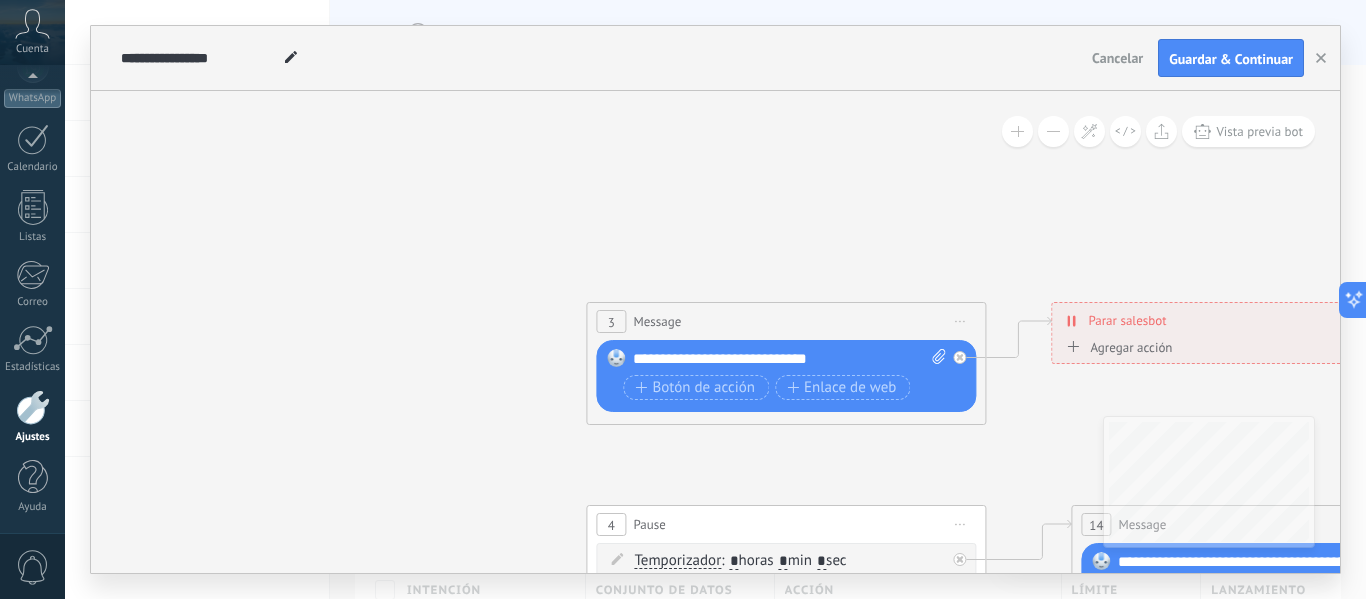 click on "3" at bounding box center (611, 322) 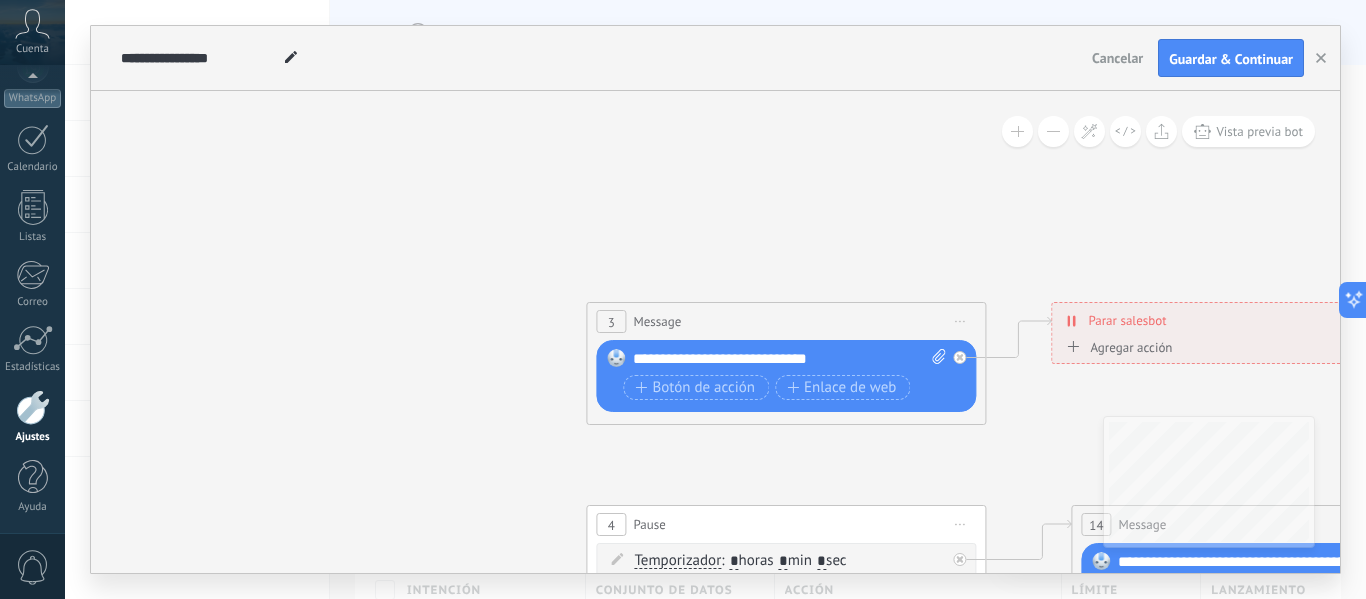 click on "Iniciar vista previa aquí
Cambiar nombre
Duplicar
Borrar" at bounding box center (960, 321) 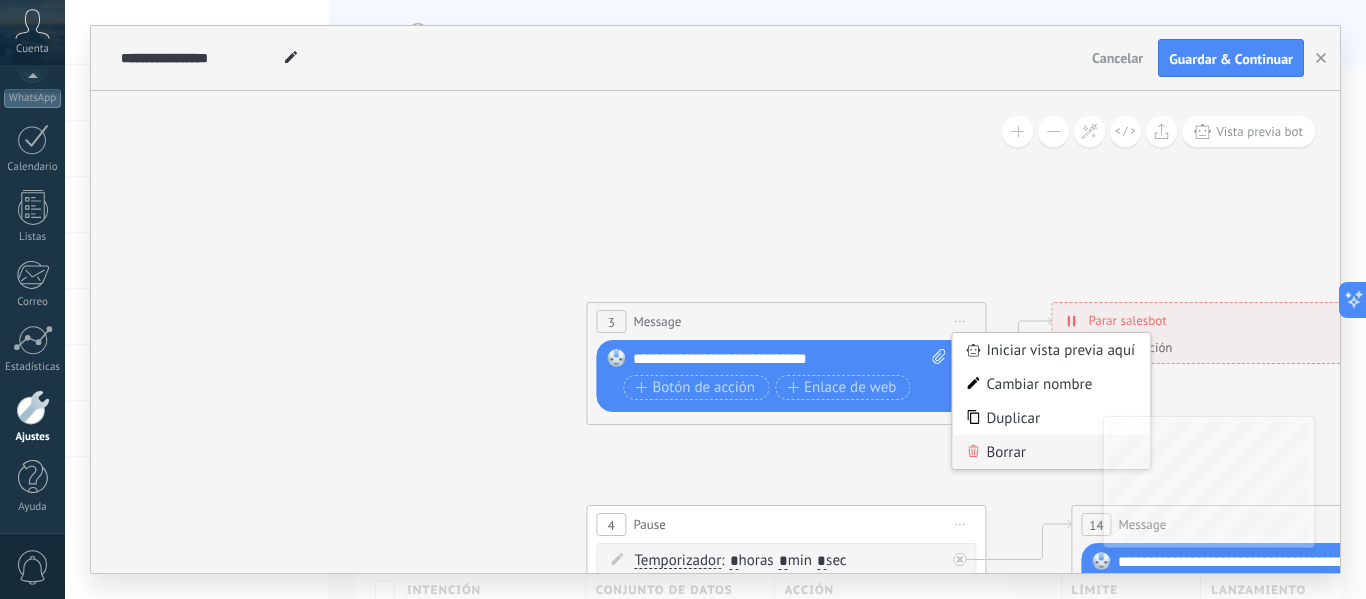 click on "Borrar" at bounding box center (1051, 452) 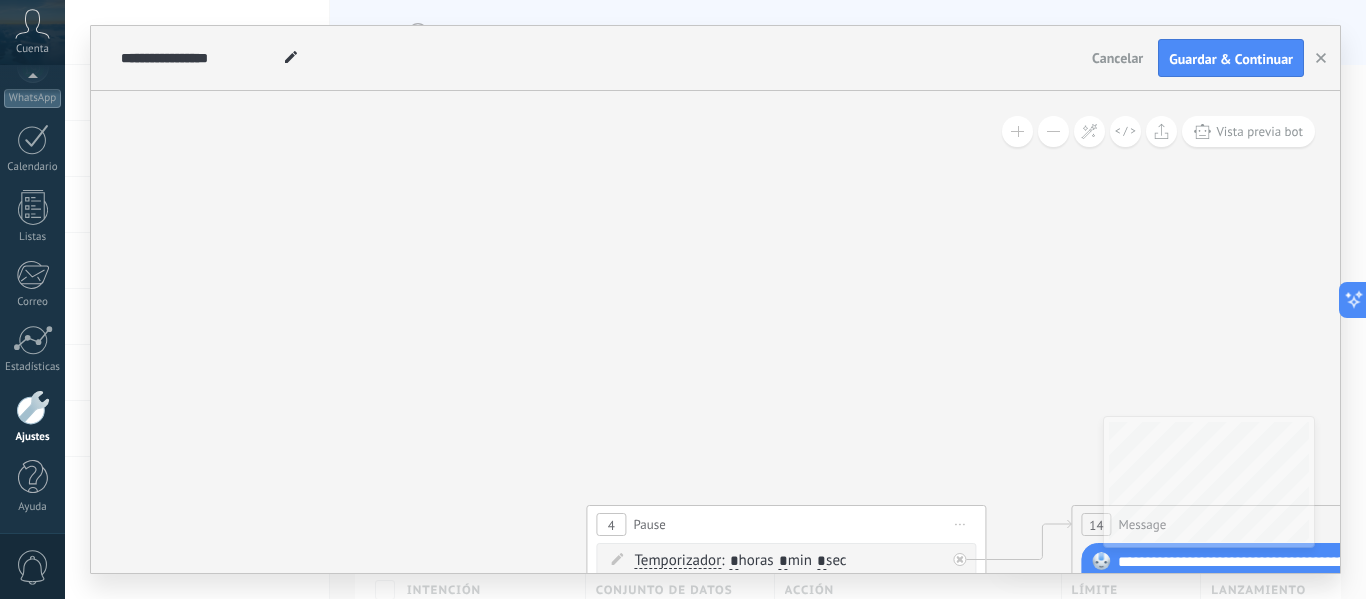 click on "Iniciar vista previa aquí
Cambiar nombre
Duplicar
Borrar" at bounding box center (960, 524) 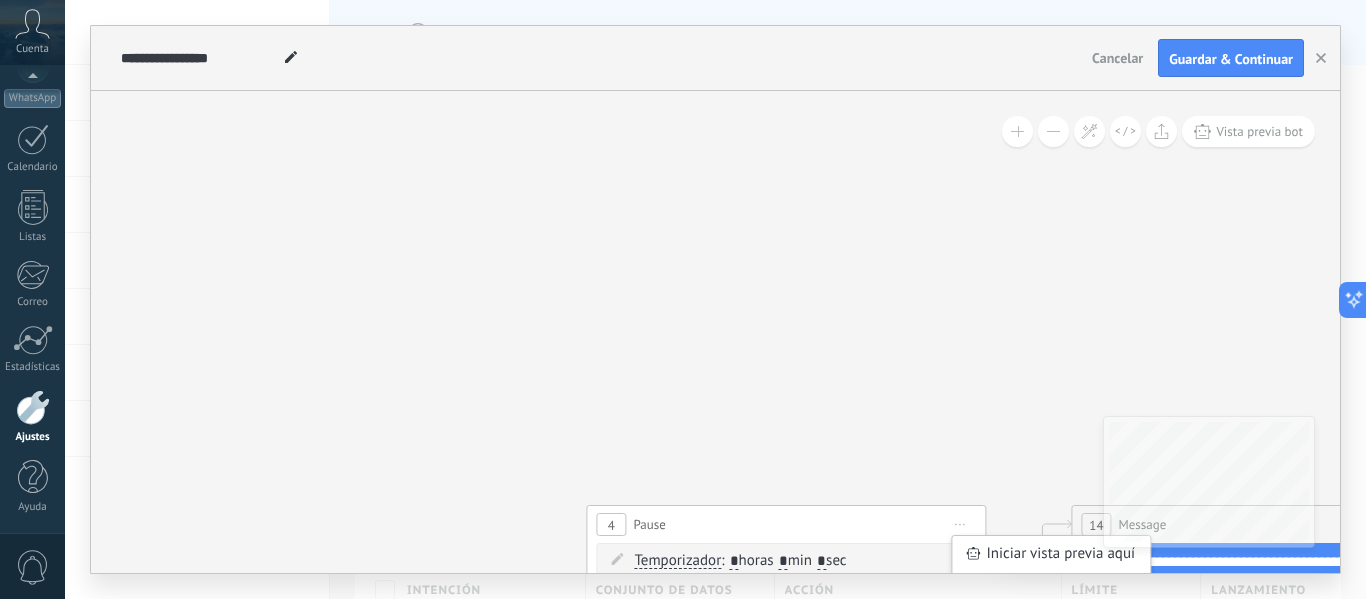 click on "4
Pause
*****
Iniciar vista previa aquí
Cambiar nombre
Duplicar
Borrar" at bounding box center (786, 524) 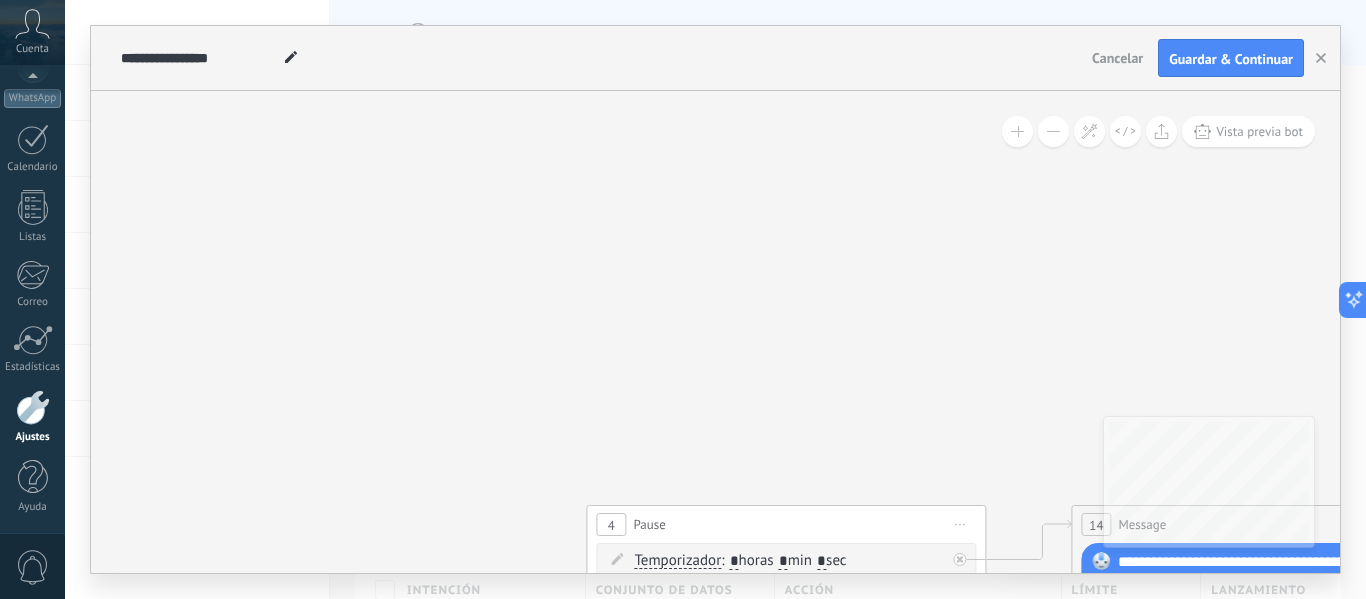 click on "Iniciar vista previa aquí
Cambiar nombre
Duplicar
Borrar" at bounding box center (960, 524) 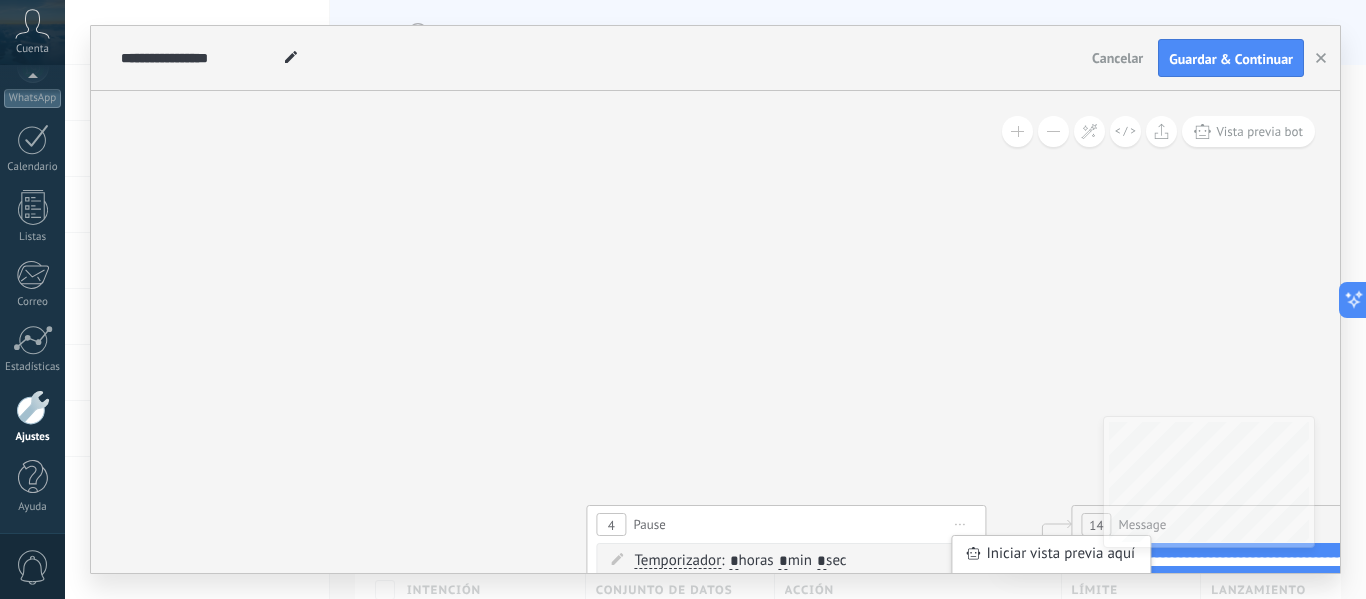 click on "Iniciar vista previa aquí
Cambiar nombre
Duplicar
Borrar" at bounding box center (960, 524) 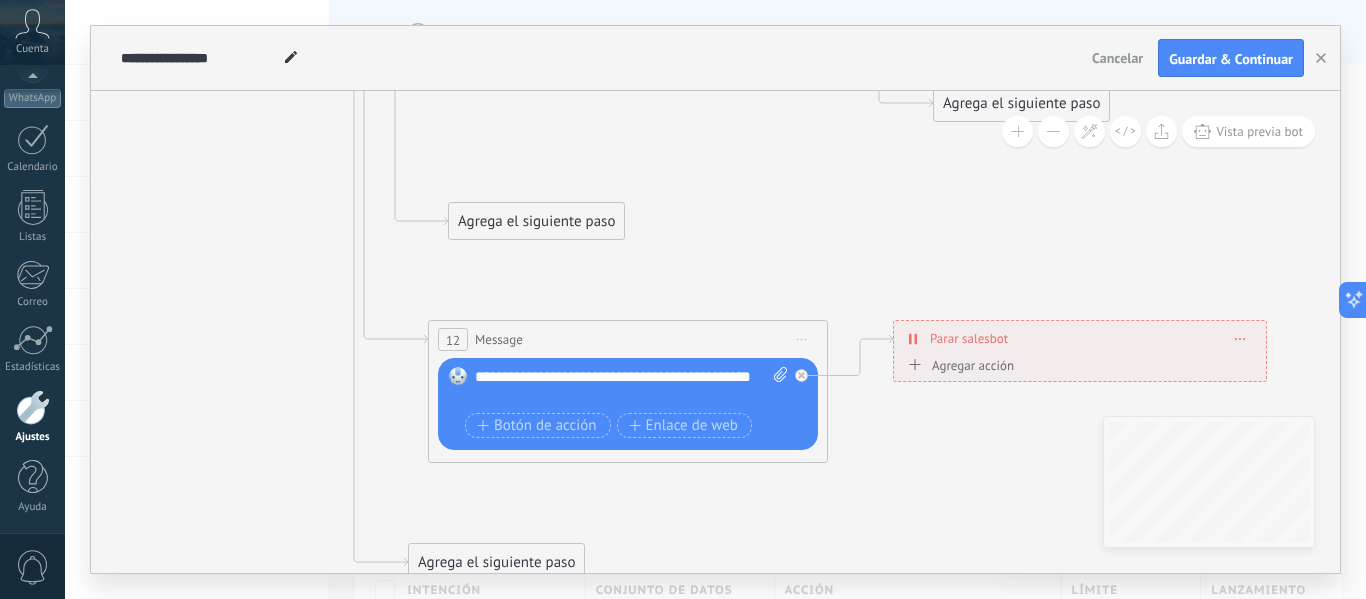 click on "Iniciar vista previa aquí
Cambiar nombre
Duplicar
Borrar" at bounding box center (802, 339) 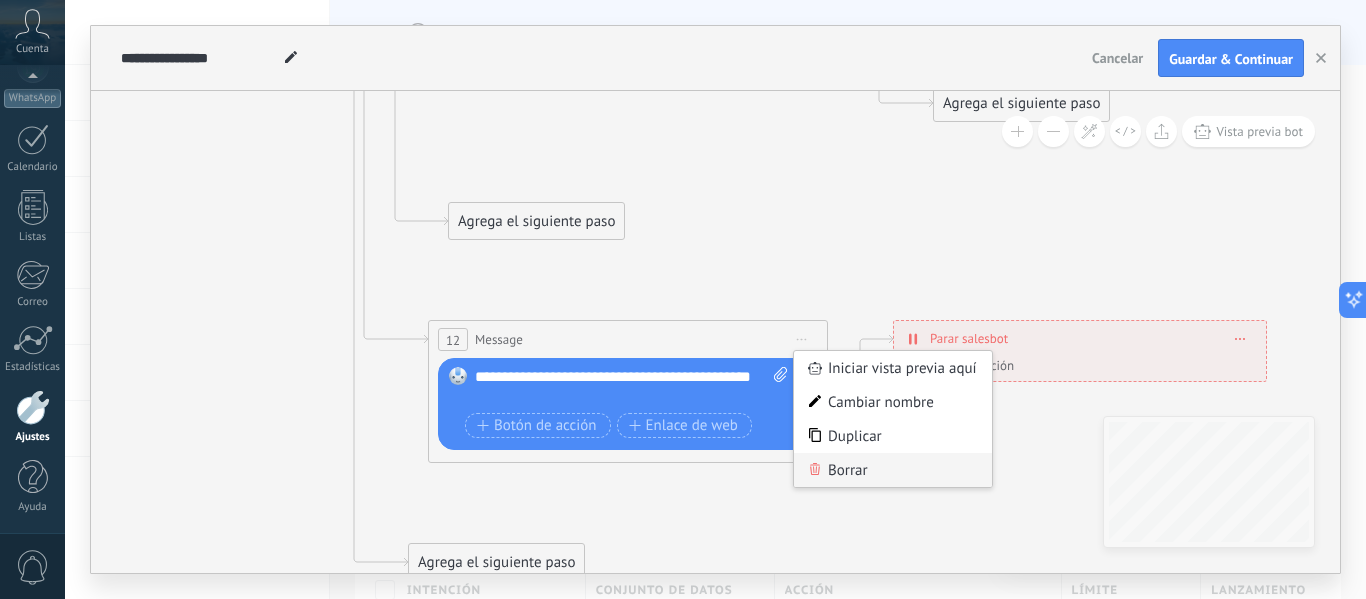 click on "Borrar" at bounding box center [893, 470] 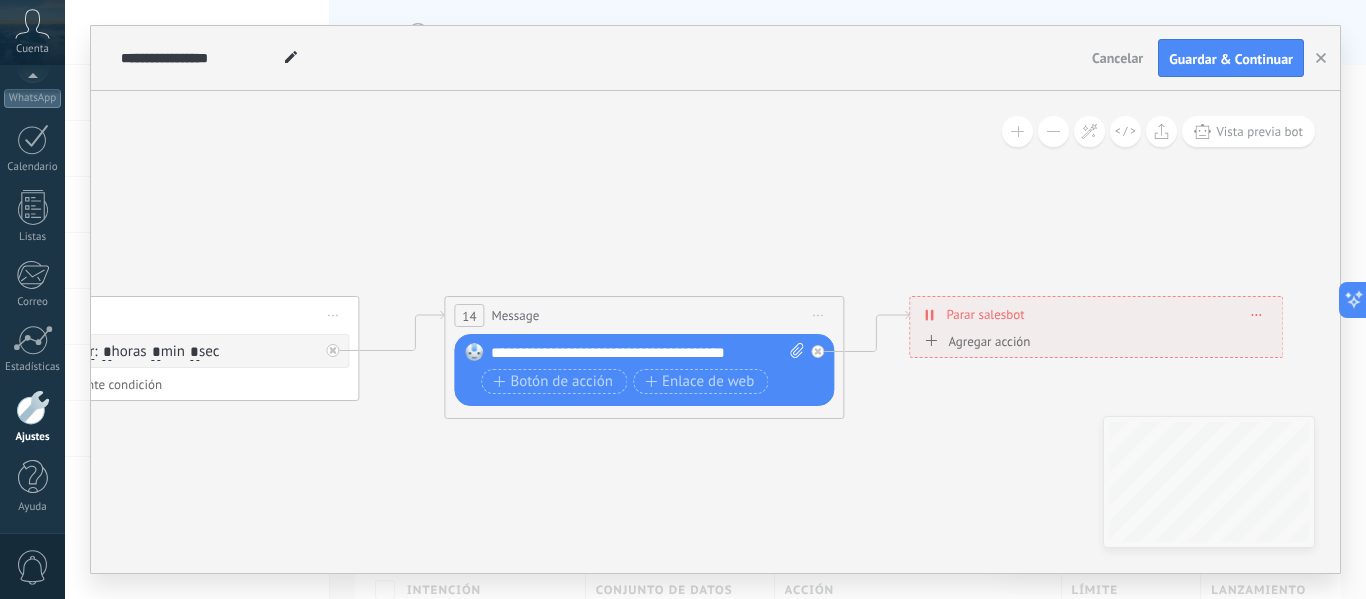 click on "Iniciar vista previa aquí
Cambiar nombre
Duplicar
Borrar" at bounding box center (818, 315) 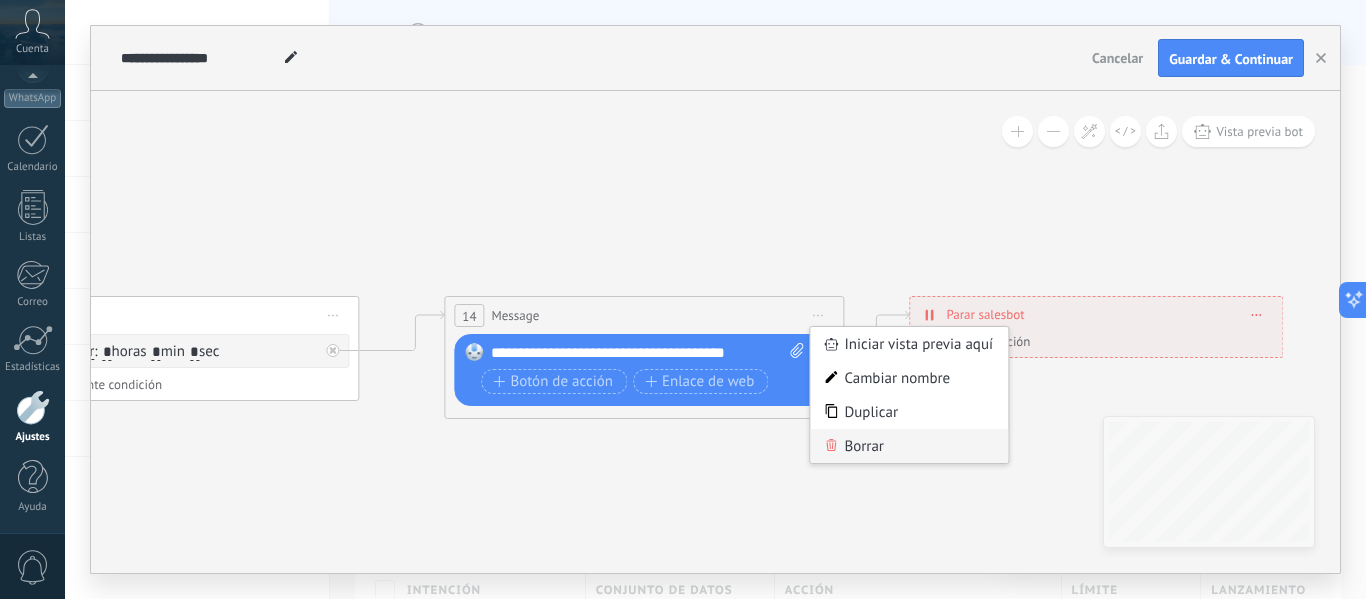 click on "Borrar" at bounding box center (909, 446) 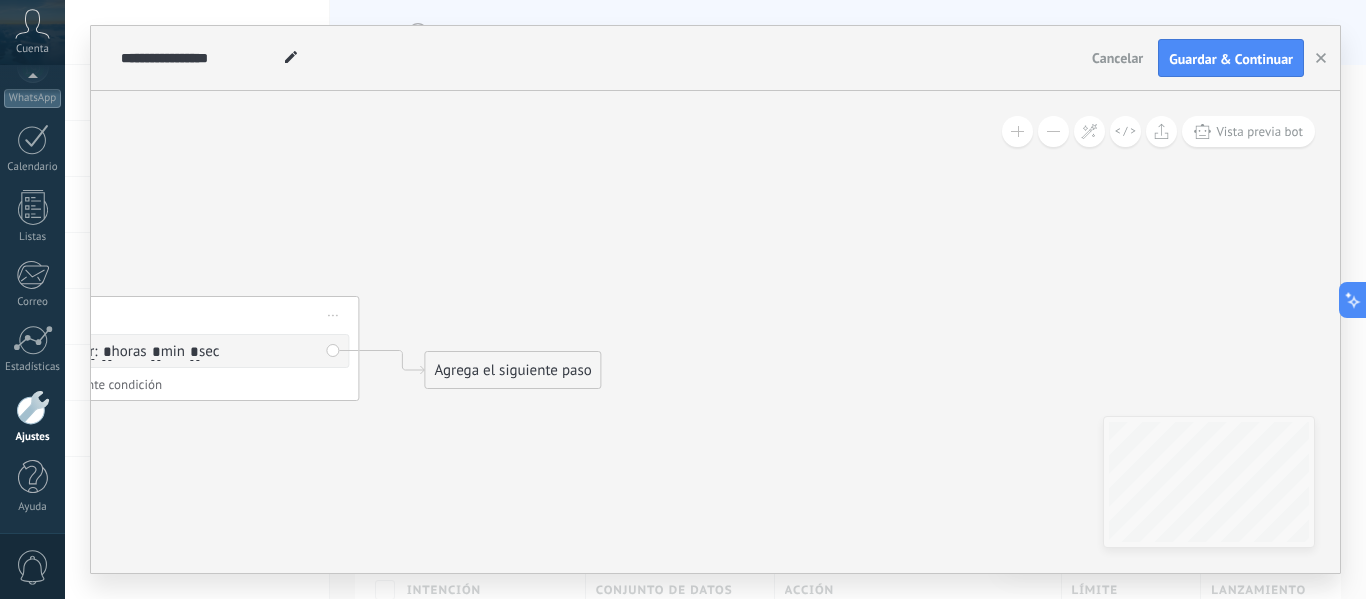 click on "Iniciar vista previa aquí
Cambiar nombre
Duplicar
Borrar" at bounding box center (333, 315) 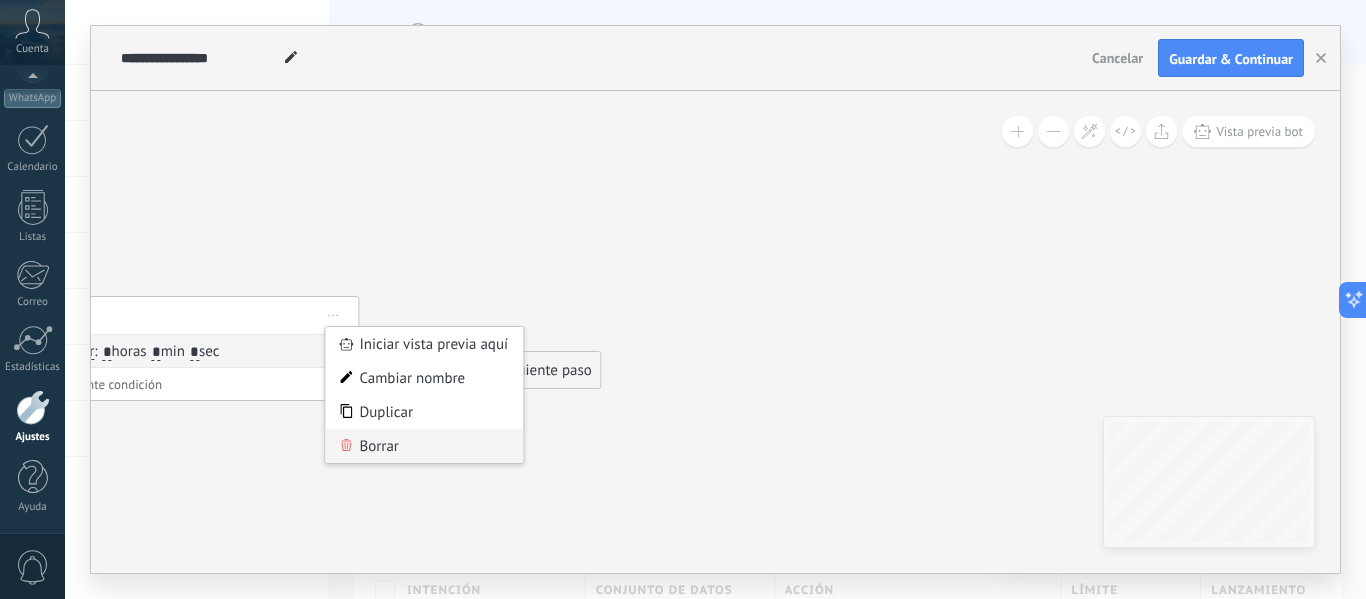 click on "Borrar" at bounding box center [424, 446] 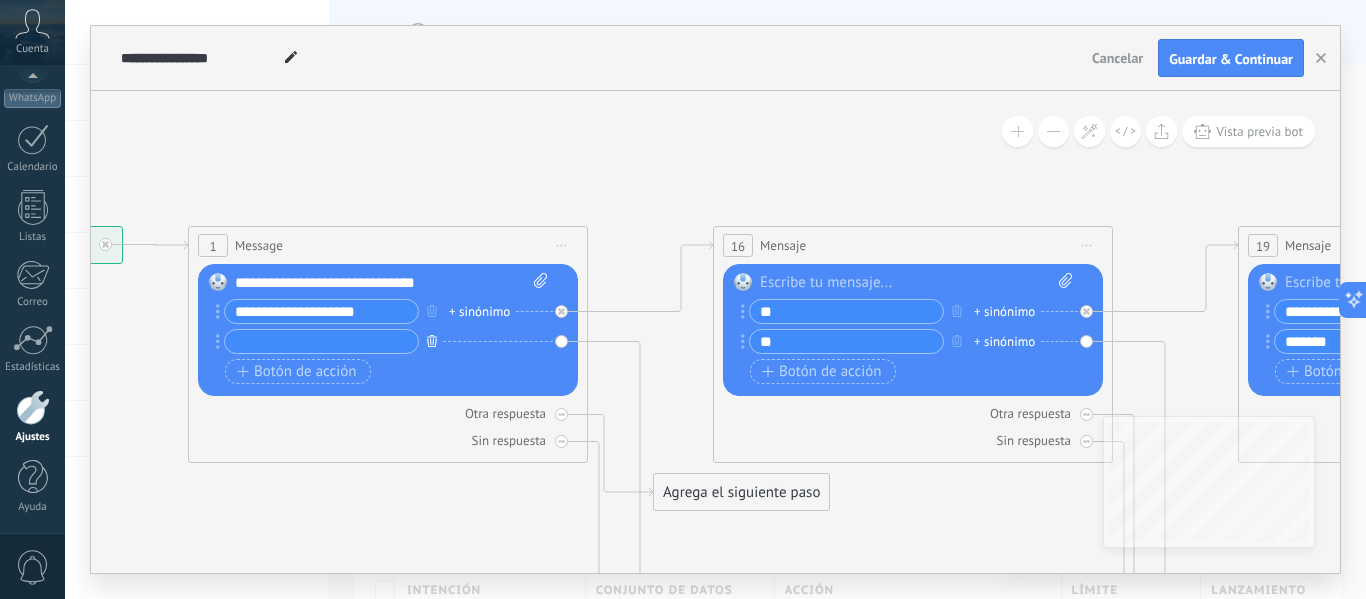 click 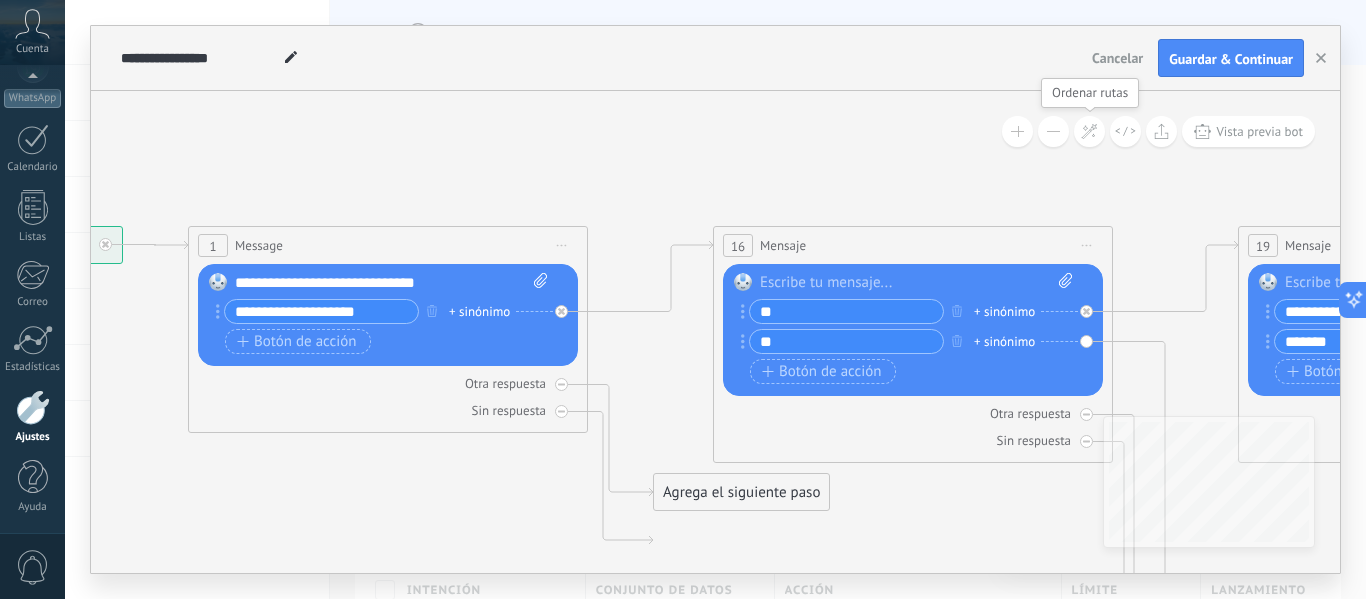 click 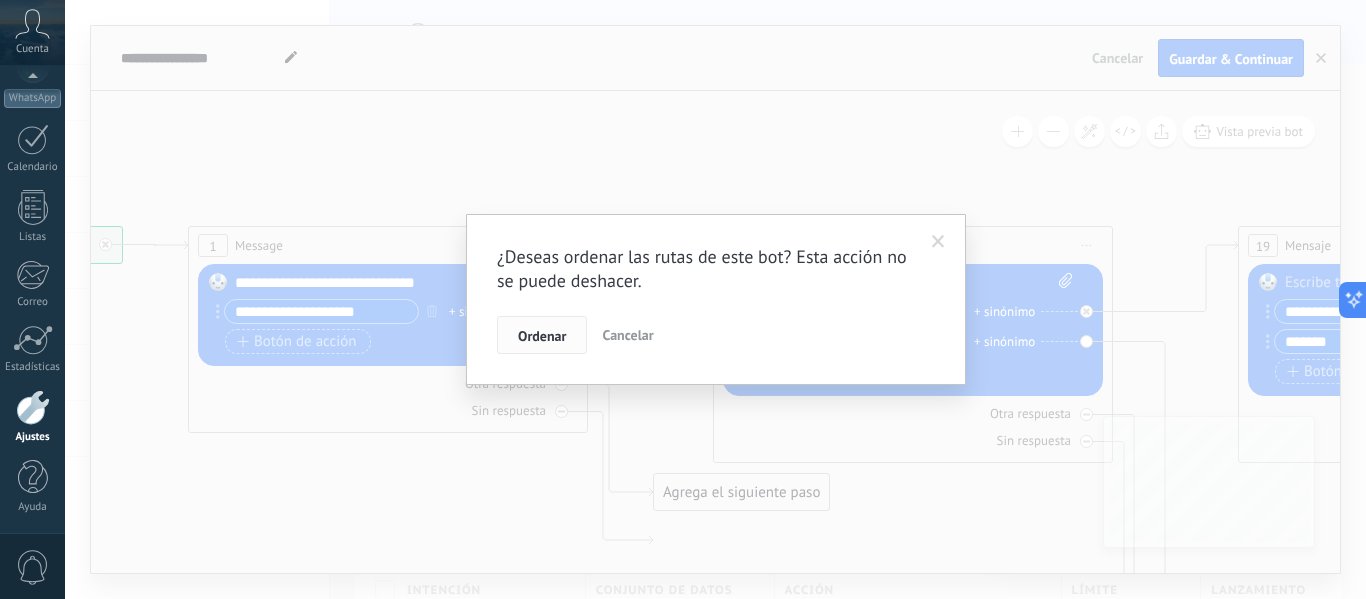 click on "Ordenar" at bounding box center (542, 335) 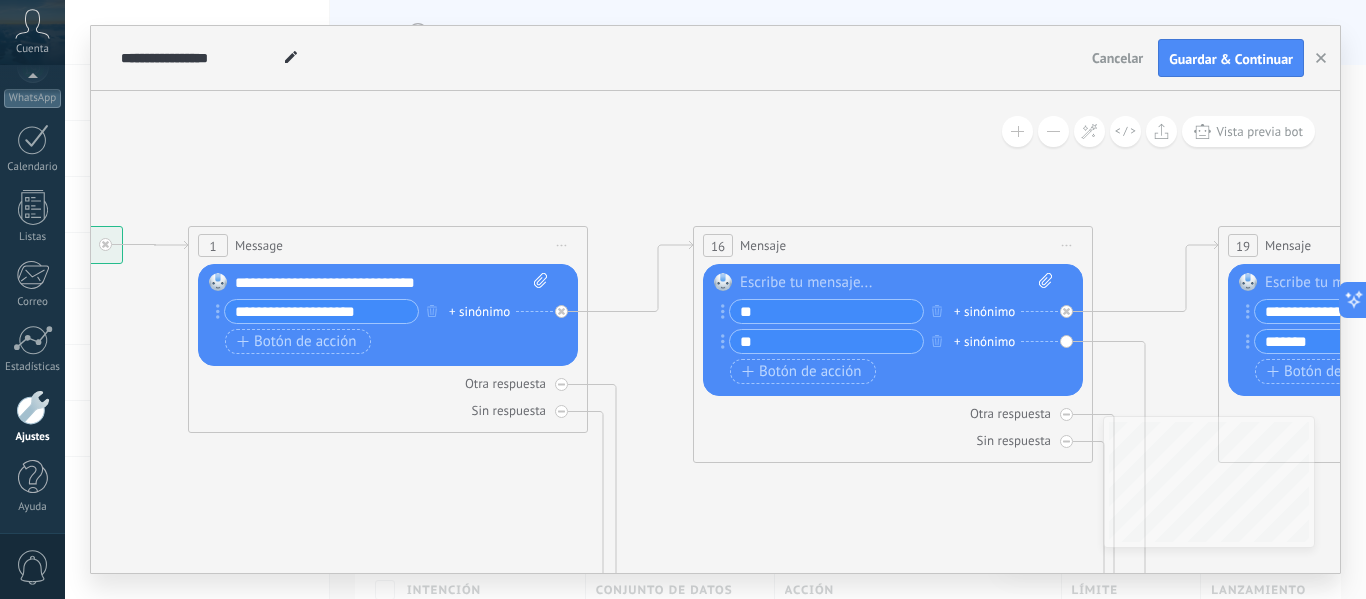 click on "16" at bounding box center (718, 246) 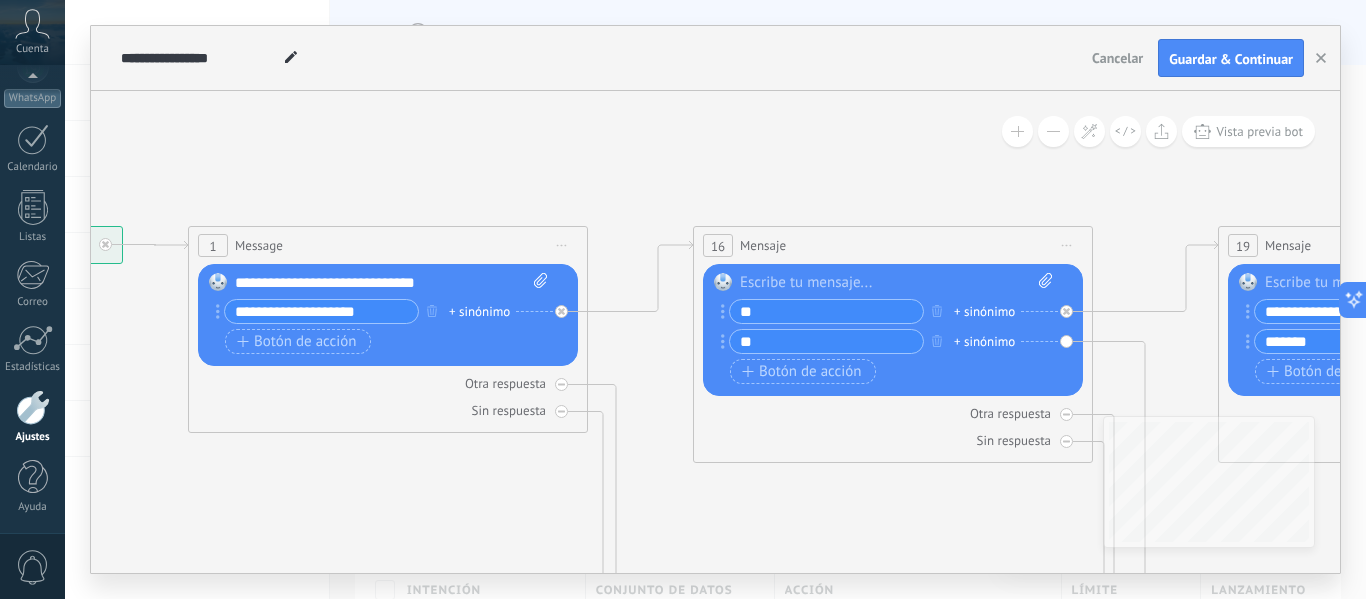 click on "16" at bounding box center (718, 246) 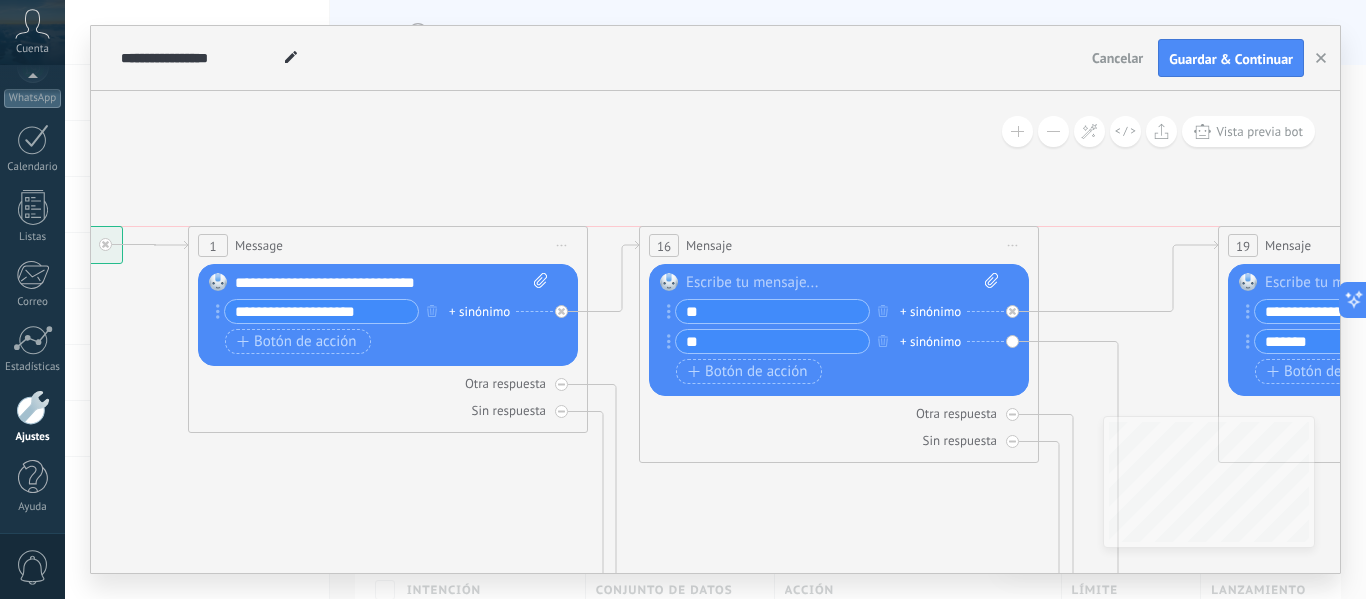 drag, startPoint x: 1046, startPoint y: 244, endPoint x: 992, endPoint y: 239, distance: 54.230988 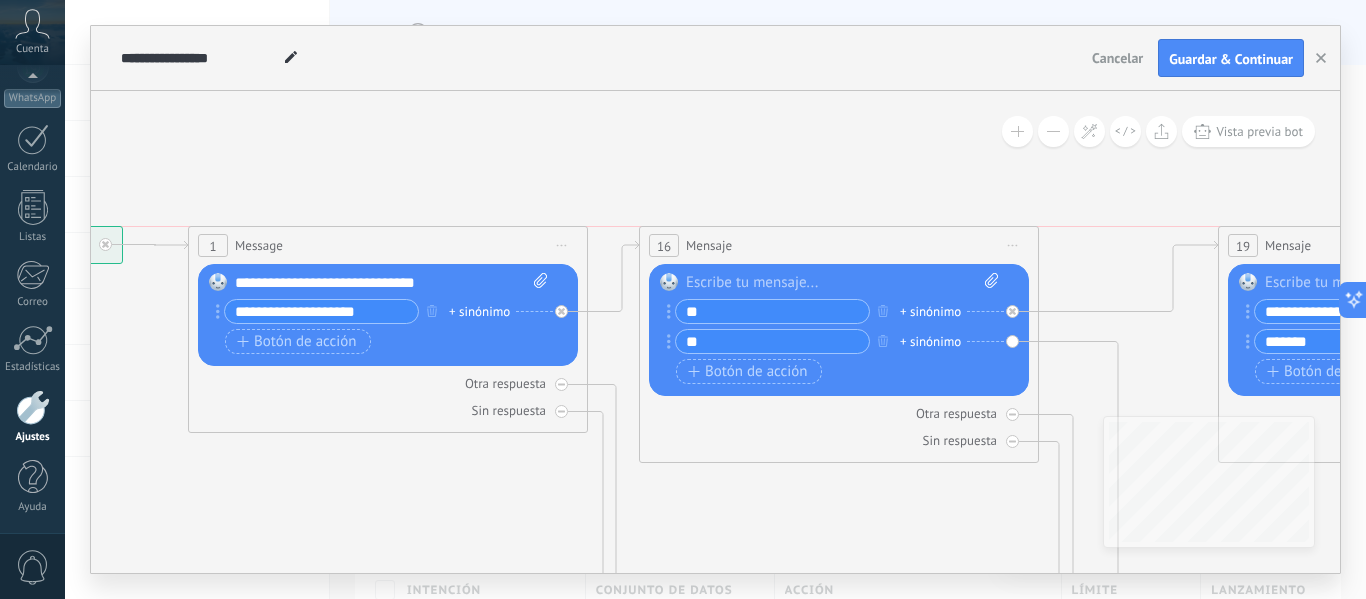 click on "16
Mensaje
*******
(a):
Todos los contactos - canales seleccionados
Todos los contactos - canales seleccionados
Todos los contactos - canal primario
Contacto principal - canales seleccionados
Contacto principal - canal primario
Todos los contactos - canales seleccionados
Todos los contactos - canales seleccionados
Todos los contactos - canal primario" at bounding box center [839, 245] 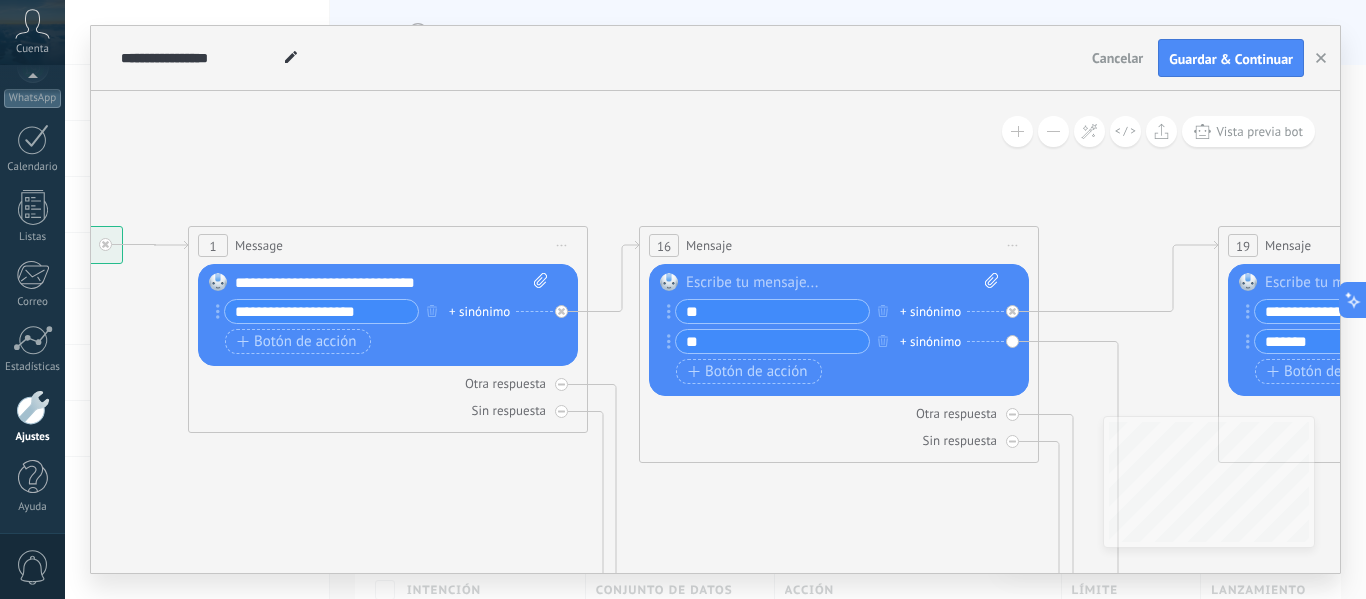 click 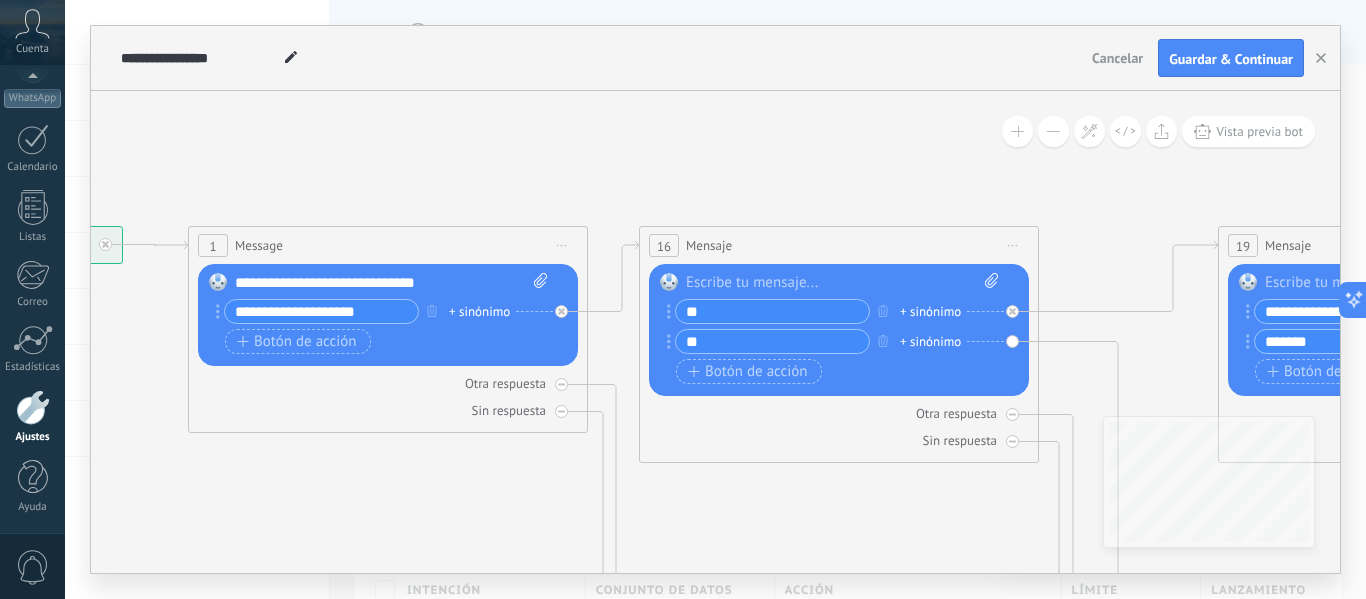 click 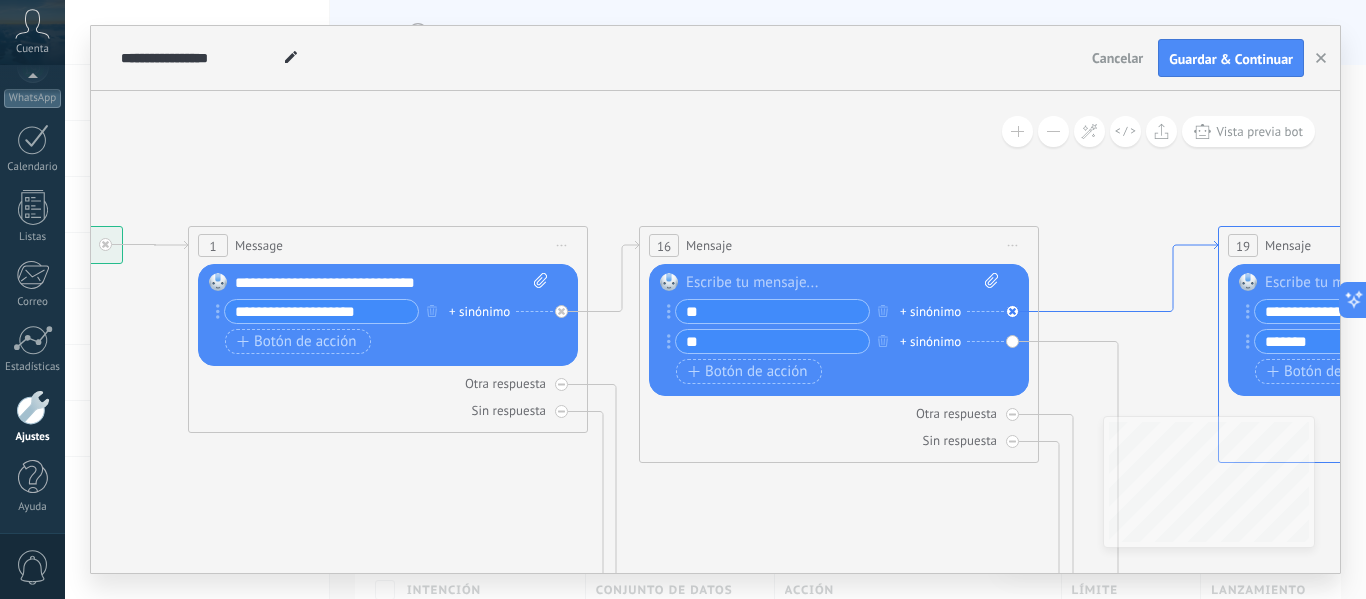 drag, startPoint x: 1239, startPoint y: 330, endPoint x: 1181, endPoint y: 304, distance: 63.560993 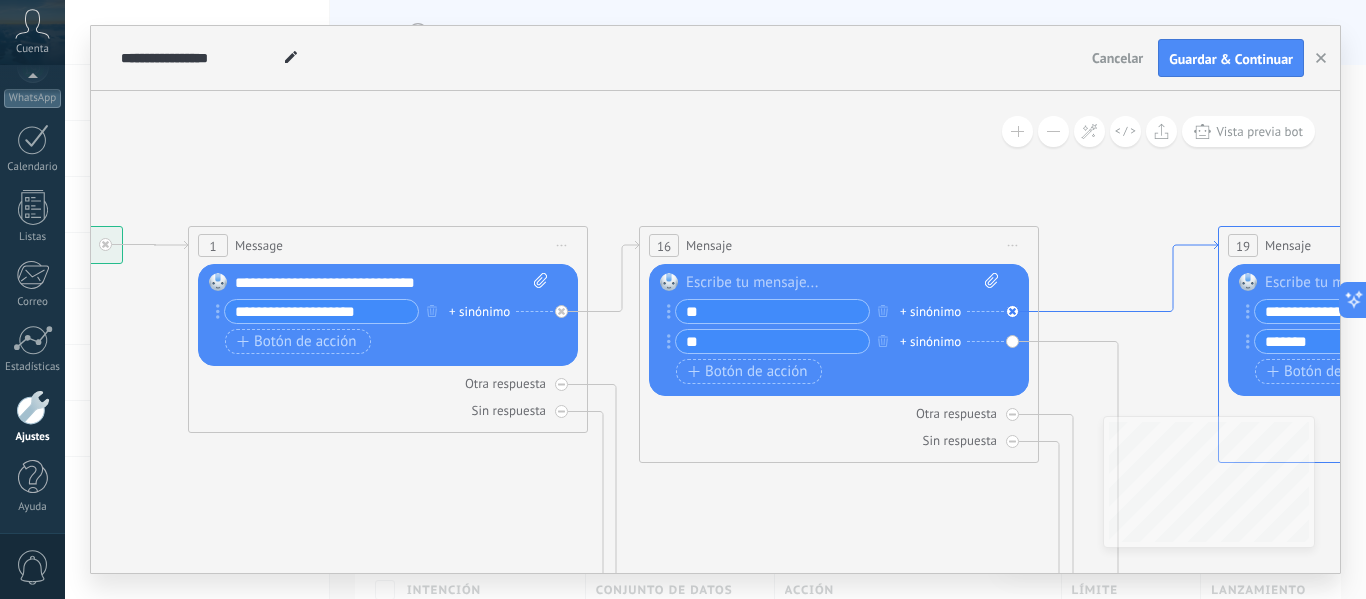 click on "**********" at bounding box center [-47, 226] 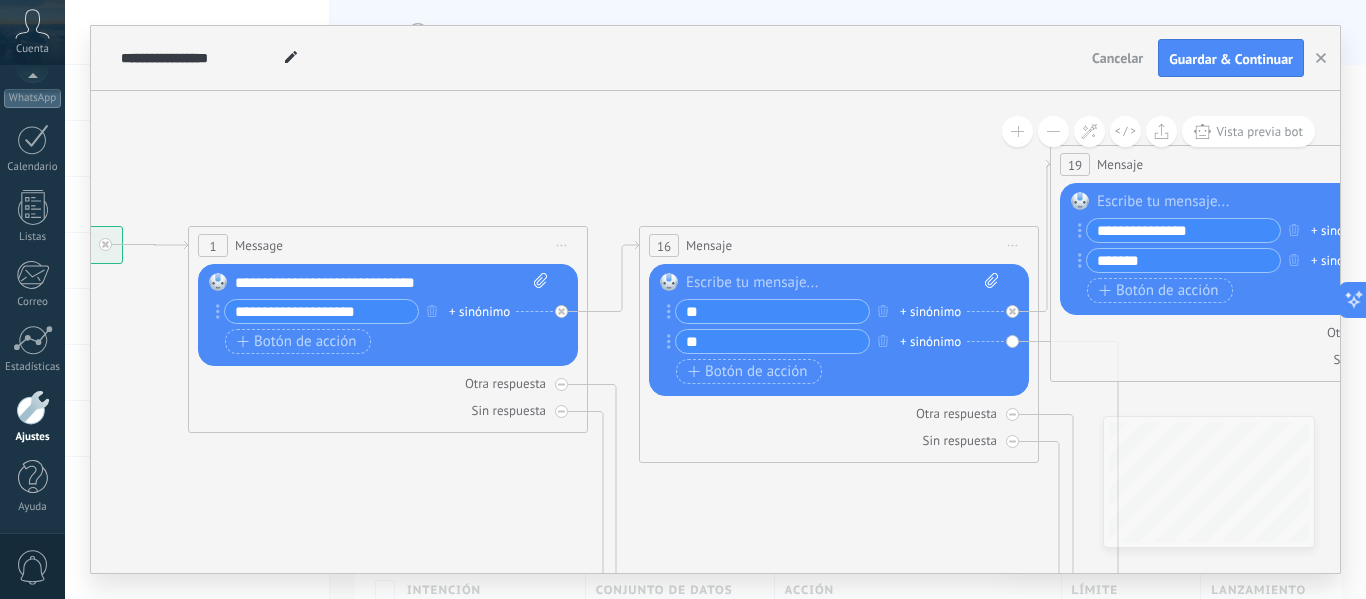 drag, startPoint x: 1267, startPoint y: 246, endPoint x: 1099, endPoint y: 165, distance: 186.50737 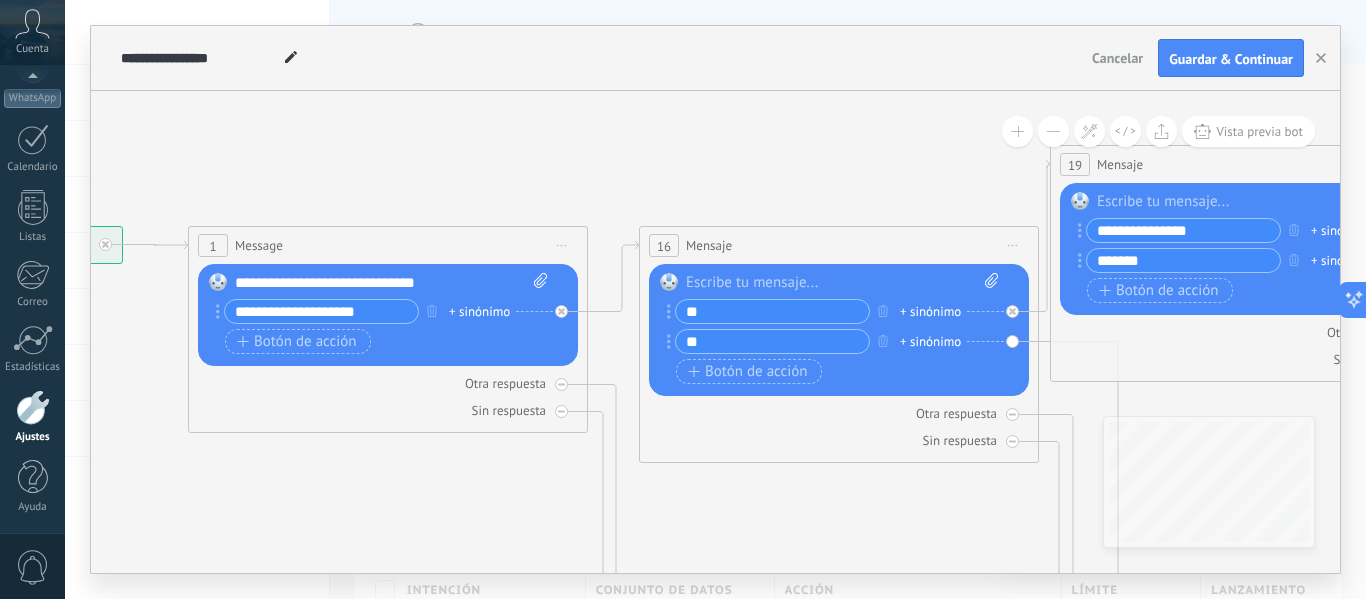 click on "Mensaje" at bounding box center [1120, 164] 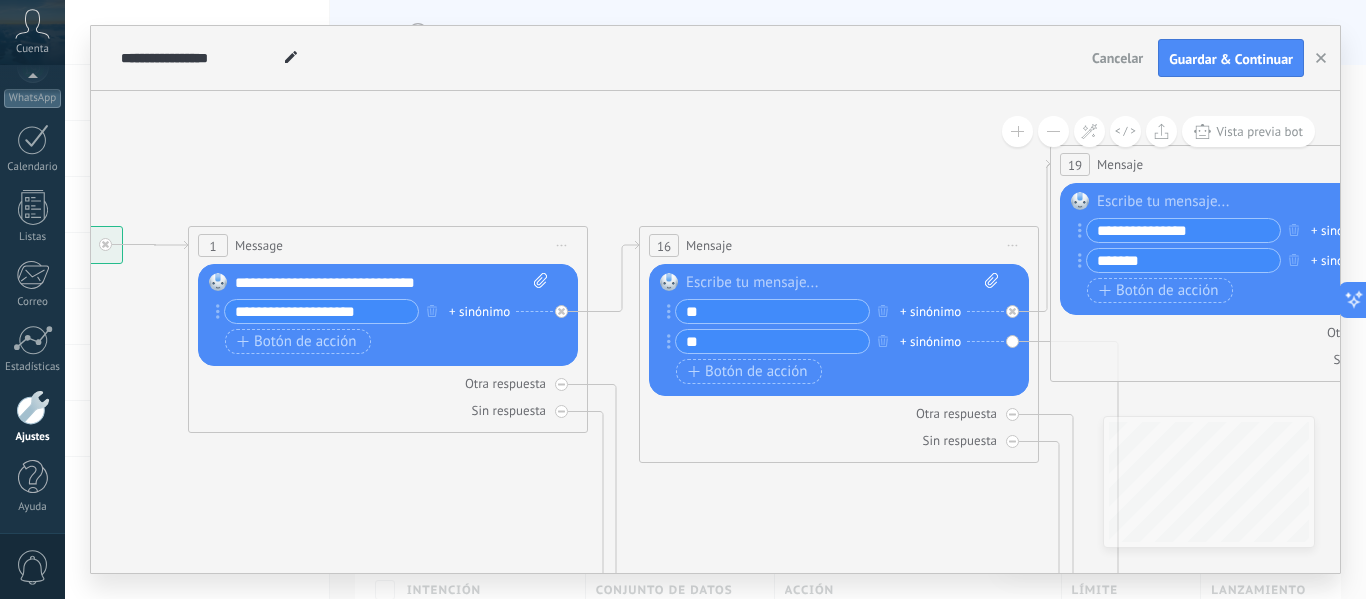 click on "Reemplazar
Quitar
Convertir a mensaje de voz
Arrastre la imagen aquí para adjuntarla.
Añadir imagen
Subir
Arrastrar y soltar
Archivo no encontrado
Escribe tu mensaje..." at bounding box center [839, 330] 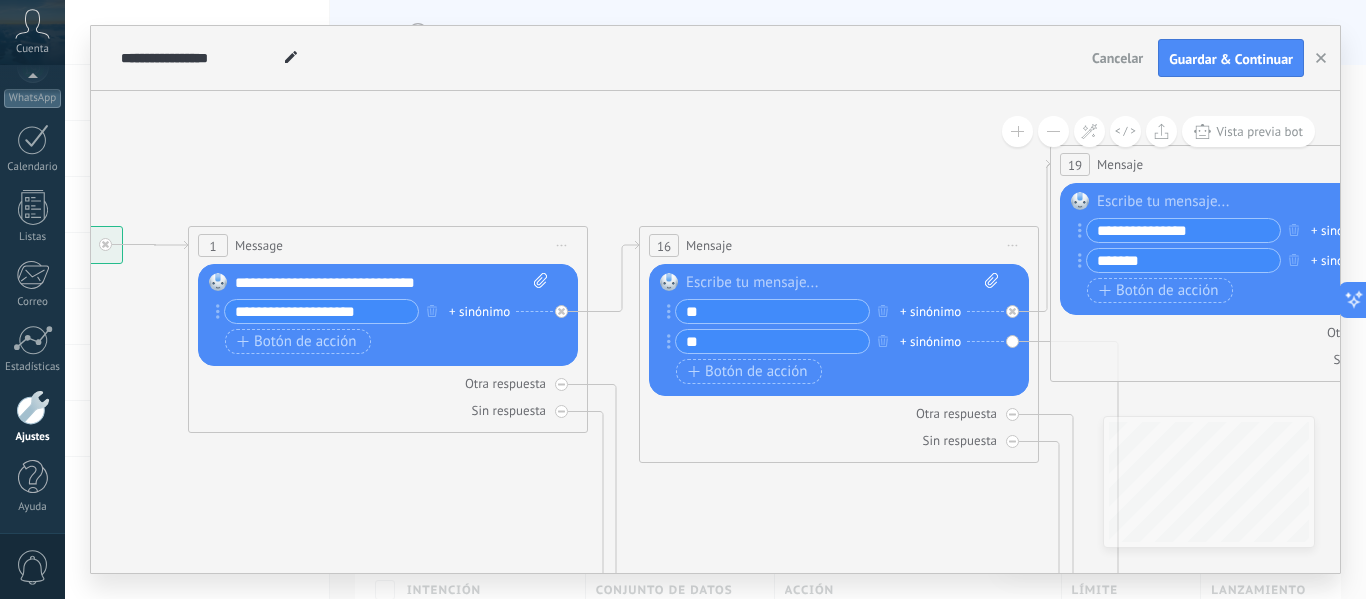 click on "Reemplazar
Quitar
Convertir a mensaje de voz
Arrastre la imagen aquí para adjuntarla.
Añadir imagen
Subir
Arrastrar y soltar
Archivo no encontrado
Escribe tu mensaje..." at bounding box center [839, 330] 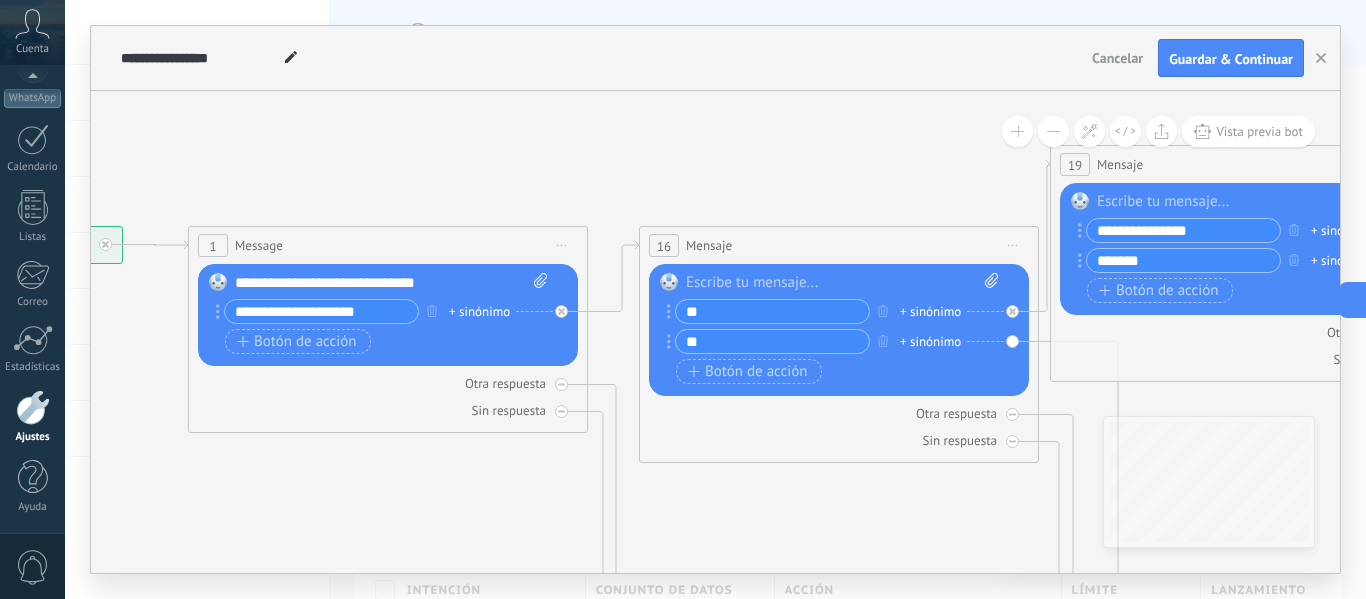 click on "Reemplazar
Quitar
Convertir a mensaje de voz
Arrastre la imagen aquí para adjuntarla.
Añadir imagen
Subir
Arrastrar y soltar
Archivo no encontrado
Escribe tu mensaje..." at bounding box center (1250, 249) 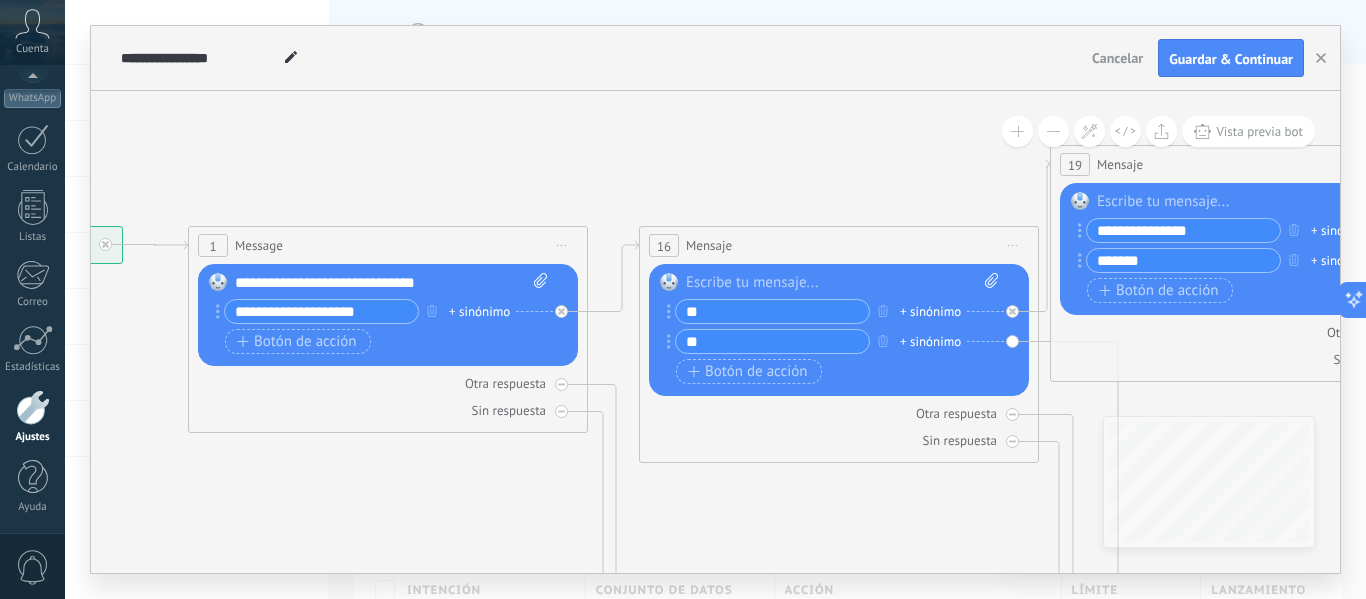 drag, startPoint x: 1071, startPoint y: 260, endPoint x: 1116, endPoint y: 391, distance: 138.51353 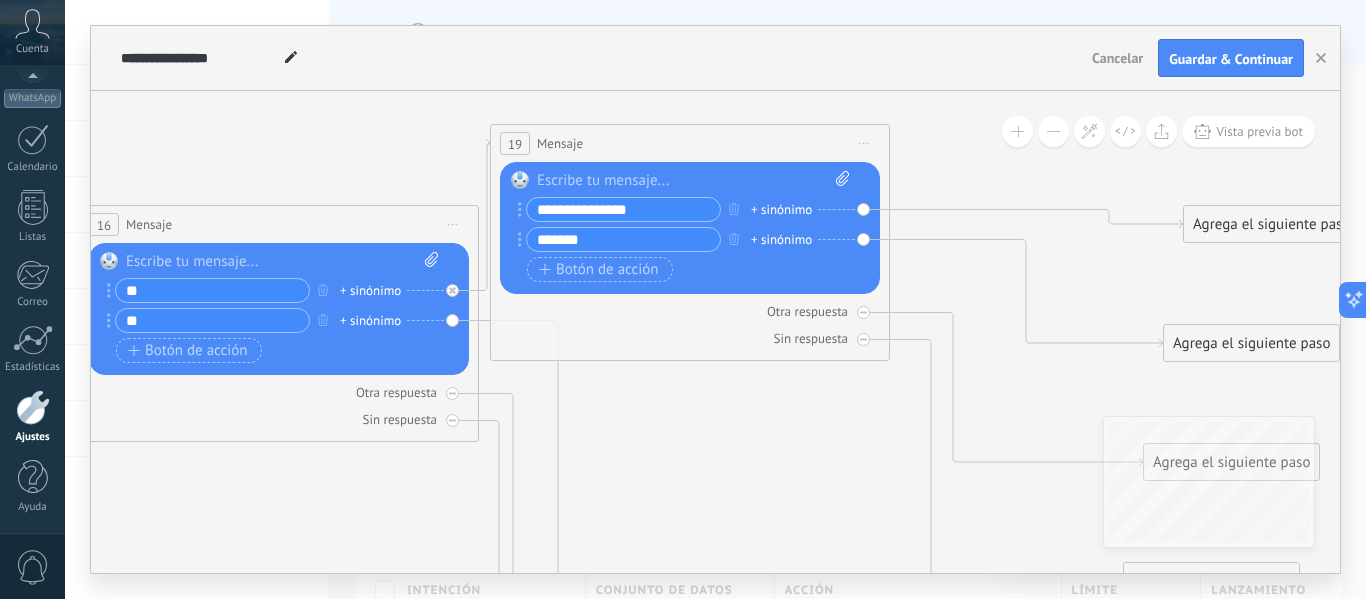 click on "Botón de acción
Enlace de web" at bounding box center (688, 269) 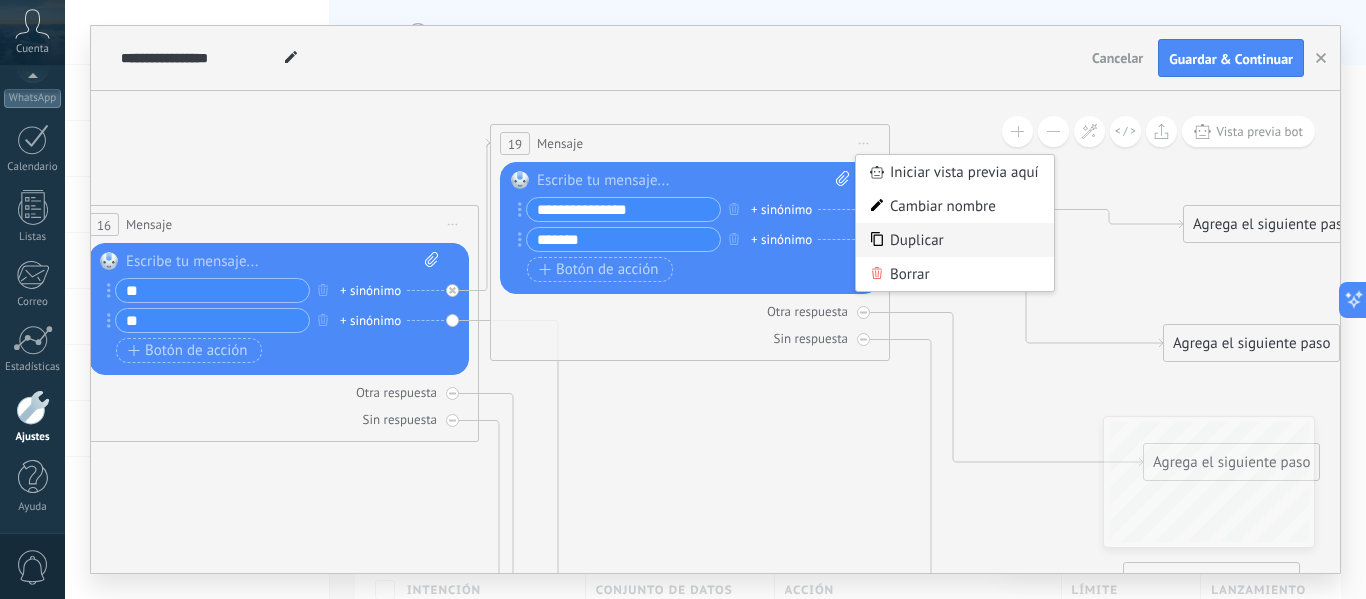 click on "Duplicar" at bounding box center (955, 240) 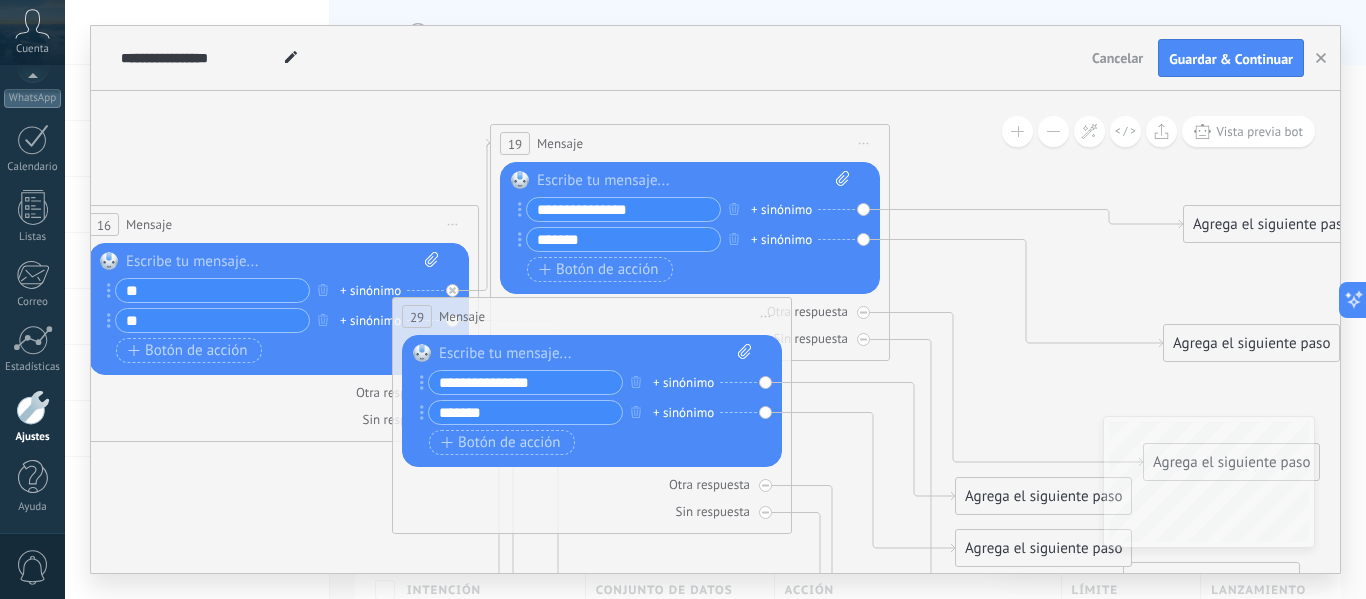 drag, startPoint x: 548, startPoint y: 446, endPoint x: 451, endPoint y: 316, distance: 162.2005 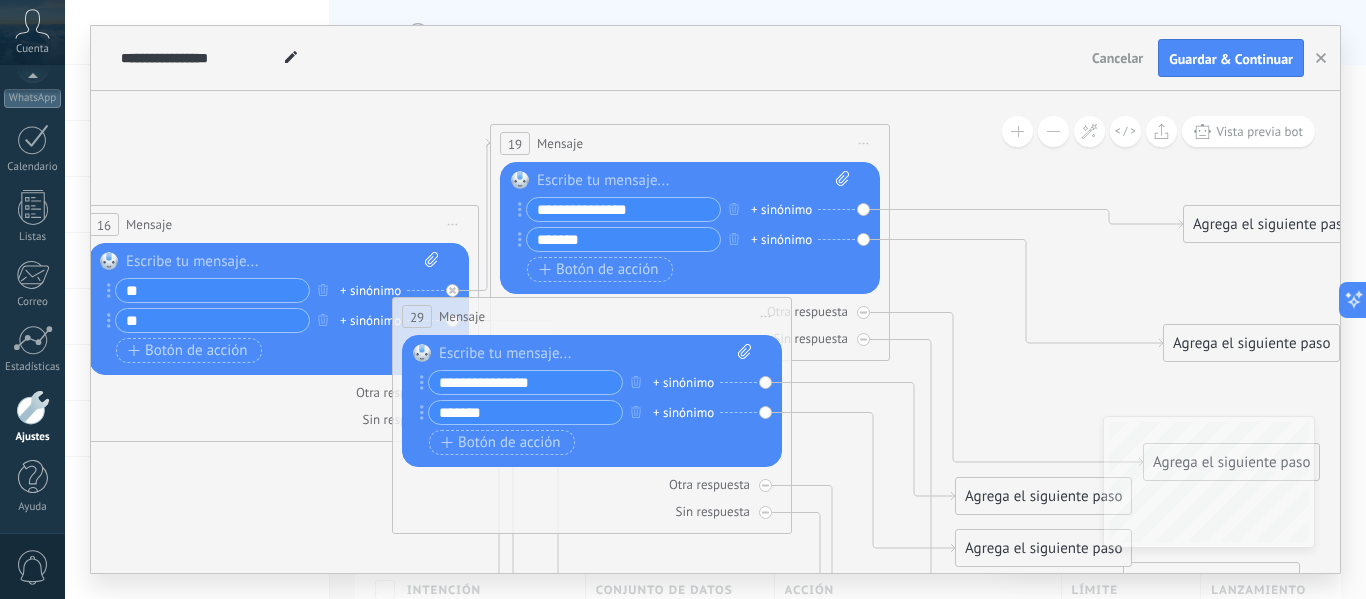 click on "Mensaje" at bounding box center (462, 316) 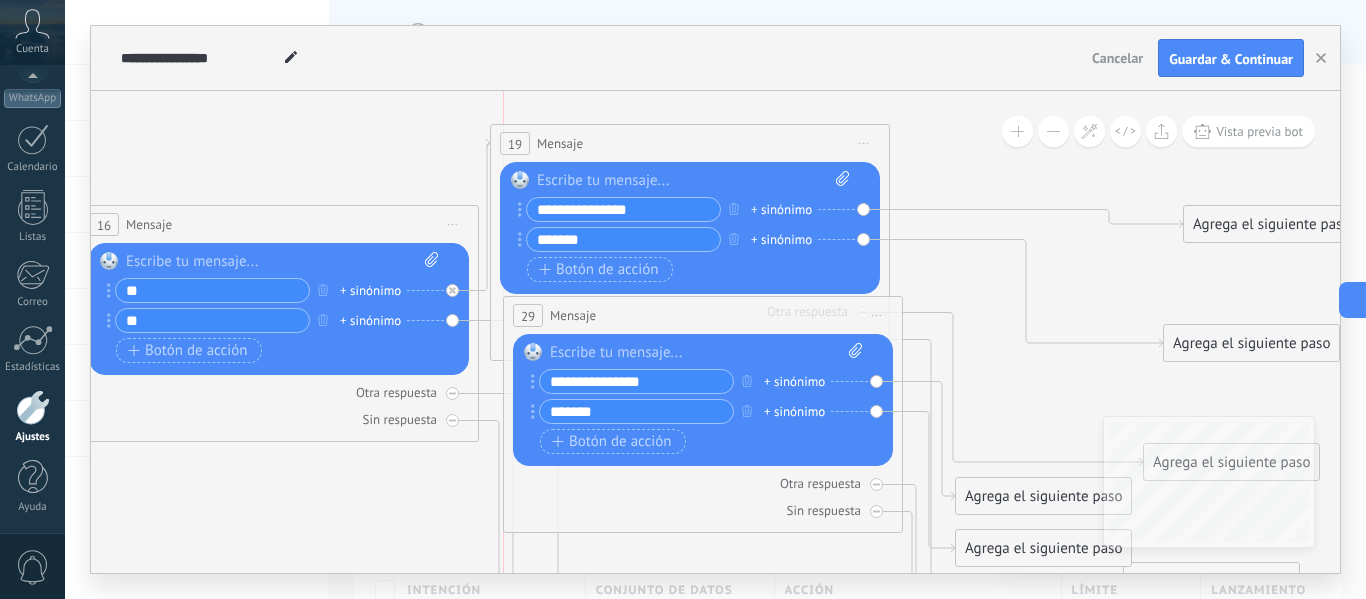 drag, startPoint x: 444, startPoint y: 317, endPoint x: 553, endPoint y: 317, distance: 109 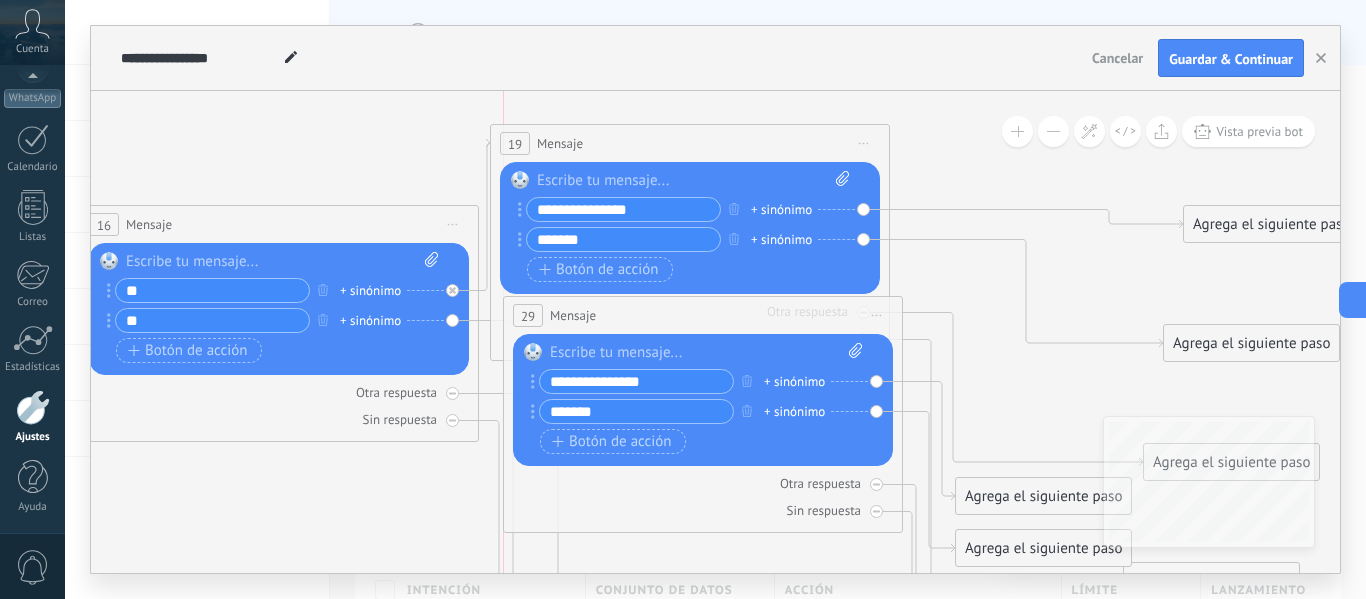click on "Mensaje" at bounding box center [573, 315] 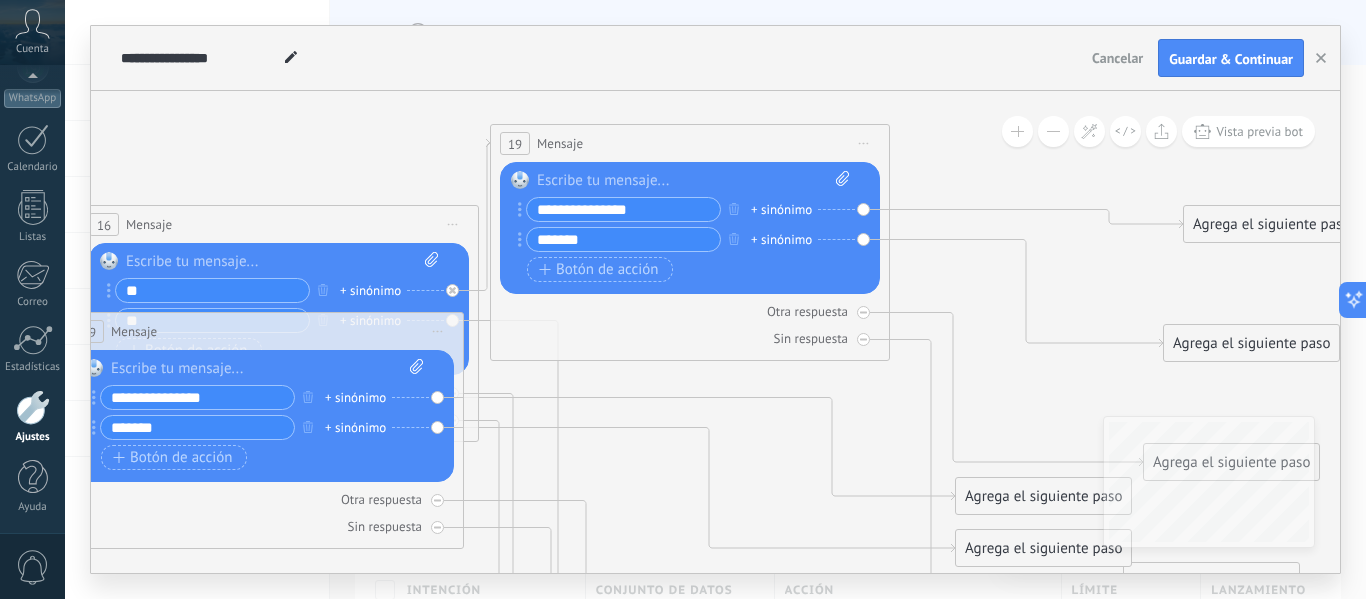 drag, startPoint x: 889, startPoint y: 301, endPoint x: 450, endPoint y: 317, distance: 439.29147 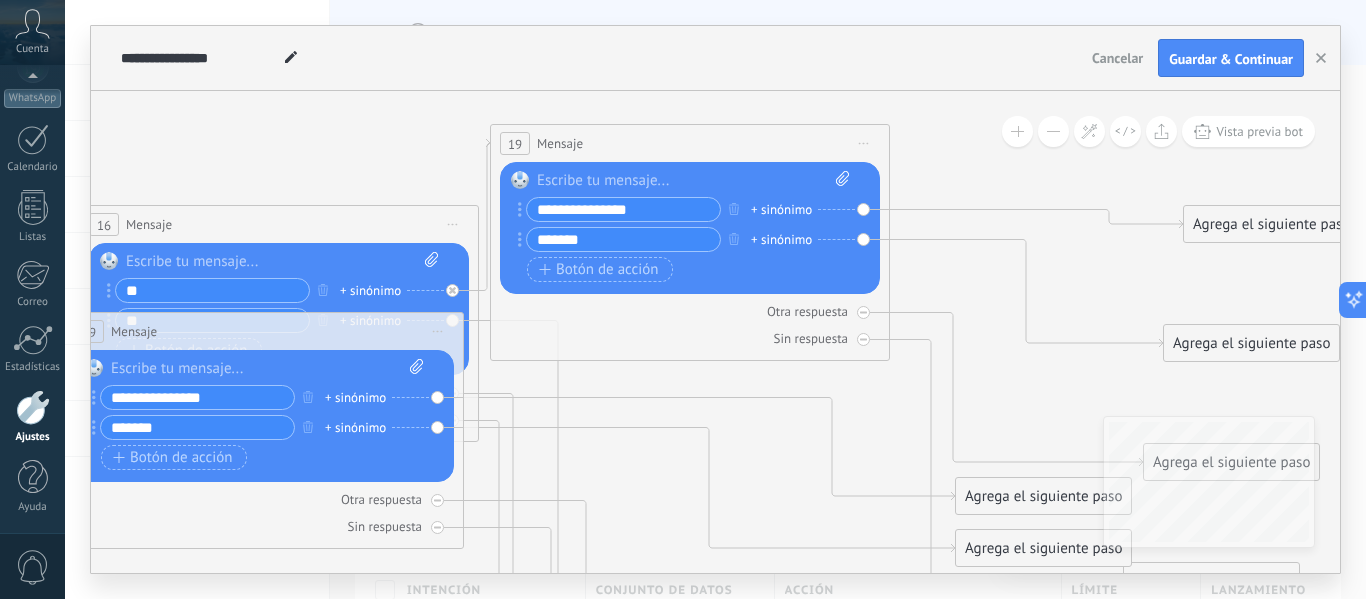 click on "Iniciar vista previa aquí
Cambiar nombre
Duplicar
Borrar" at bounding box center (438, 331) 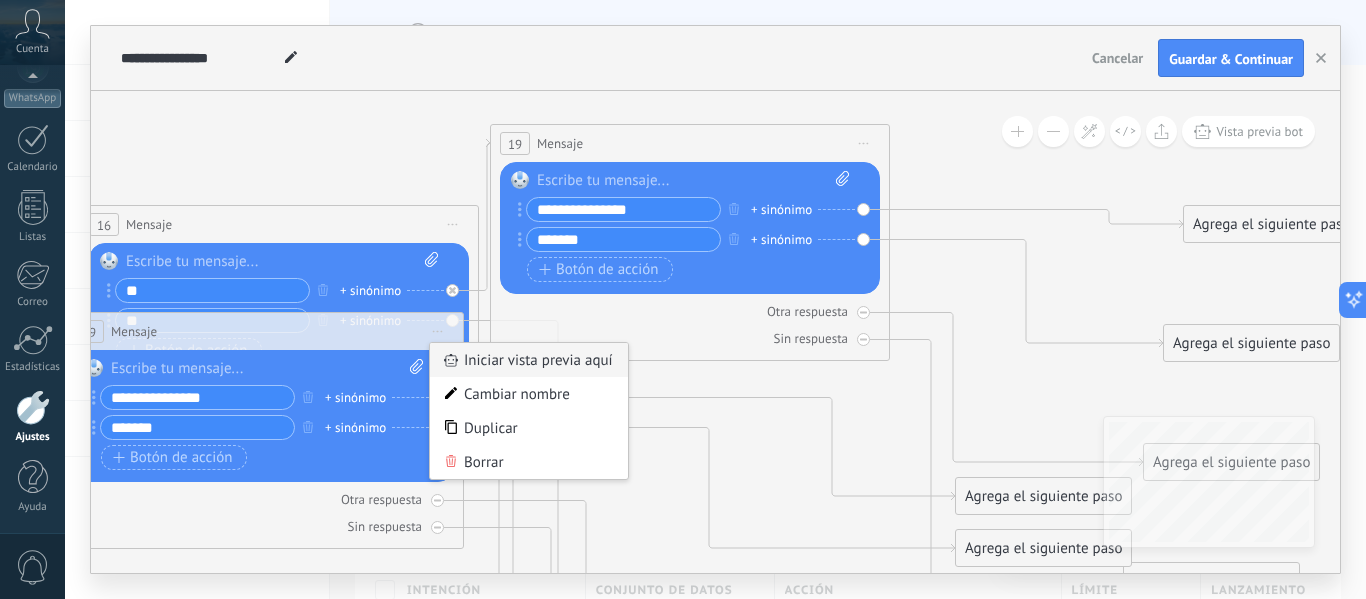 click on "Iniciar vista previa aquí" at bounding box center (529, 360) 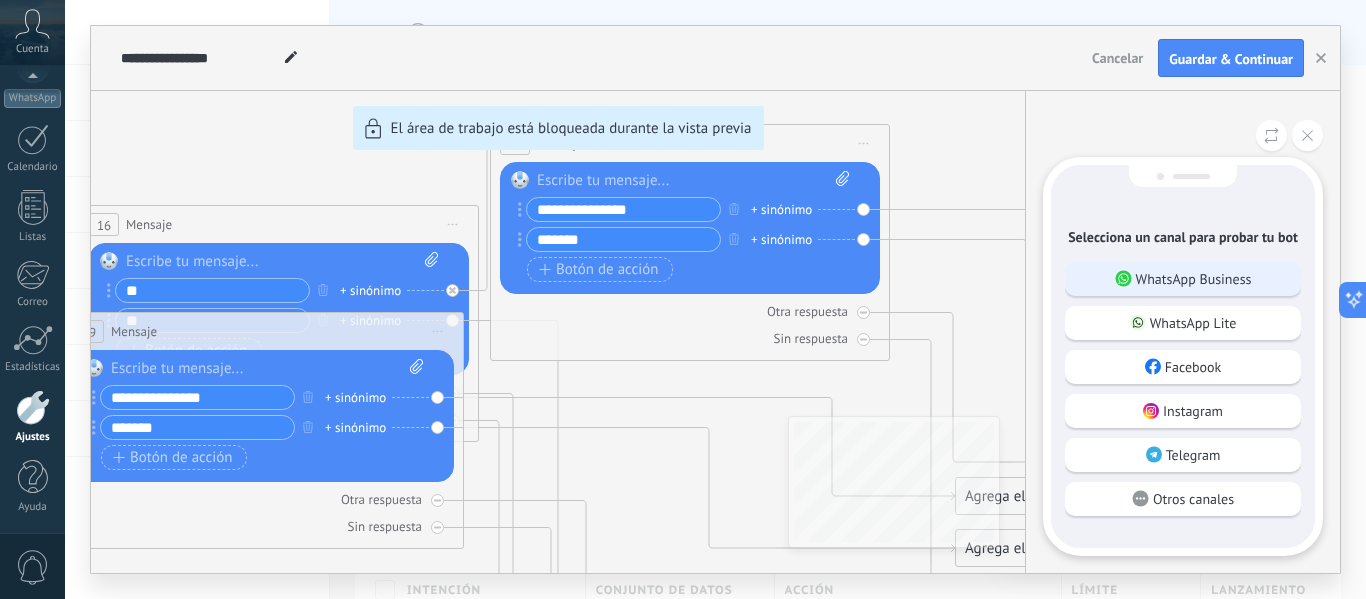 click on "WhatsApp Business" at bounding box center [1183, 279] 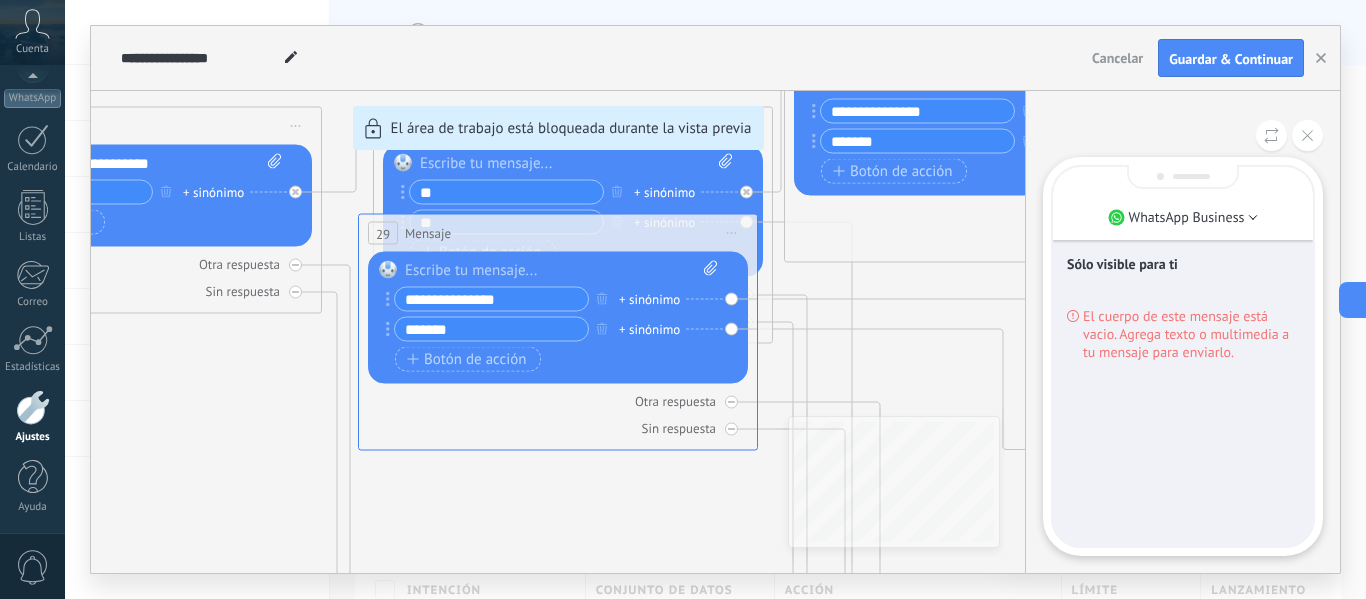 click on "**********" at bounding box center [715, 299] 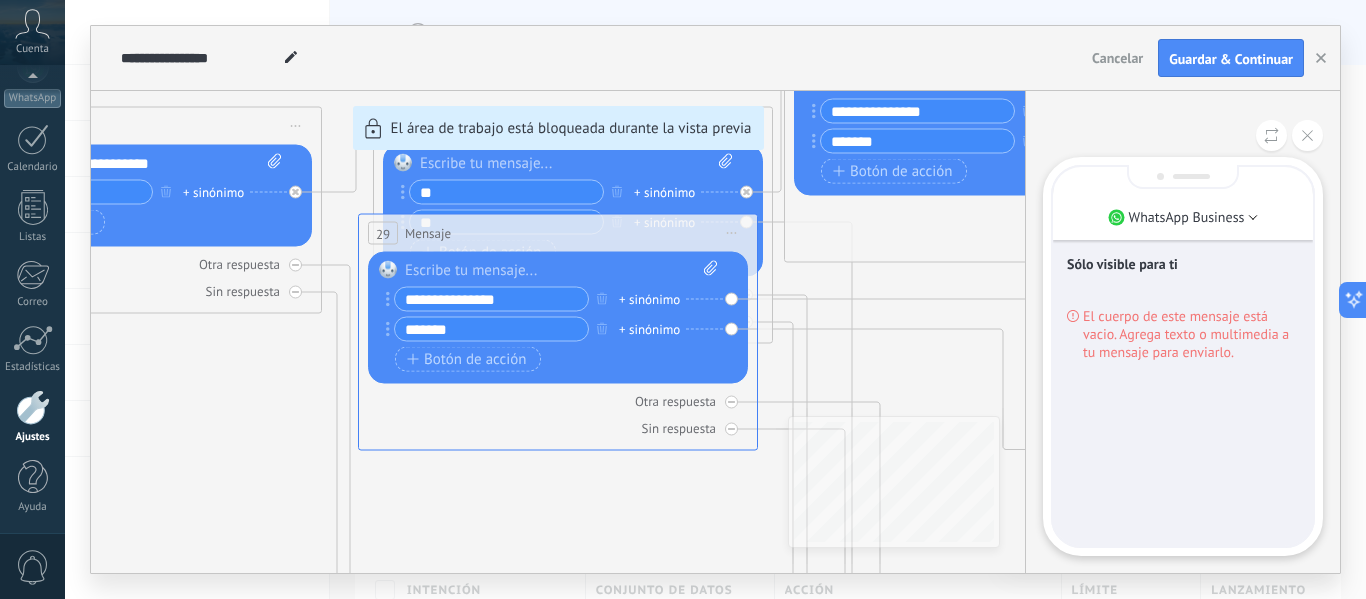 click on "El cuerpo de este mensaje está vacio. Agrega texto o multimedia a tu mensaje para enviarlo." at bounding box center [1191, 334] 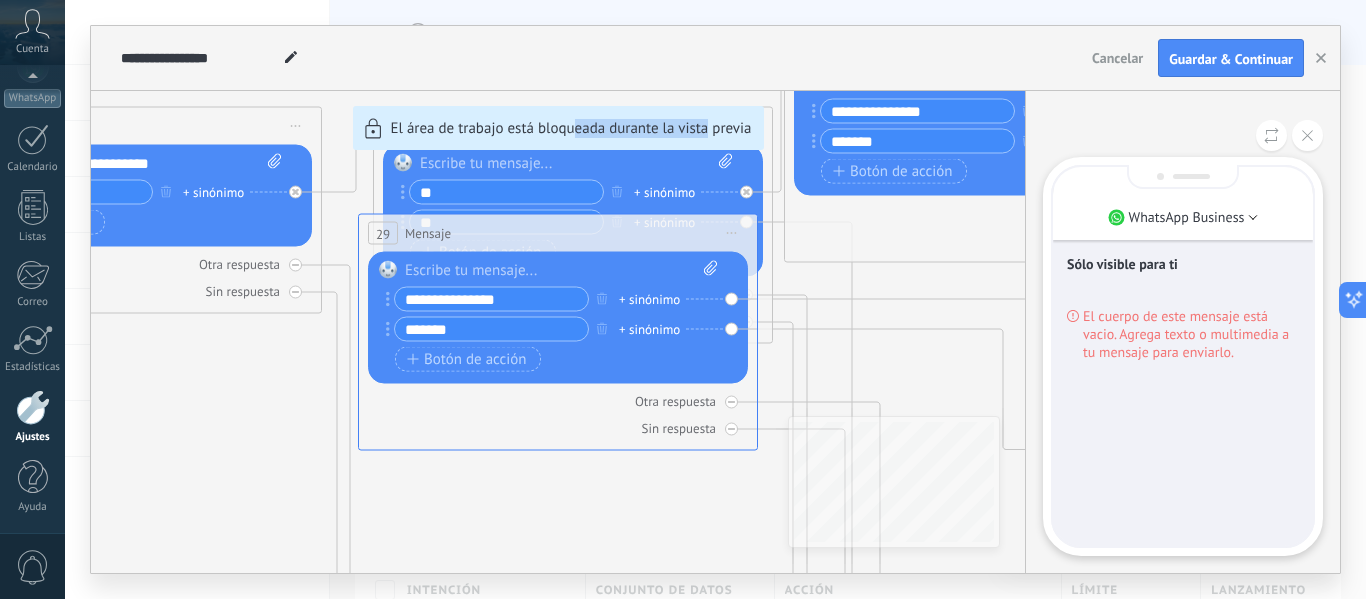 drag, startPoint x: 573, startPoint y: 264, endPoint x: 710, endPoint y: 249, distance: 137.81873 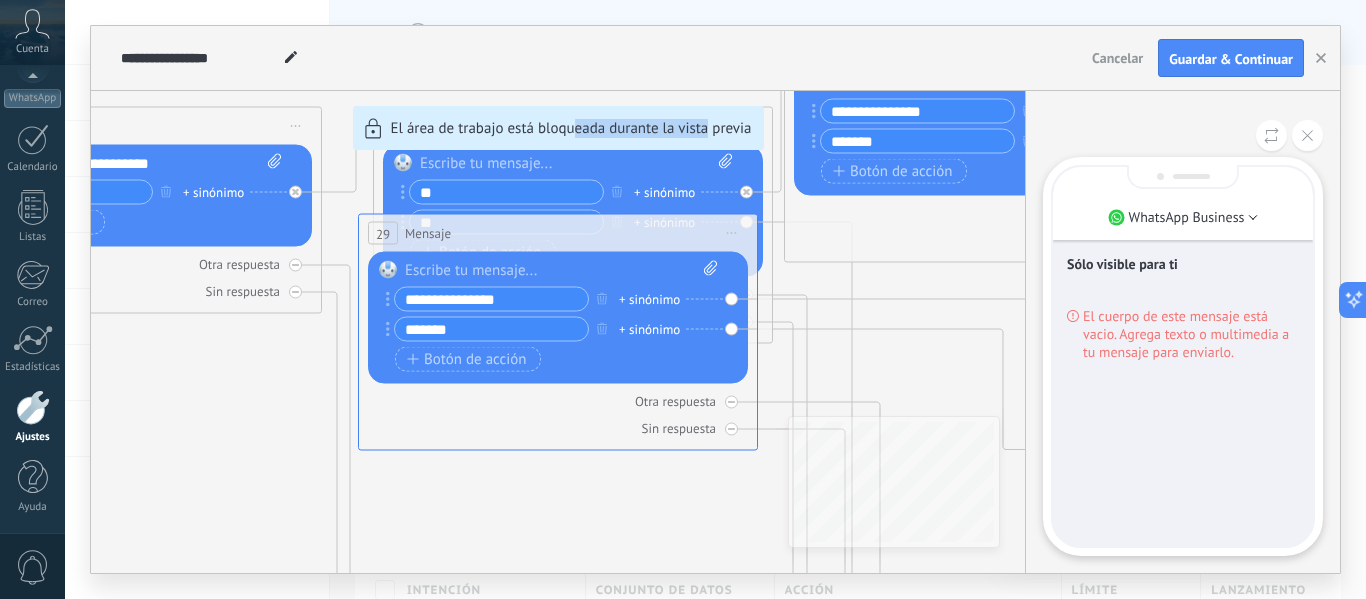 click on "**********" at bounding box center (715, 299) 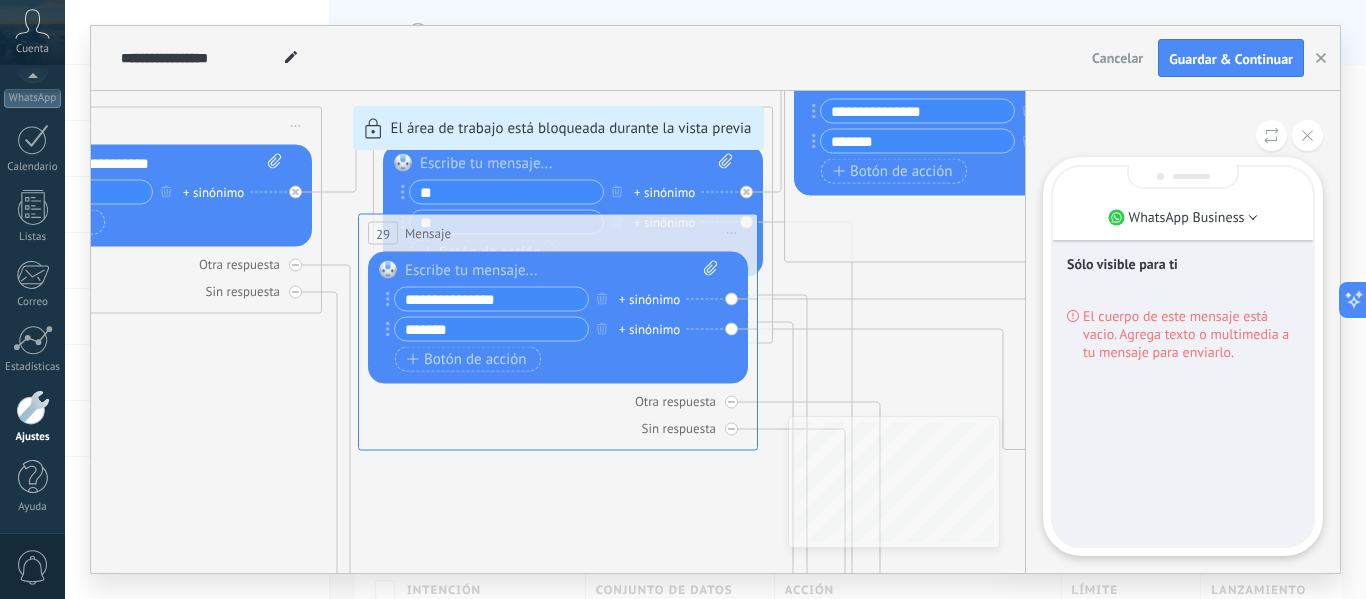 click on "**********" at bounding box center [715, 299] 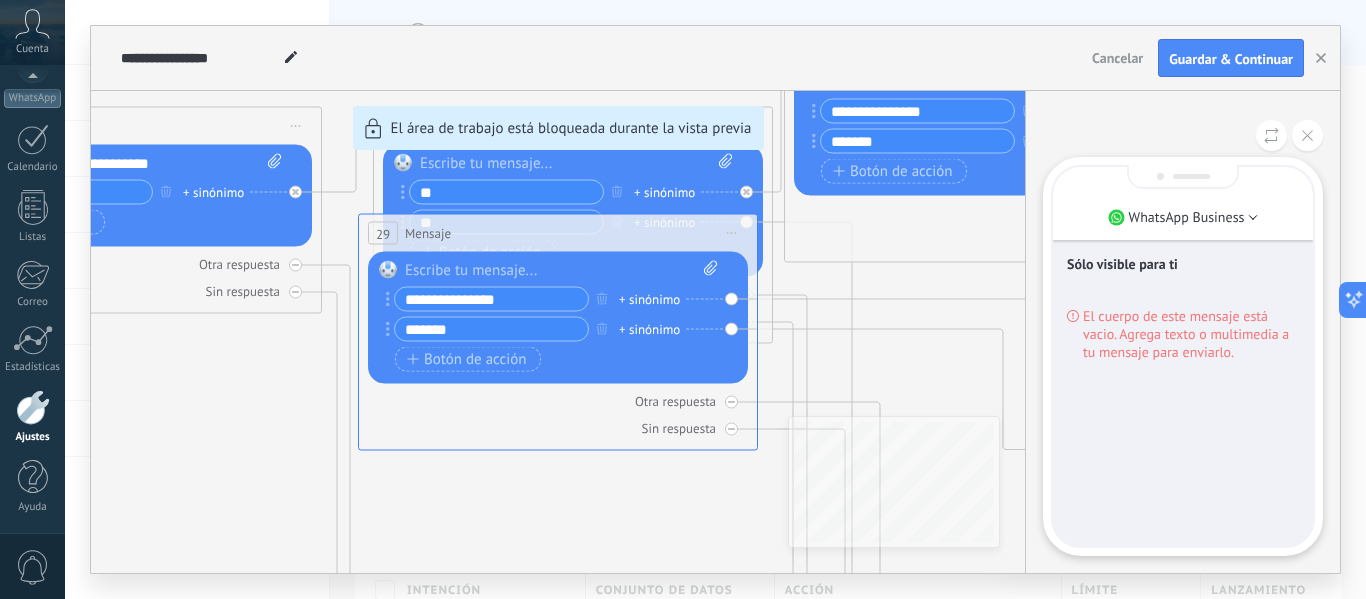 click on "**********" at bounding box center (715, 299) 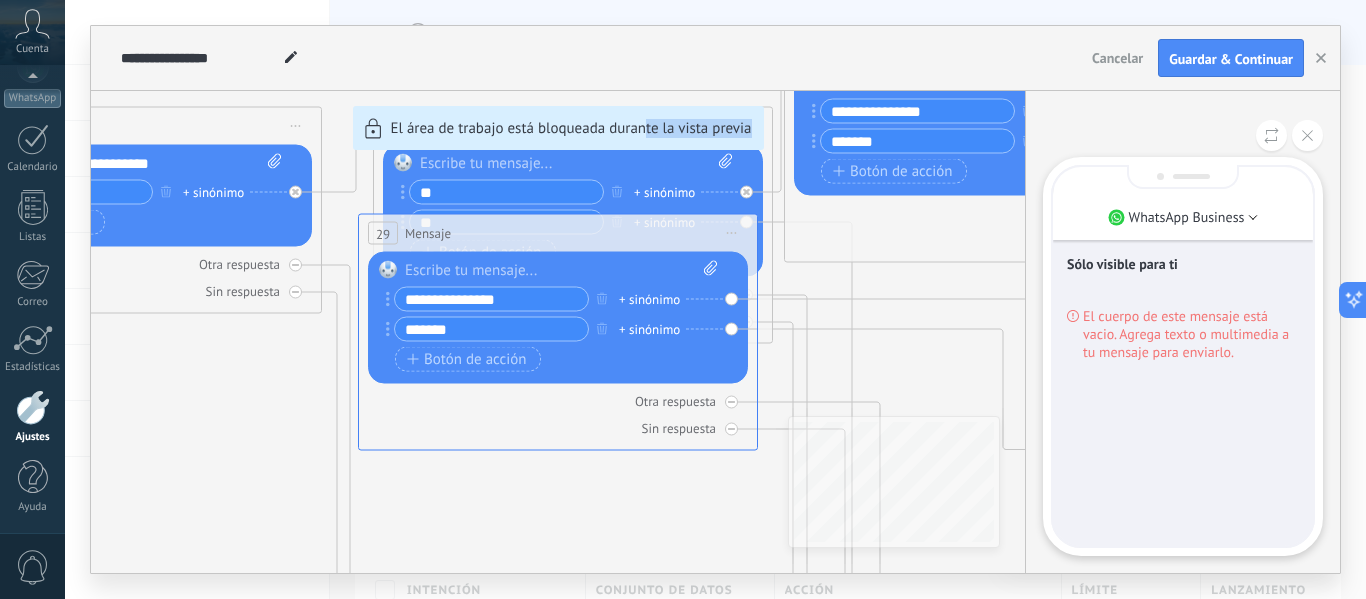 drag, startPoint x: 642, startPoint y: 248, endPoint x: 778, endPoint y: 311, distance: 149.88329 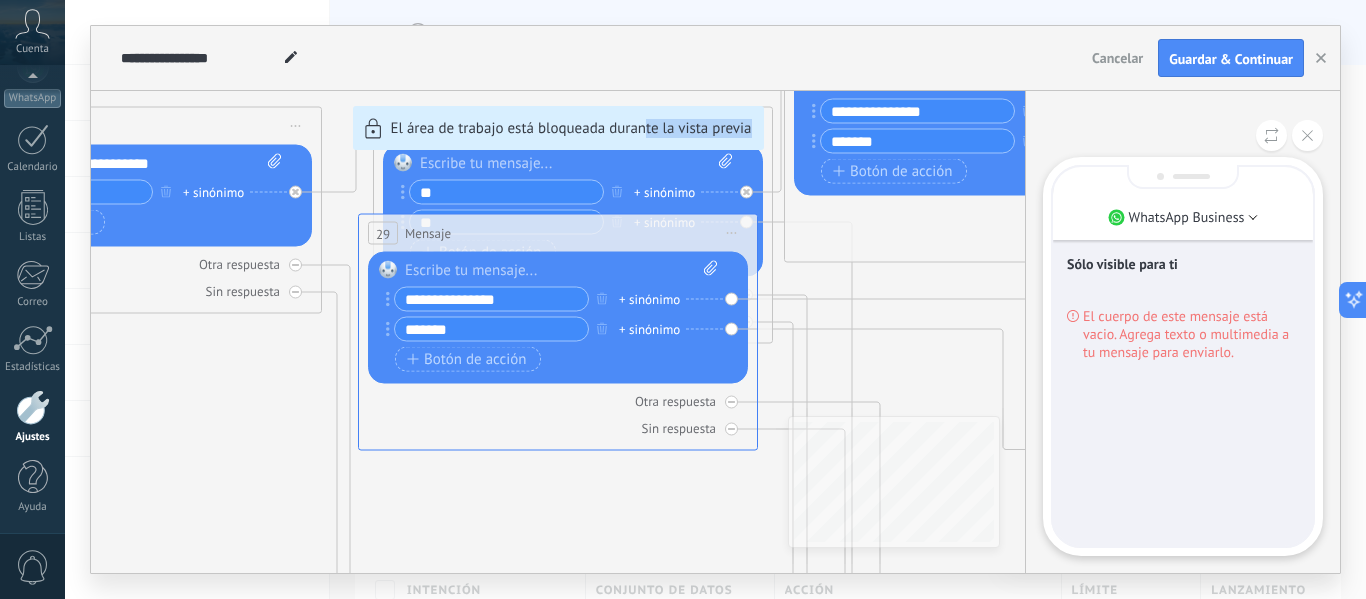 click on "**********" at bounding box center (715, 299) 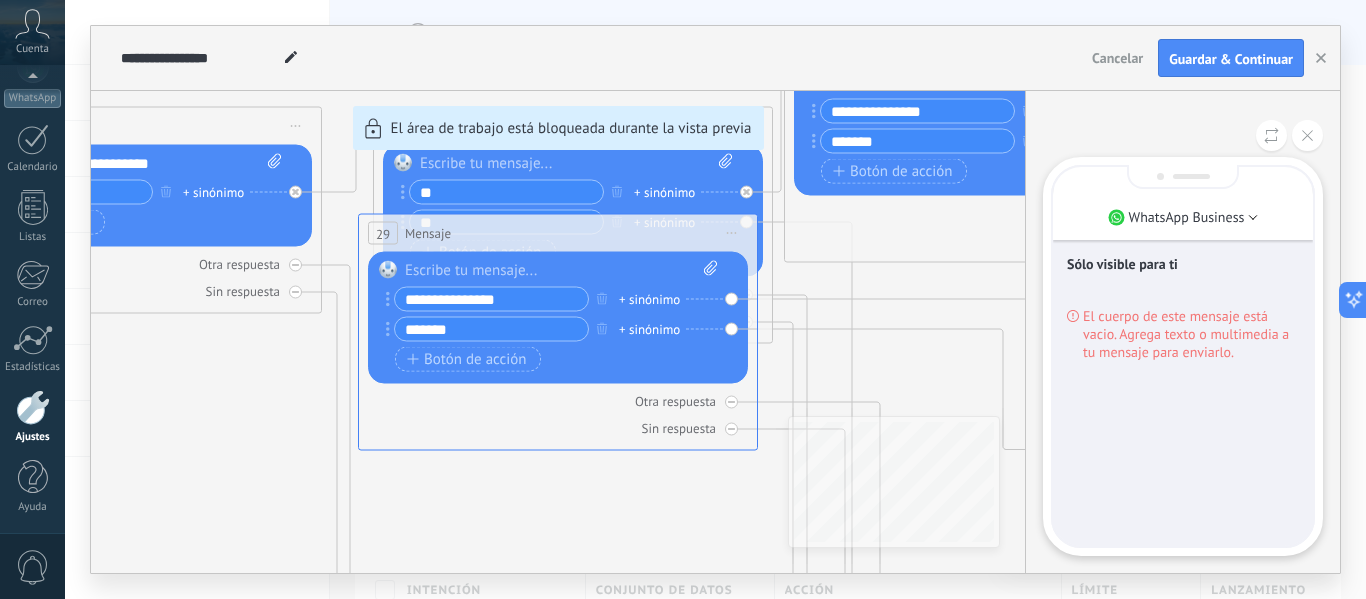 click on "**********" at bounding box center (715, 299) 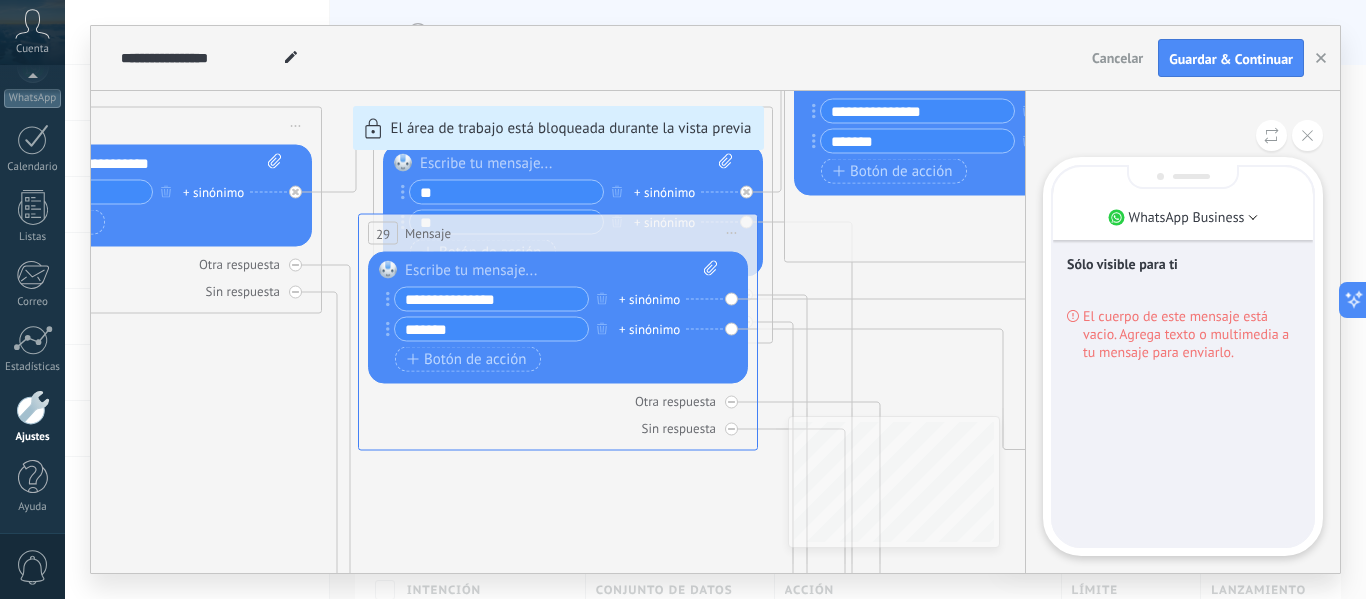 click on "Cancelar" at bounding box center [1117, 58] 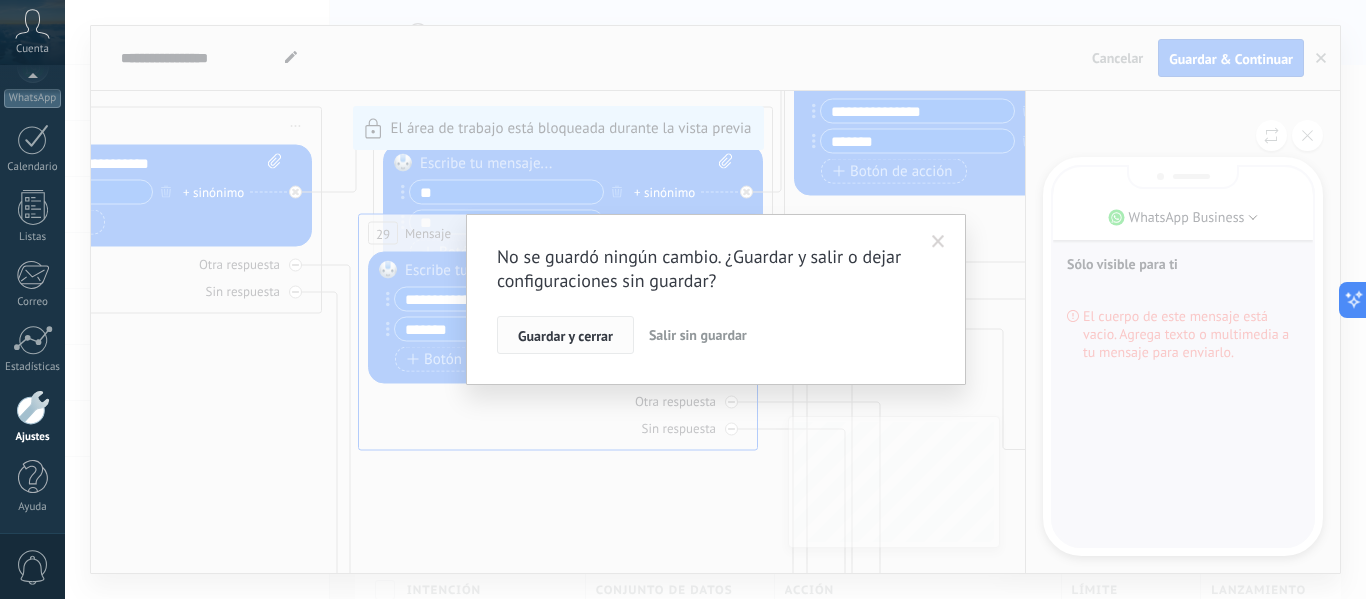click on "Guardar y cerrar" at bounding box center (565, 336) 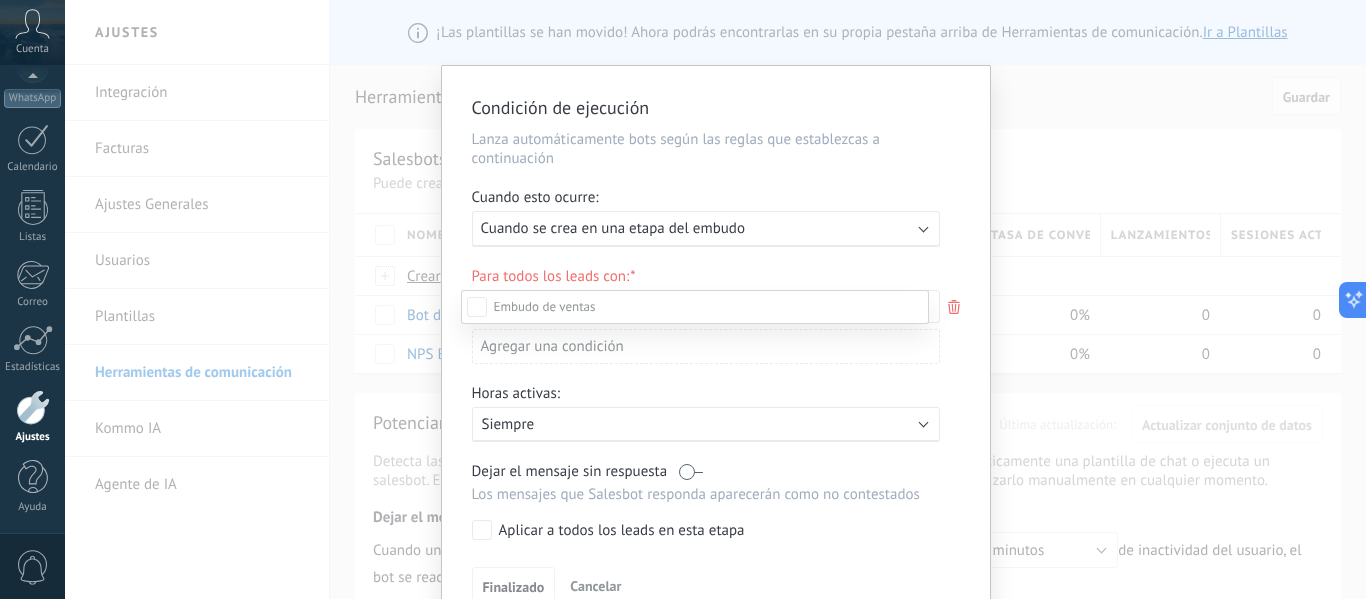 drag, startPoint x: 629, startPoint y: 271, endPoint x: 646, endPoint y: 271, distance: 17 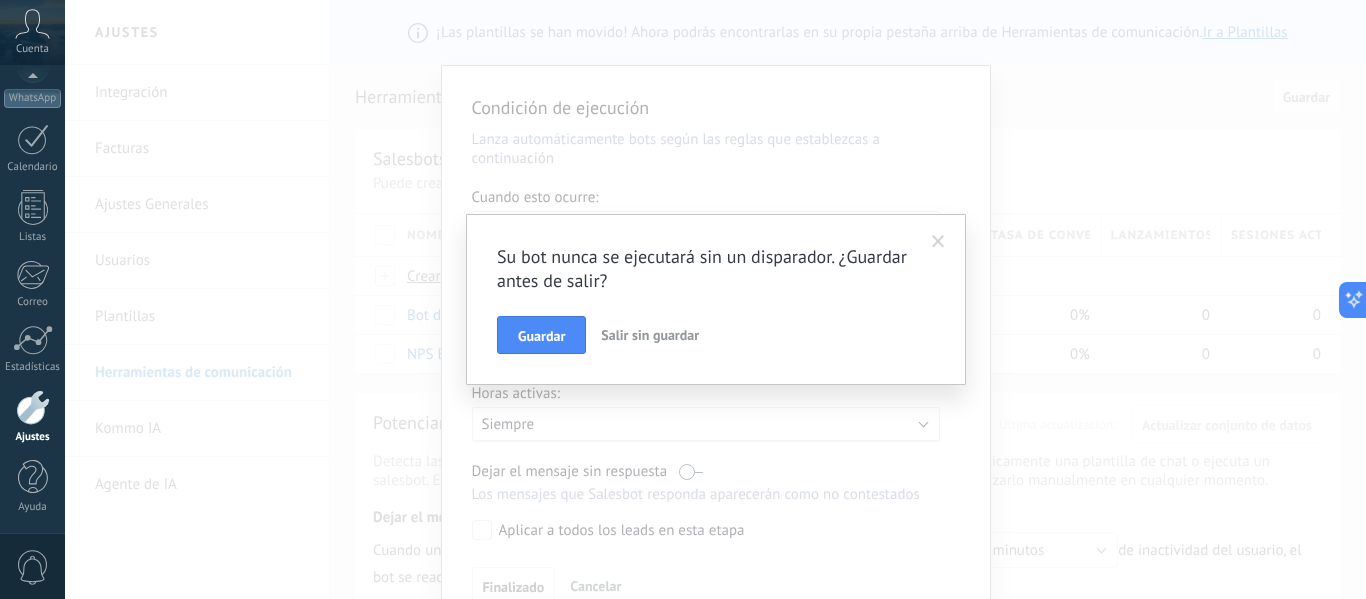 click on "Salir sin guardar" at bounding box center (650, 335) 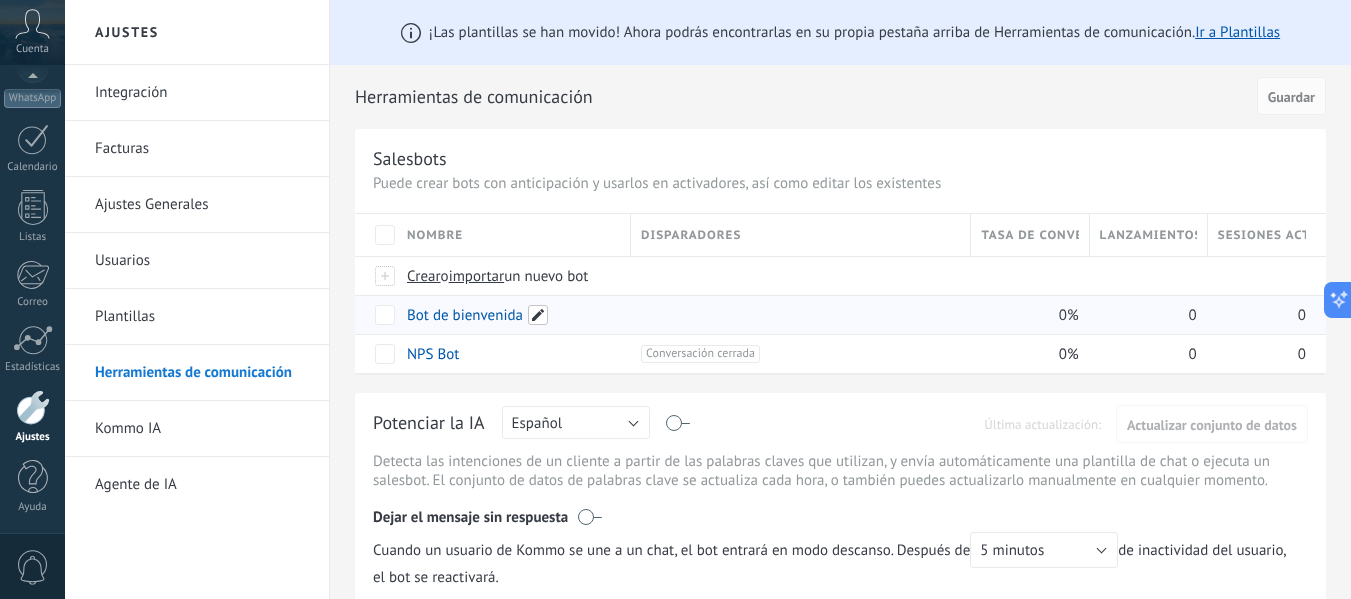 click at bounding box center [538, 315] 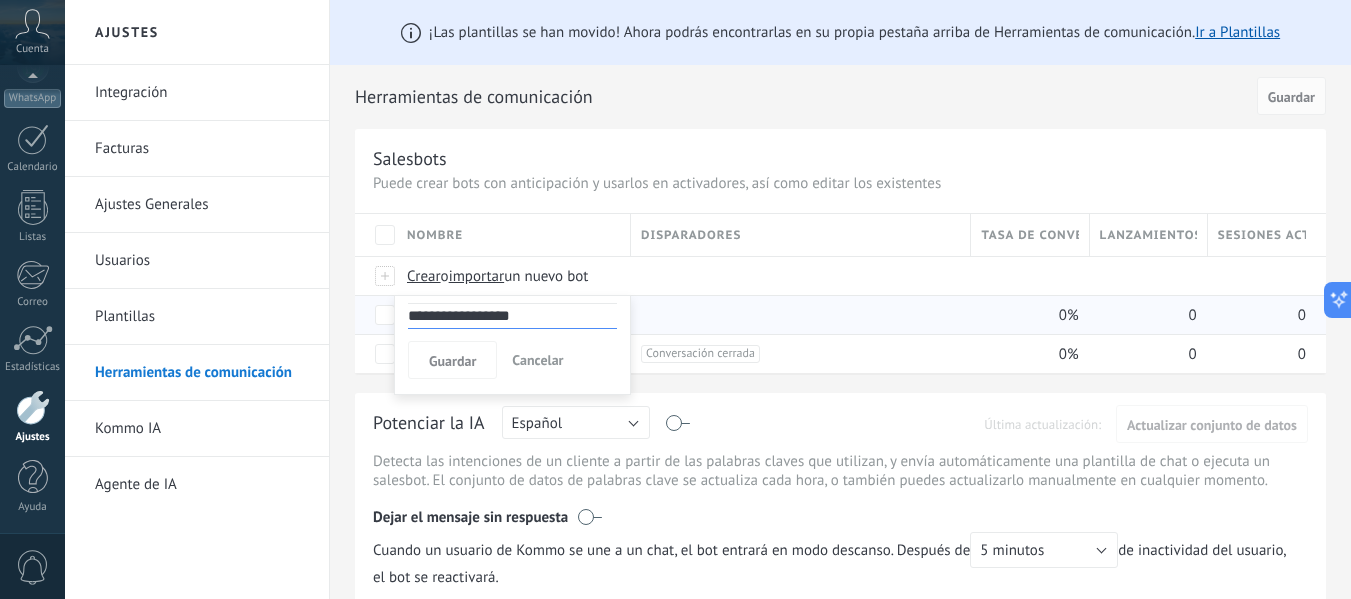 click on "Cancelar" at bounding box center [537, 360] 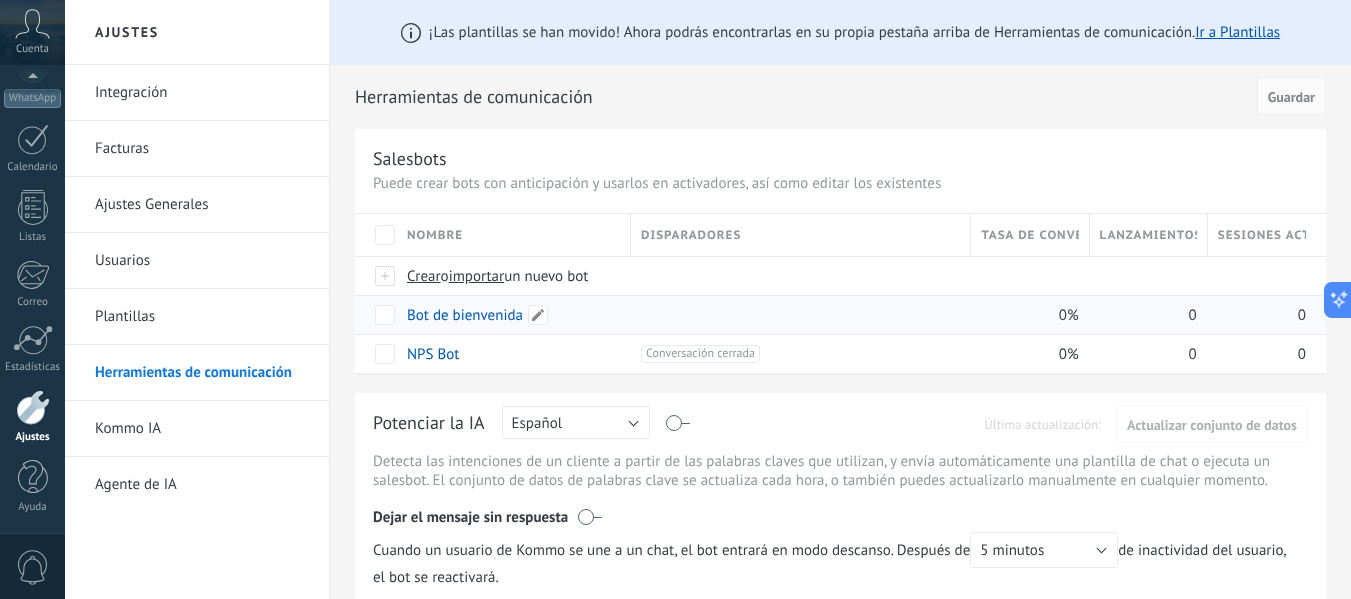 click on "Bot de bienvenida" at bounding box center (465, 315) 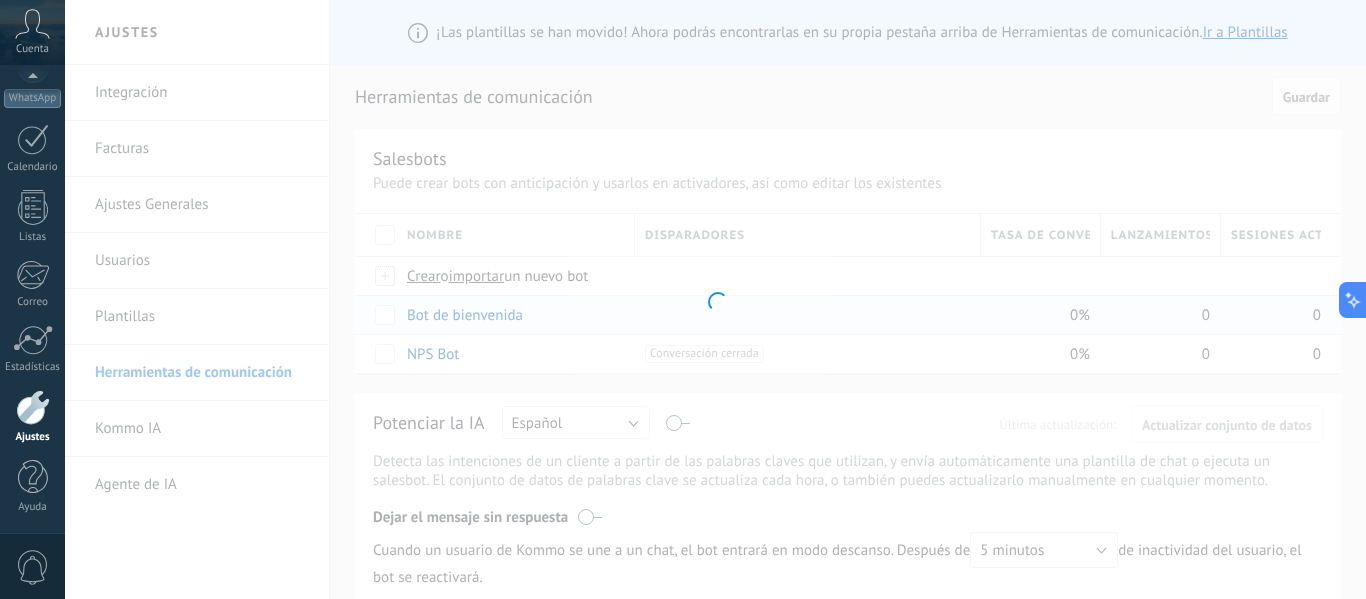 click at bounding box center [715, 299] 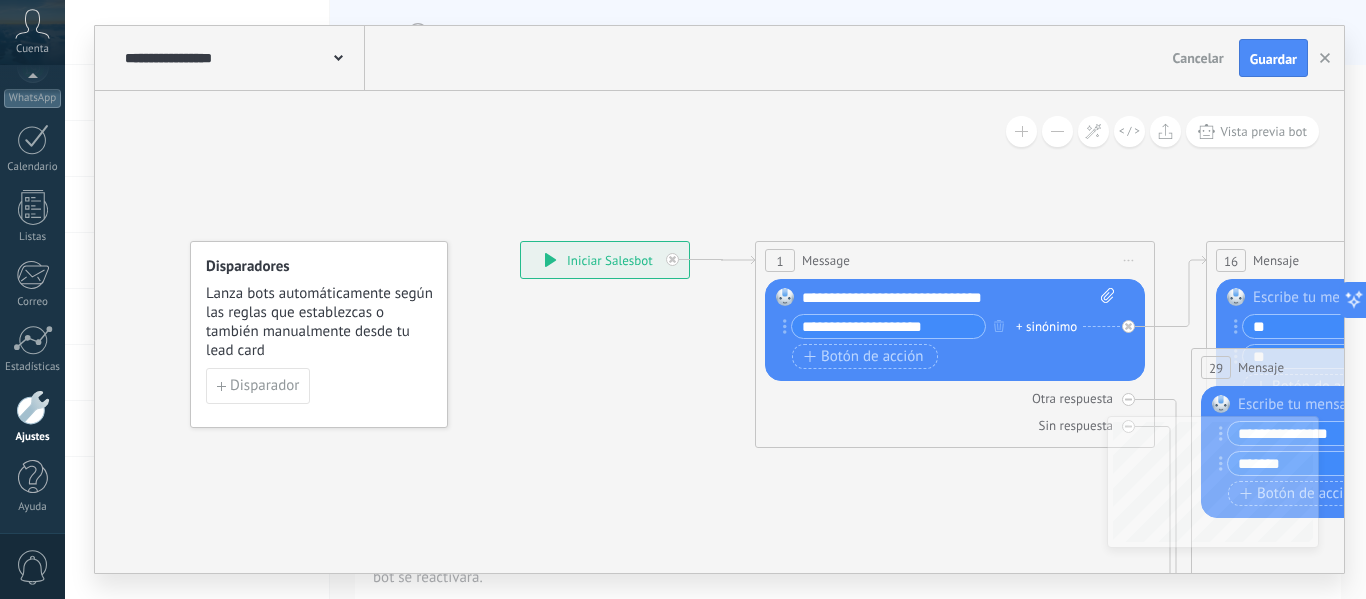 click on "**********" at bounding box center (605, 260) 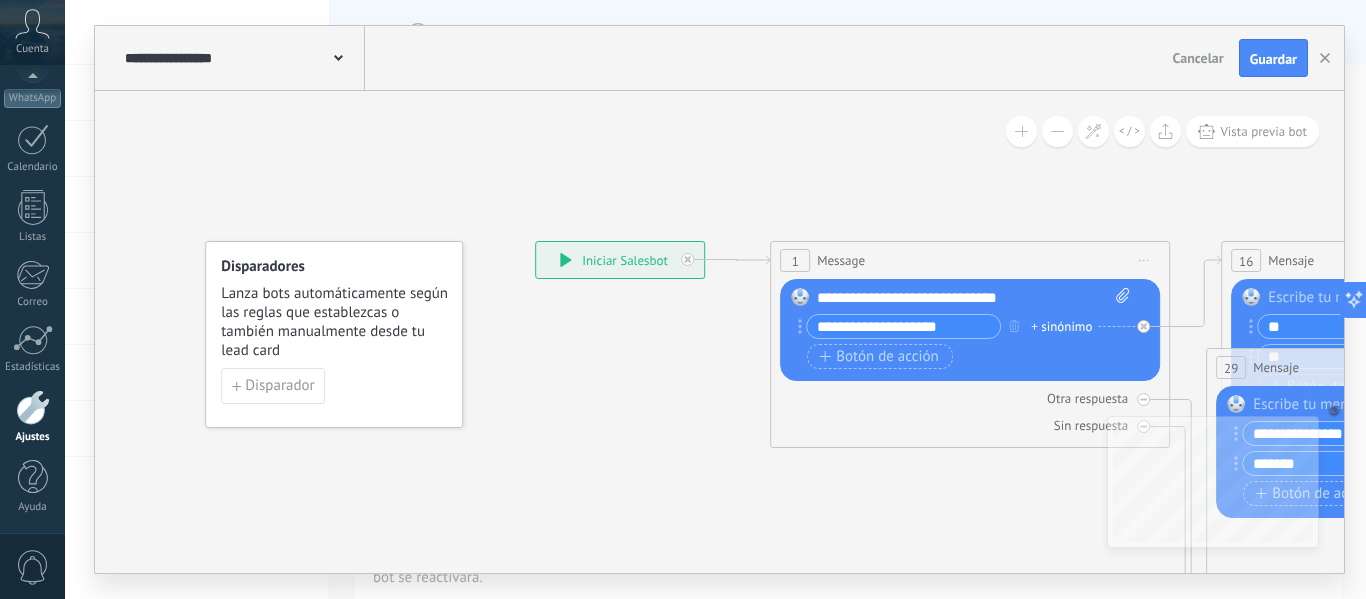 drag, startPoint x: 1271, startPoint y: 406, endPoint x: 1285, endPoint y: 407, distance: 14.035668 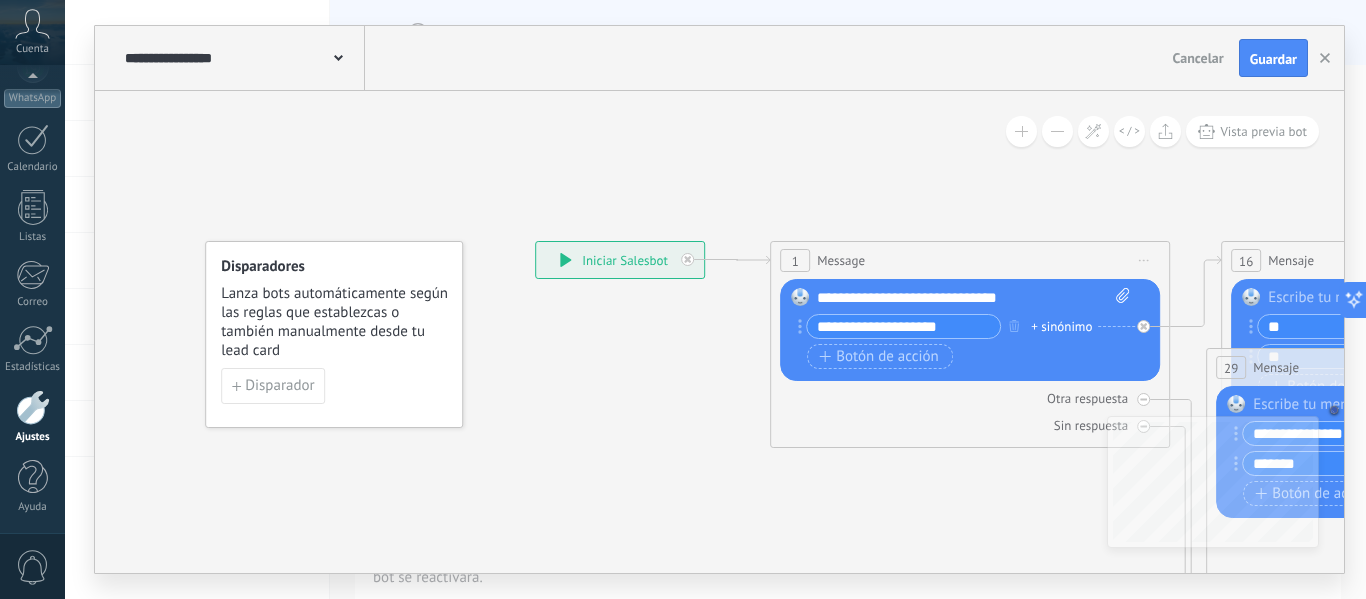 click at bounding box center [1409, 405] 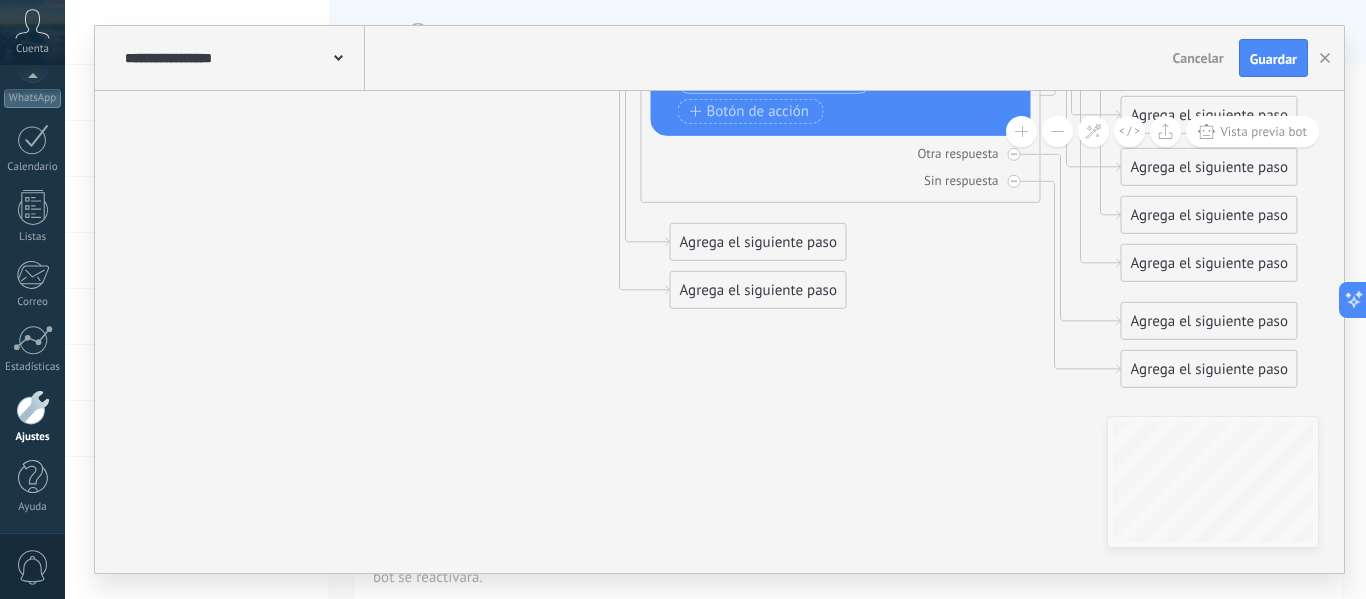 drag, startPoint x: 897, startPoint y: 170, endPoint x: 874, endPoint y: 102, distance: 71.7844 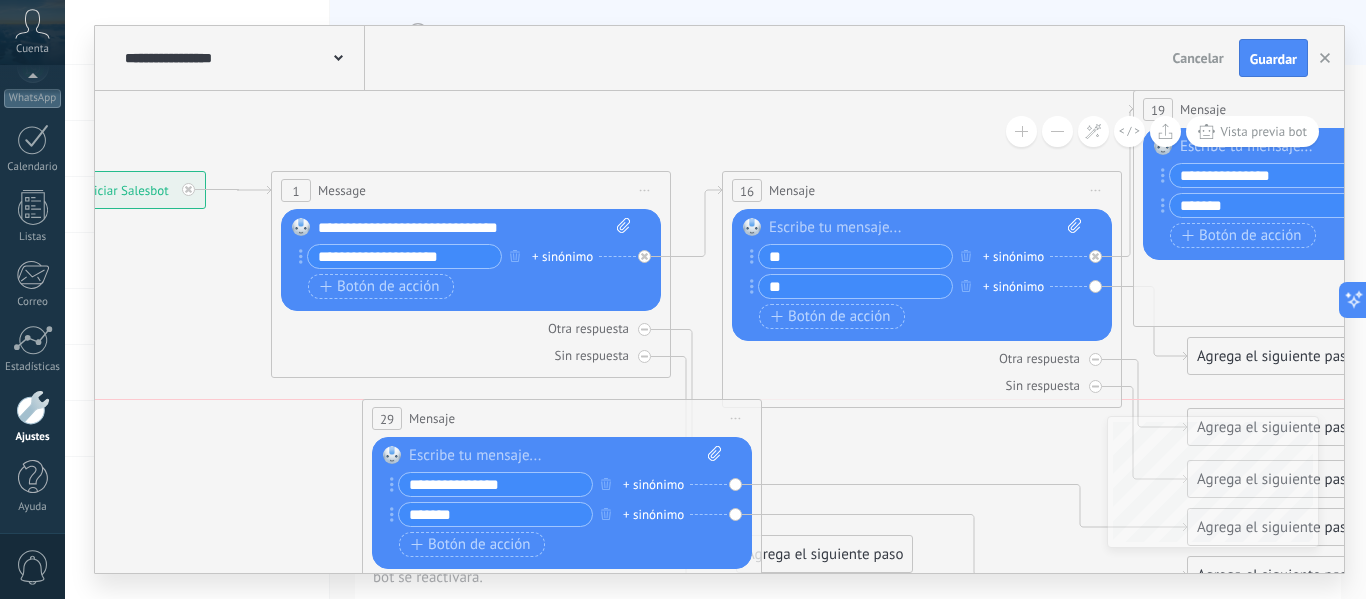 drag, startPoint x: 797, startPoint y: 301, endPoint x: 452, endPoint y: 418, distance: 364.29932 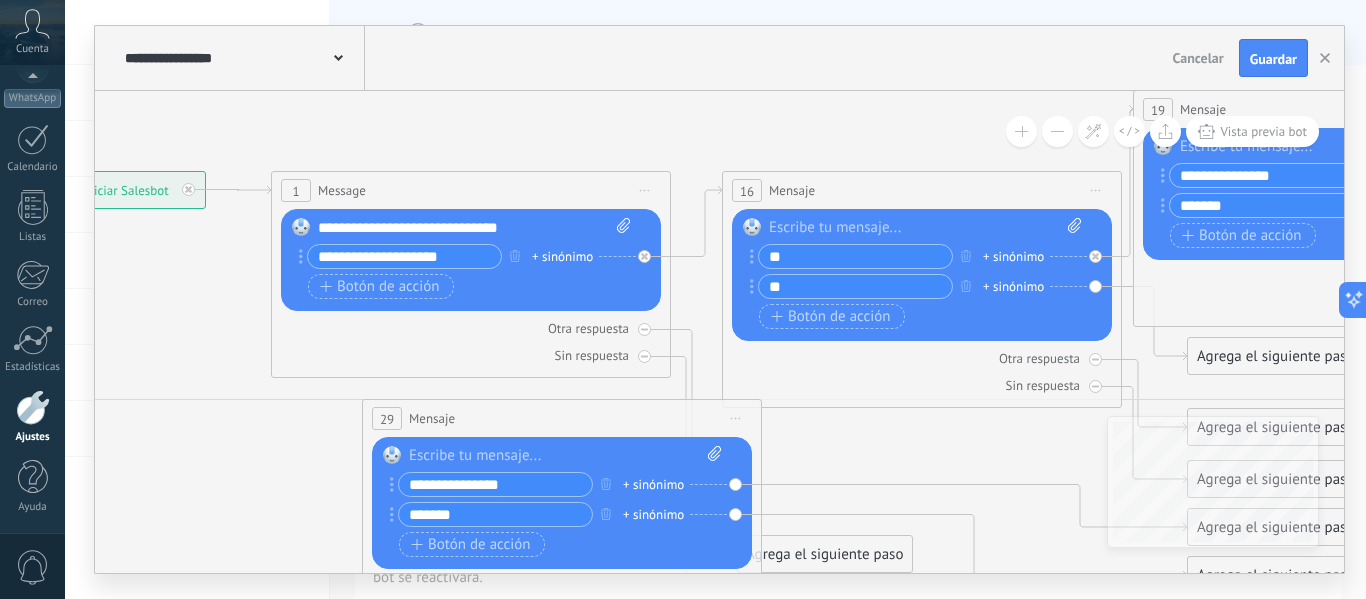 click on "Mensaje" at bounding box center (432, 418) 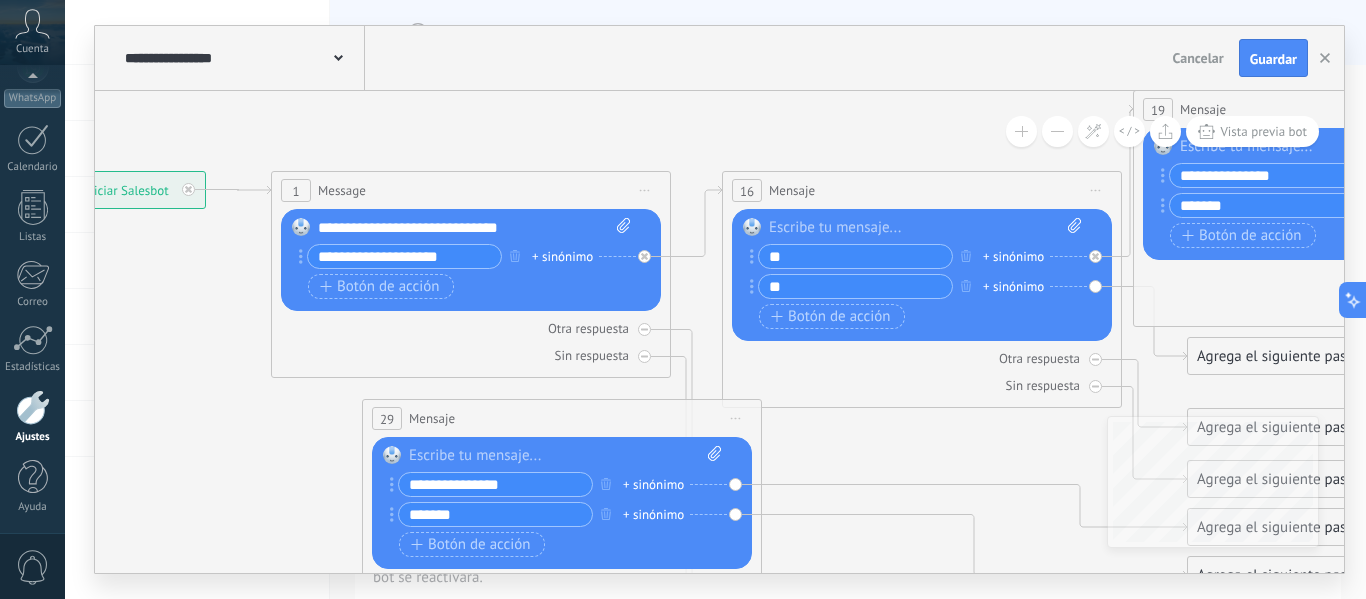 click on "Iniciar vista previa aquí
Cambiar nombre
Duplicar
Borrar" at bounding box center [736, 418] 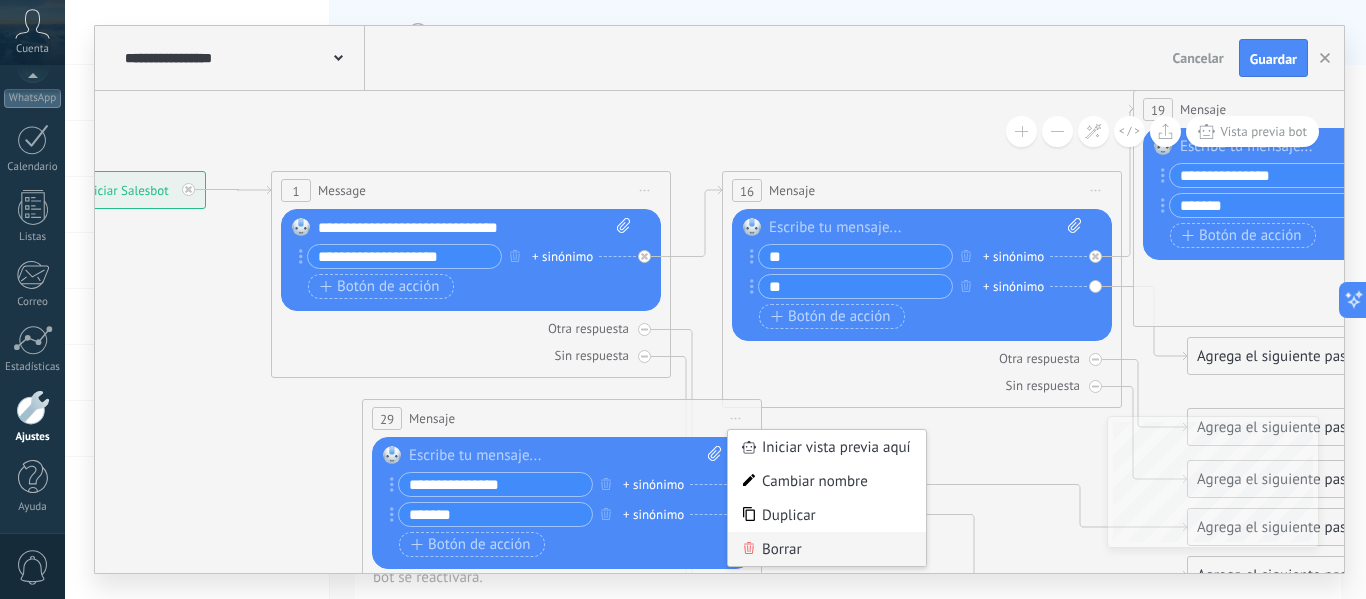 click on "Borrar" at bounding box center [827, 549] 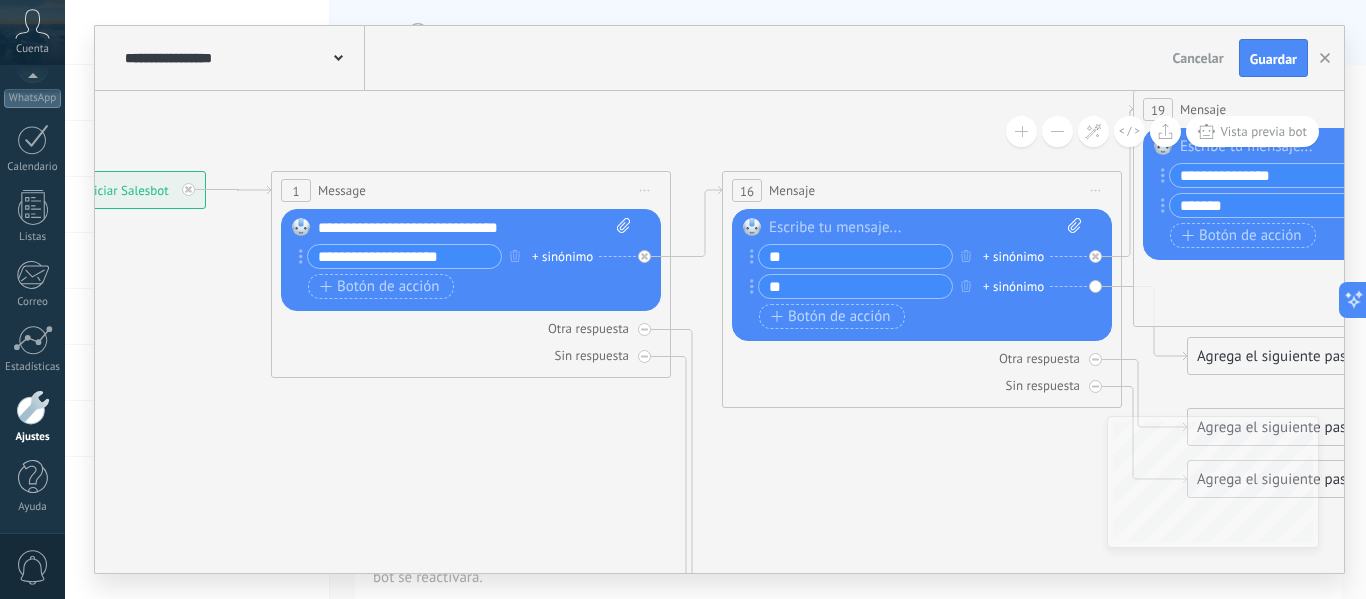 click 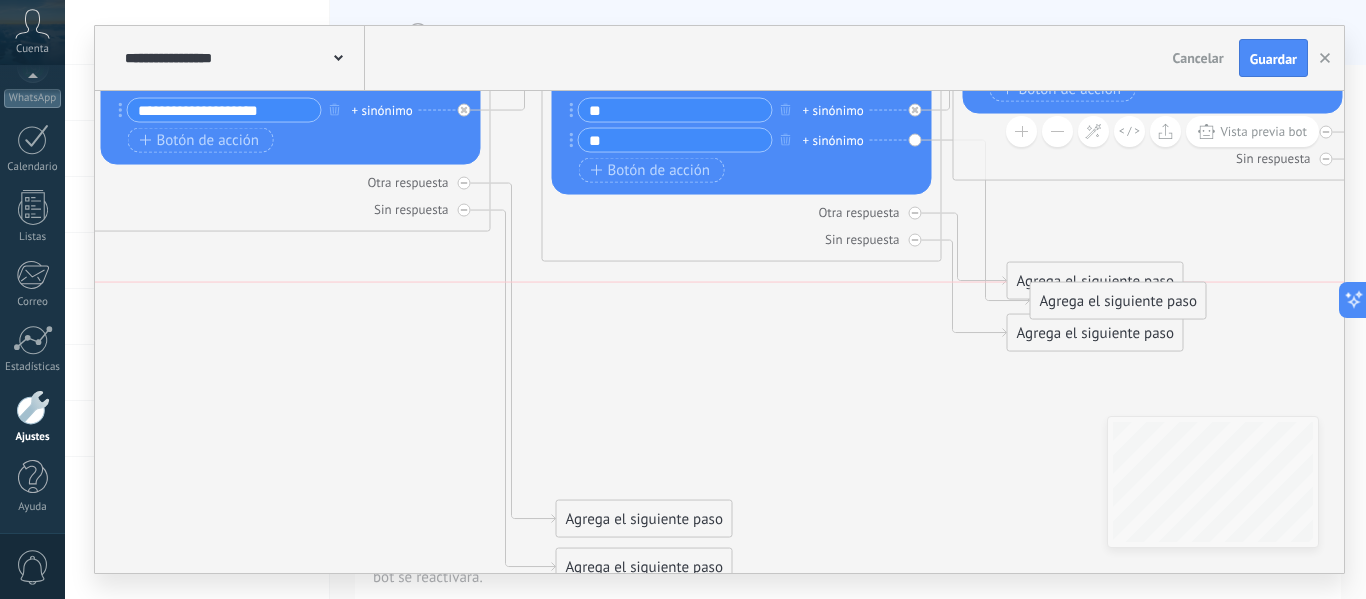 drag, startPoint x: 1101, startPoint y: 215, endPoint x: 1124, endPoint y: 304, distance: 91.92388 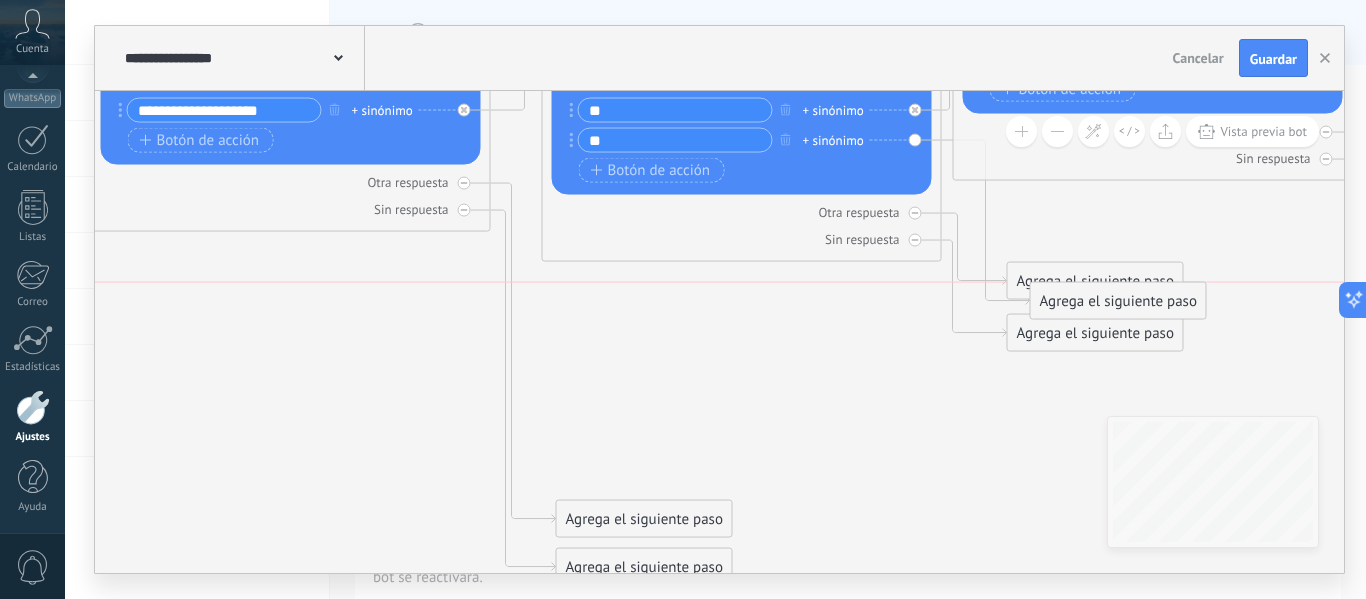 click on "Agrega el siguiente paso" at bounding box center [1118, 301] 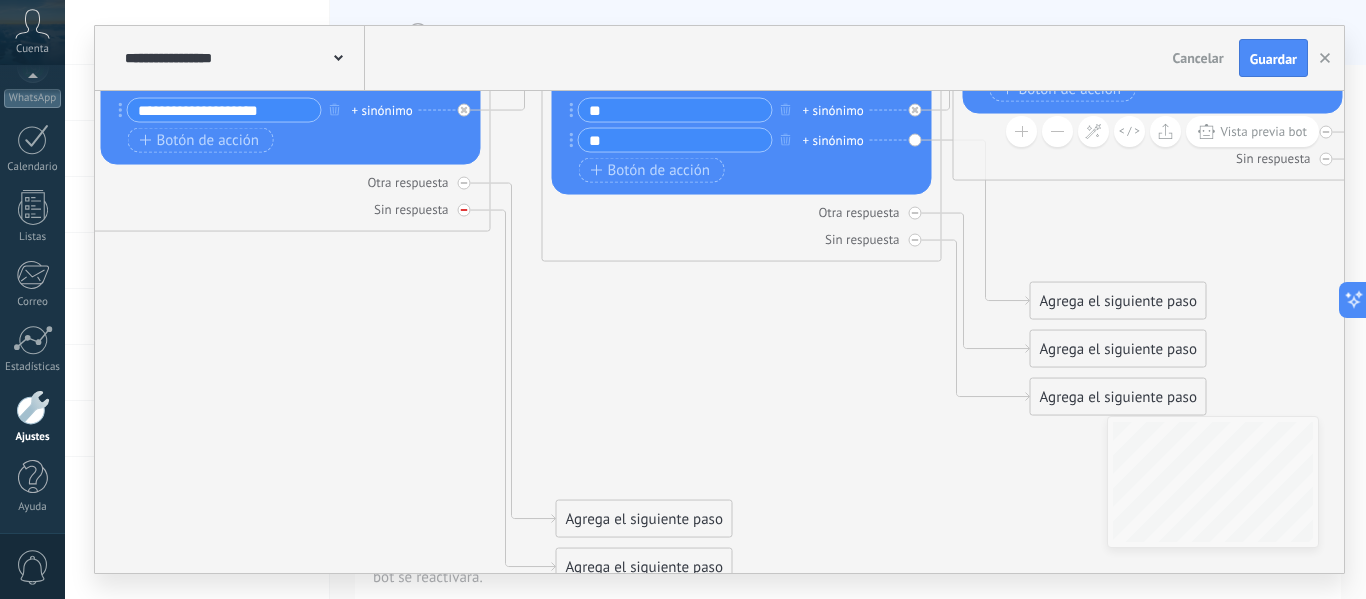 click at bounding box center (464, 210) 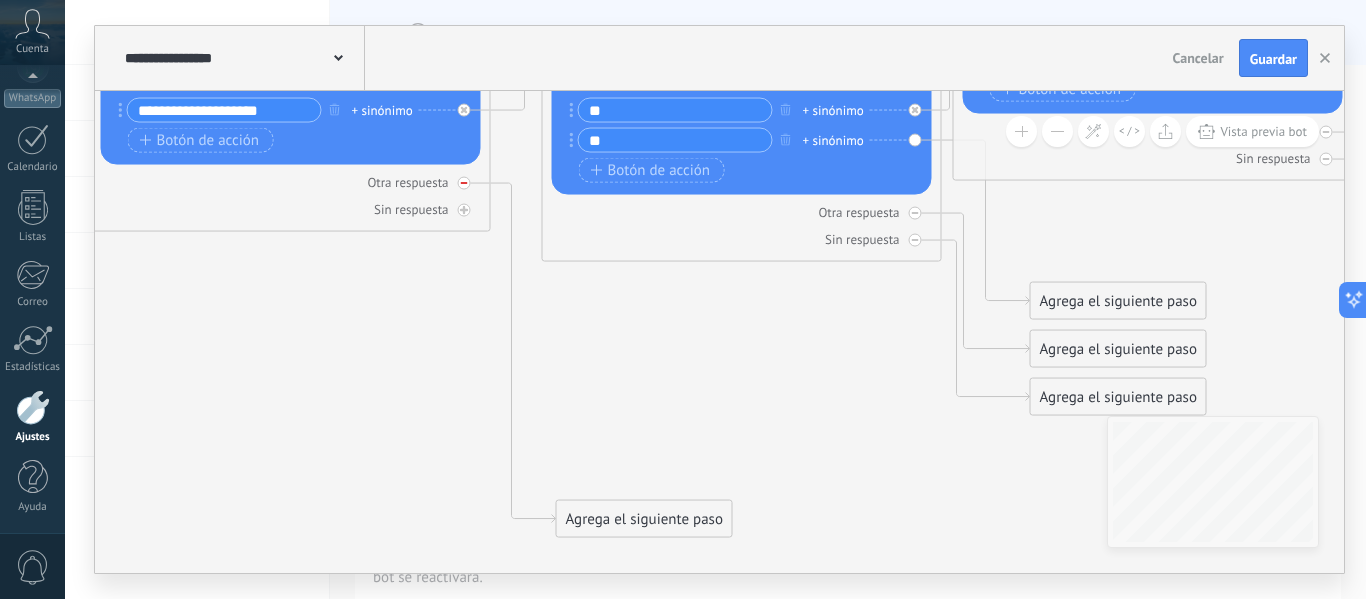 click 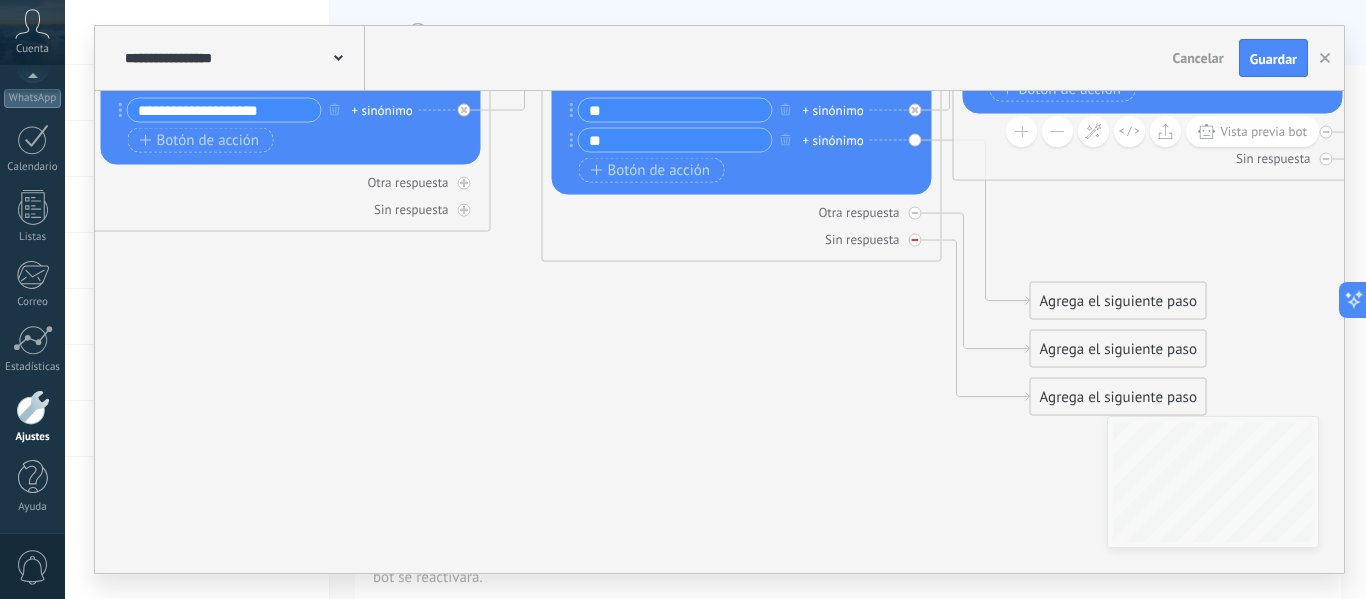 click 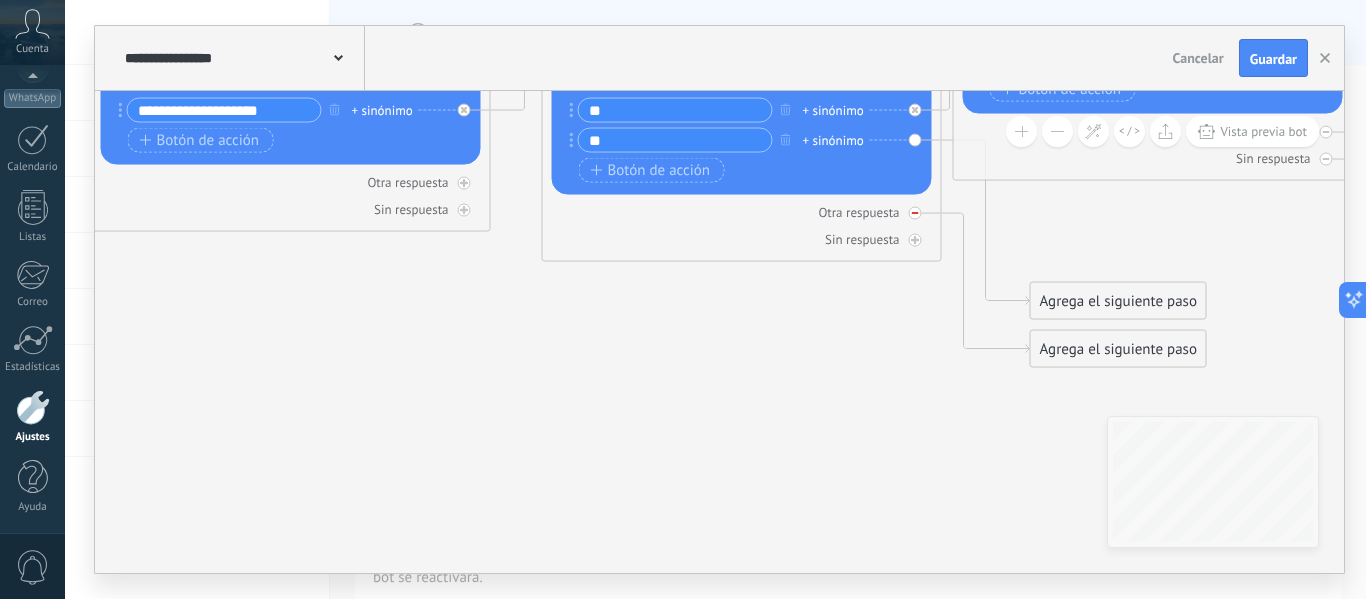 click 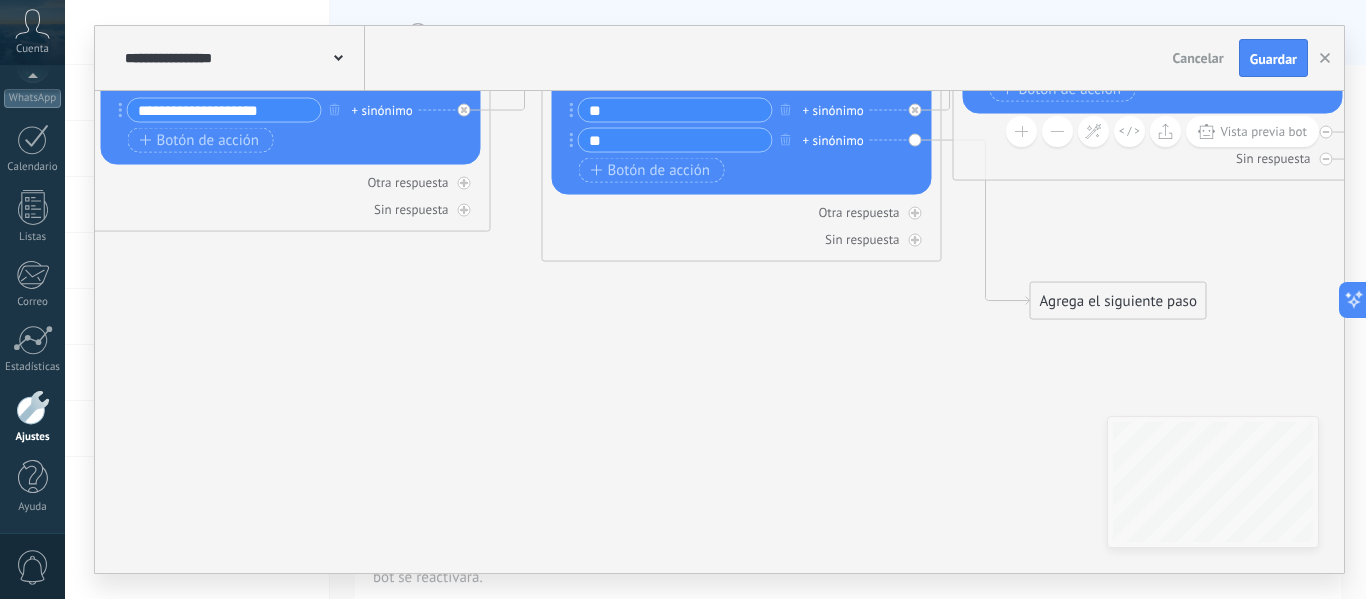 drag, startPoint x: 1044, startPoint y: 153, endPoint x: 991, endPoint y: 250, distance: 110.535065 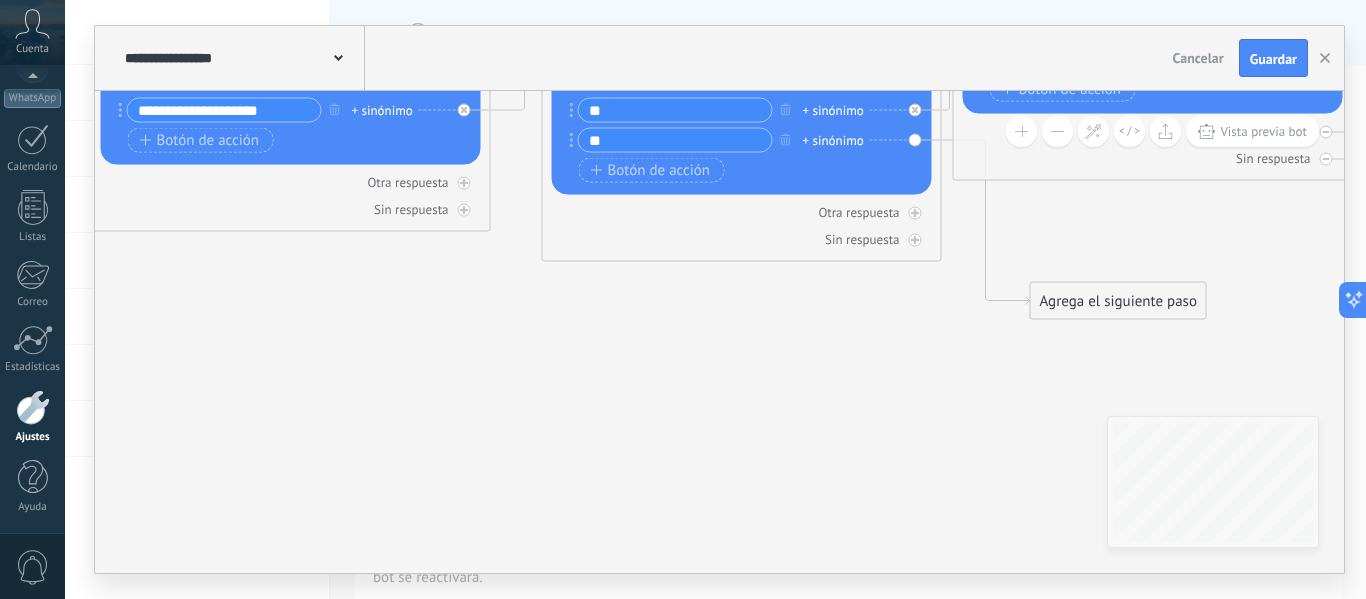 click on "**********" at bounding box center [-144, 25] 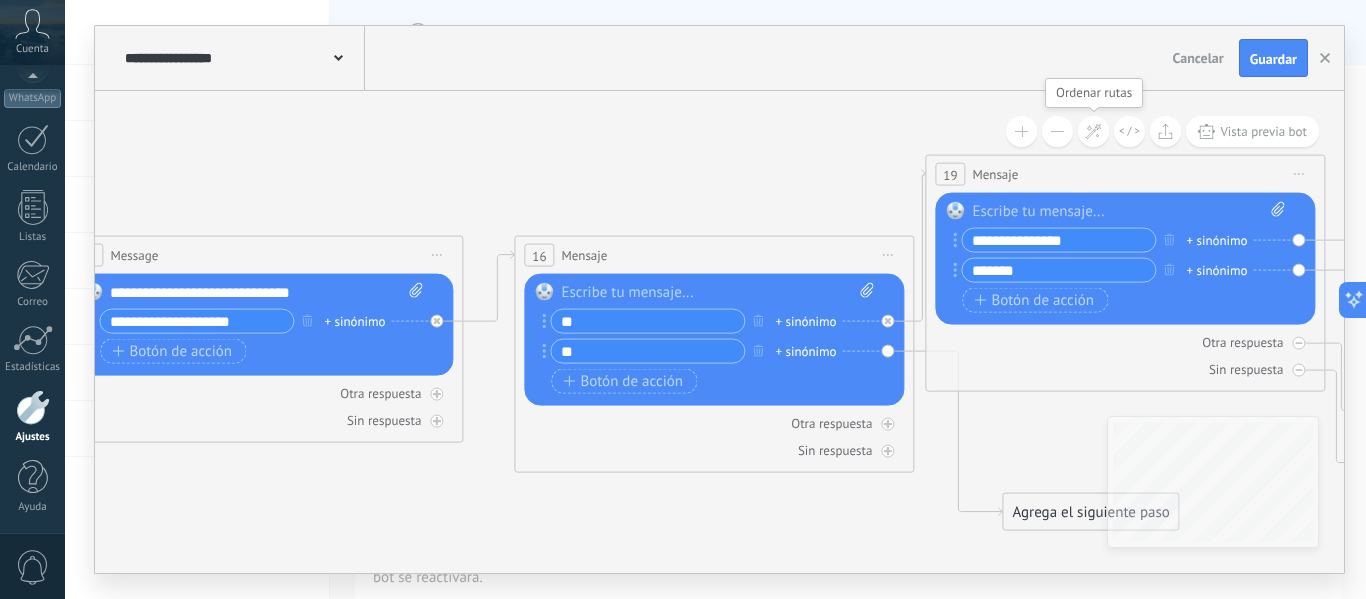 click 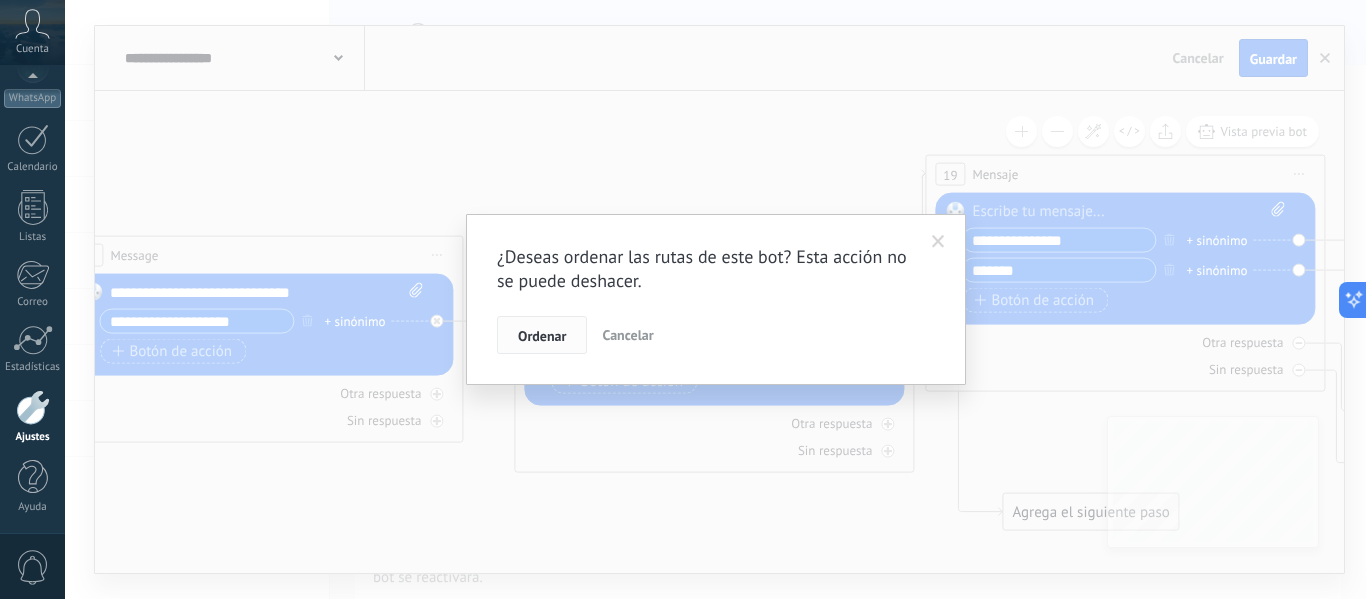 click on "Ordenar" at bounding box center [542, 336] 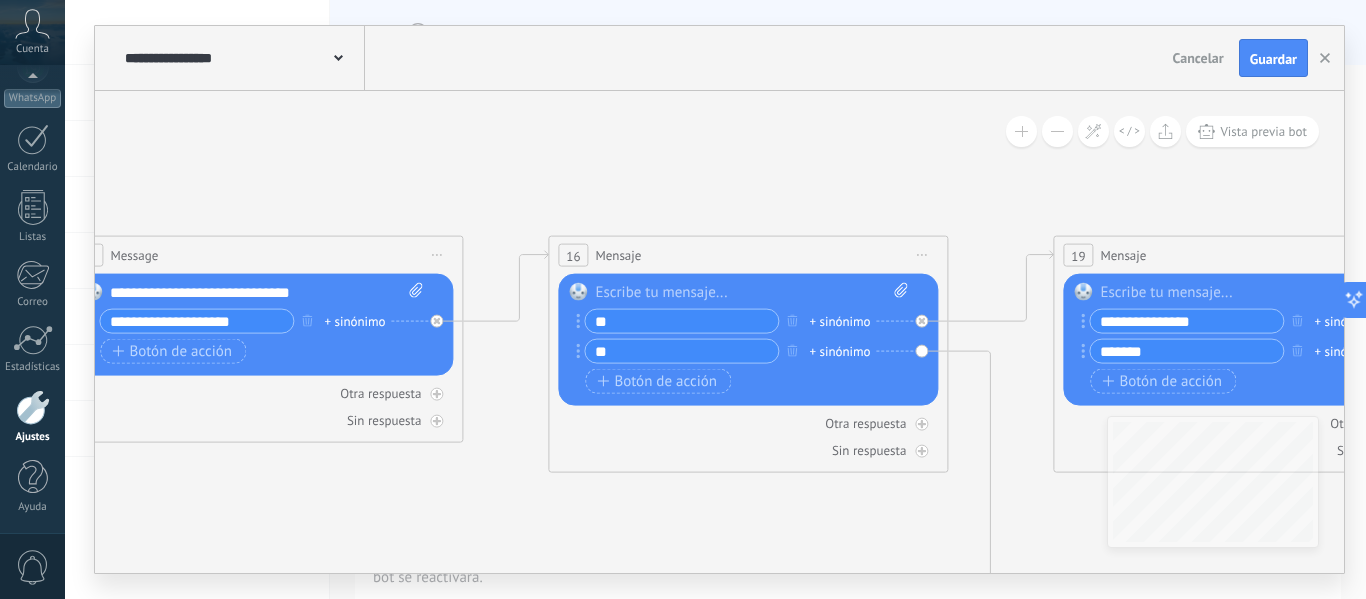 click on "Reemplazar
Quitar
Convertir a mensaje de voz
Arrastre la imagen aquí para adjuntarla.
Añadir imagen
Subir
Arrastrar y soltar
Archivo no encontrado
Escribe tu mensaje..." at bounding box center [748, 340] 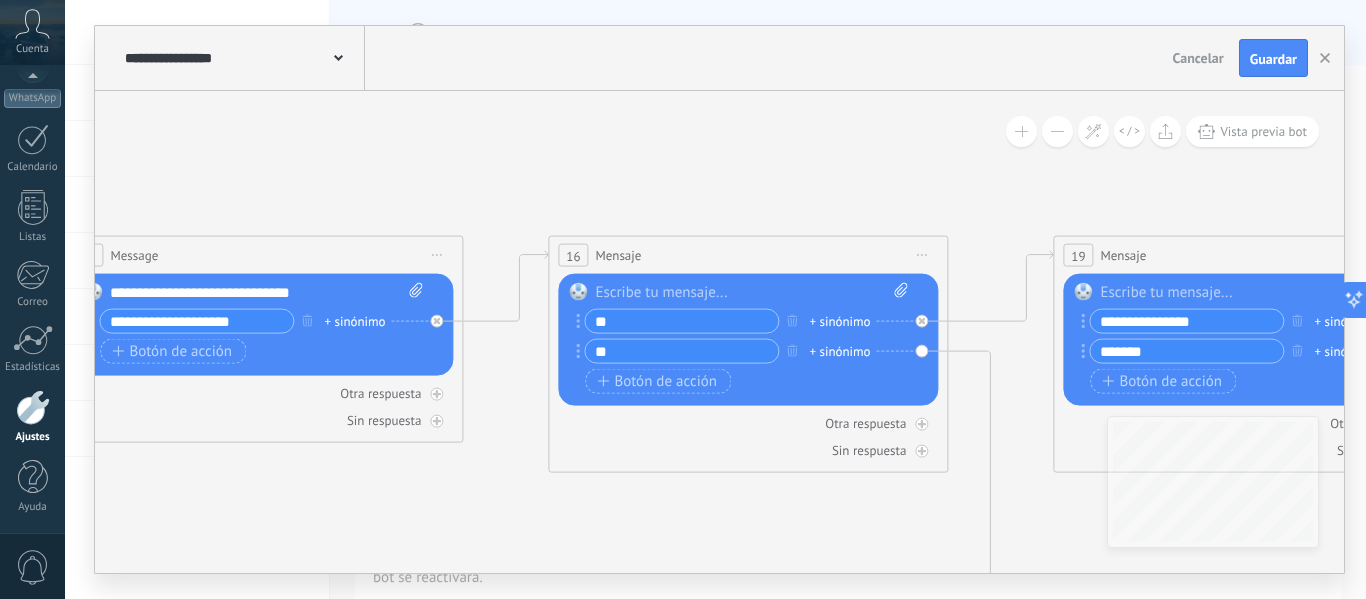 click 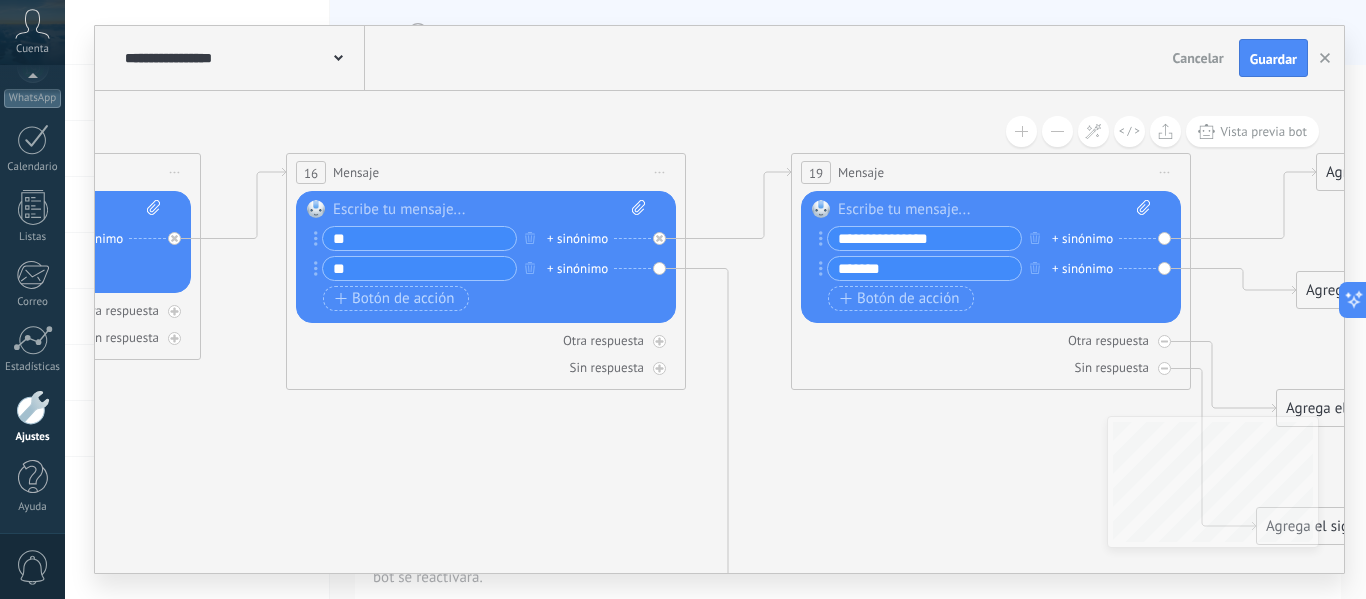 click on "Reemplazar
Quitar
Convertir a mensaje de voz
Arrastre la imagen aquí para adjuntarla.
Añadir imagen
Subir
Arrastrar y soltar
Archivo no encontrado
Escribe tu mensaje..." at bounding box center (486, 257) 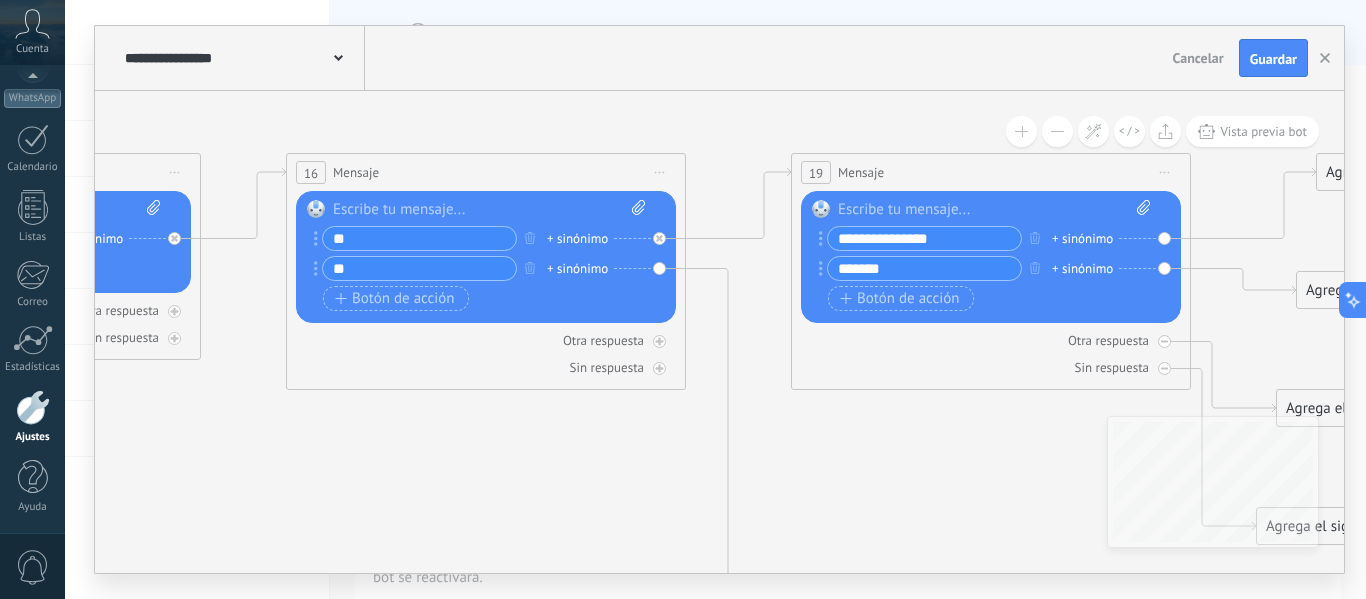 click on "Reemplazar
Quitar
Convertir a mensaje de voz
Arrastre la imagen aquí para adjuntarla.
Añadir imagen
Subir
Arrastrar y soltar
Archivo no encontrado
Escribe tu mensaje..." at bounding box center [486, 257] 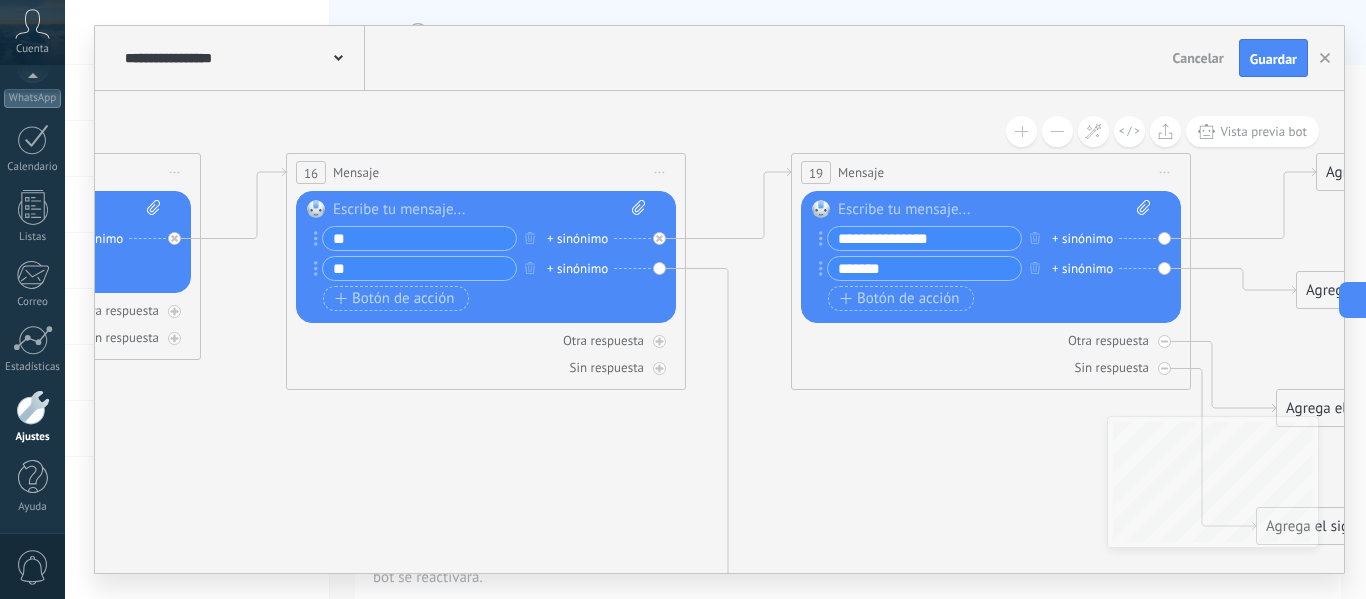 click on "Reemplazar
Quitar
Convertir a mensaje de voz
Arrastre la imagen aquí para adjuntarla.
Añadir imagen
Subir
Arrastrar y soltar
Archivo no encontrado
Escribe tu mensaje..." at bounding box center (486, 257) 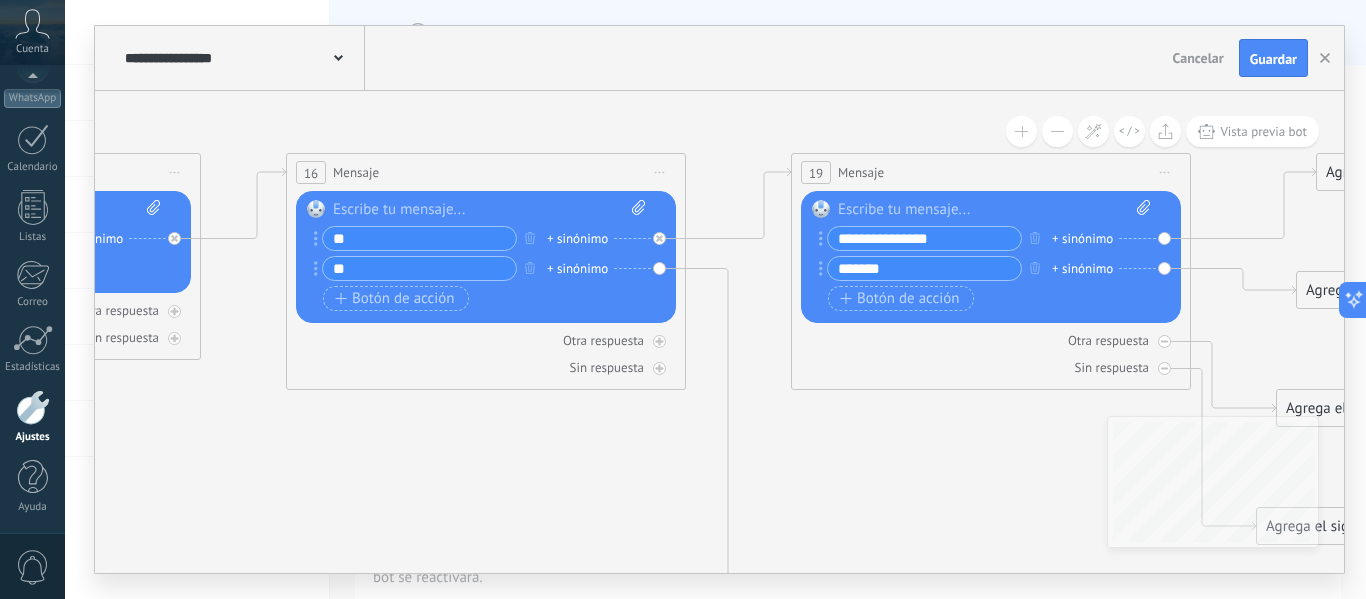 click on "Reemplazar
Quitar
Convertir a mensaje de voz
Arrastre la imagen aquí para adjuntarla.
Añadir imagen
Subir
Arrastrar y soltar
Archivo no encontrado
Escribe tu mensaje..." at bounding box center [486, 257] 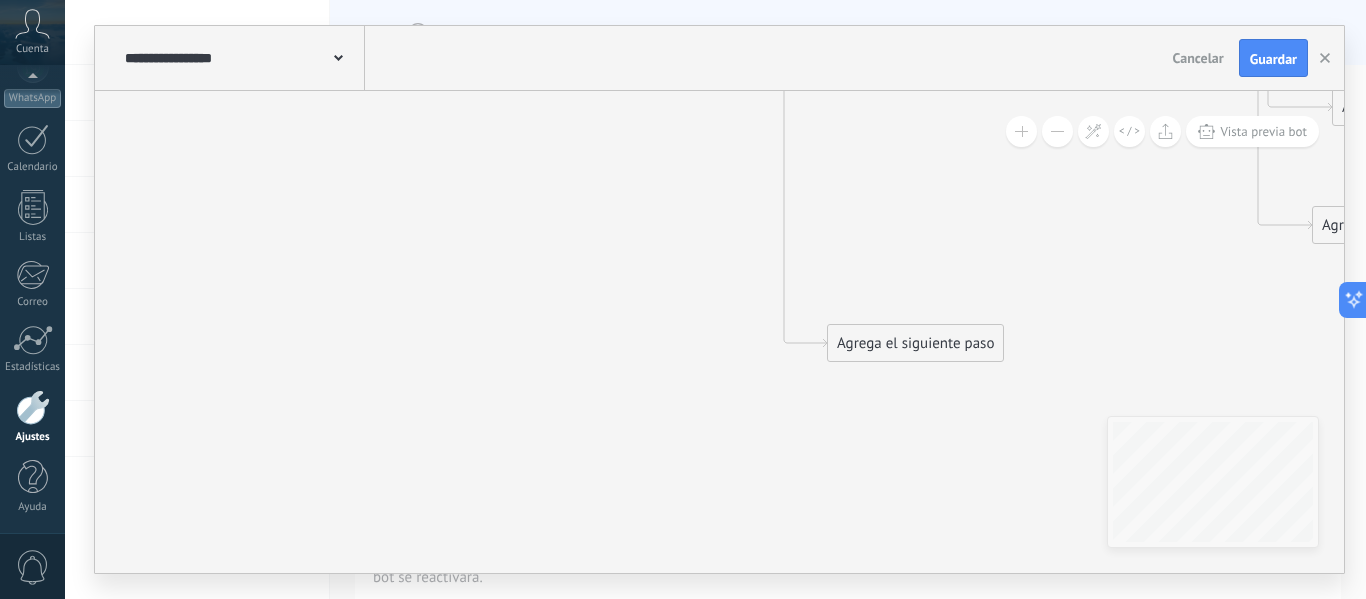 click on "Agrega el siguiente paso" at bounding box center [915, 343] 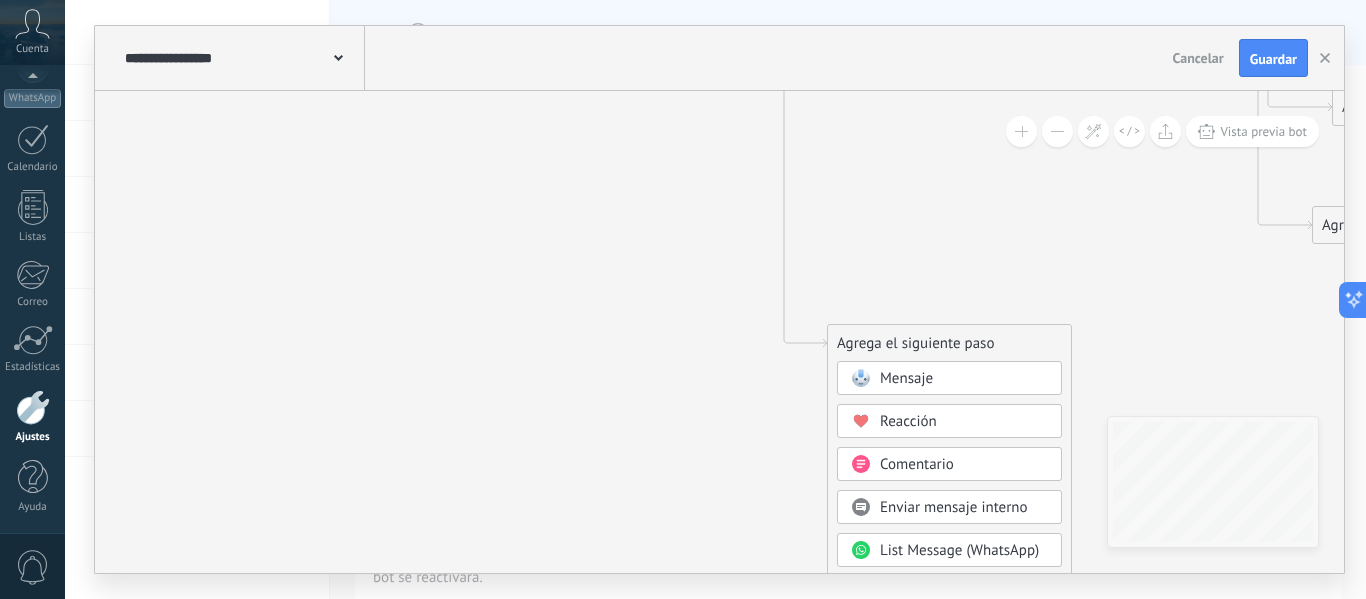 click on "Mensaje" at bounding box center [906, 378] 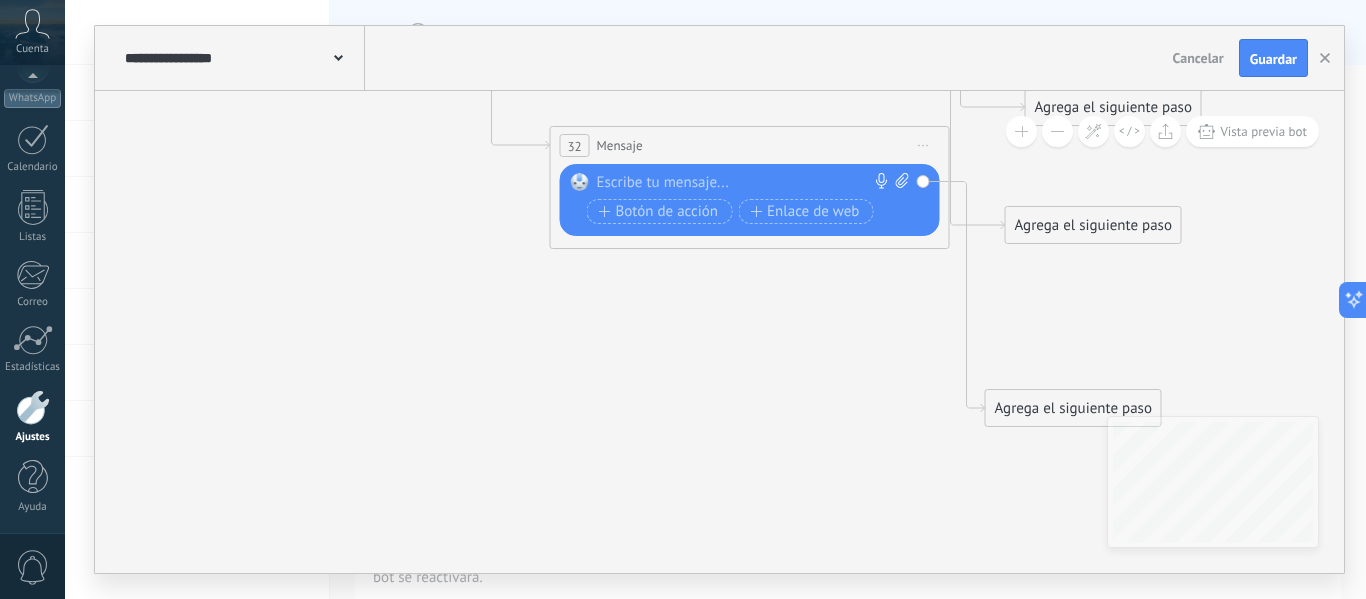 drag, startPoint x: 774, startPoint y: 343, endPoint x: 795, endPoint y: 147, distance: 197.1218 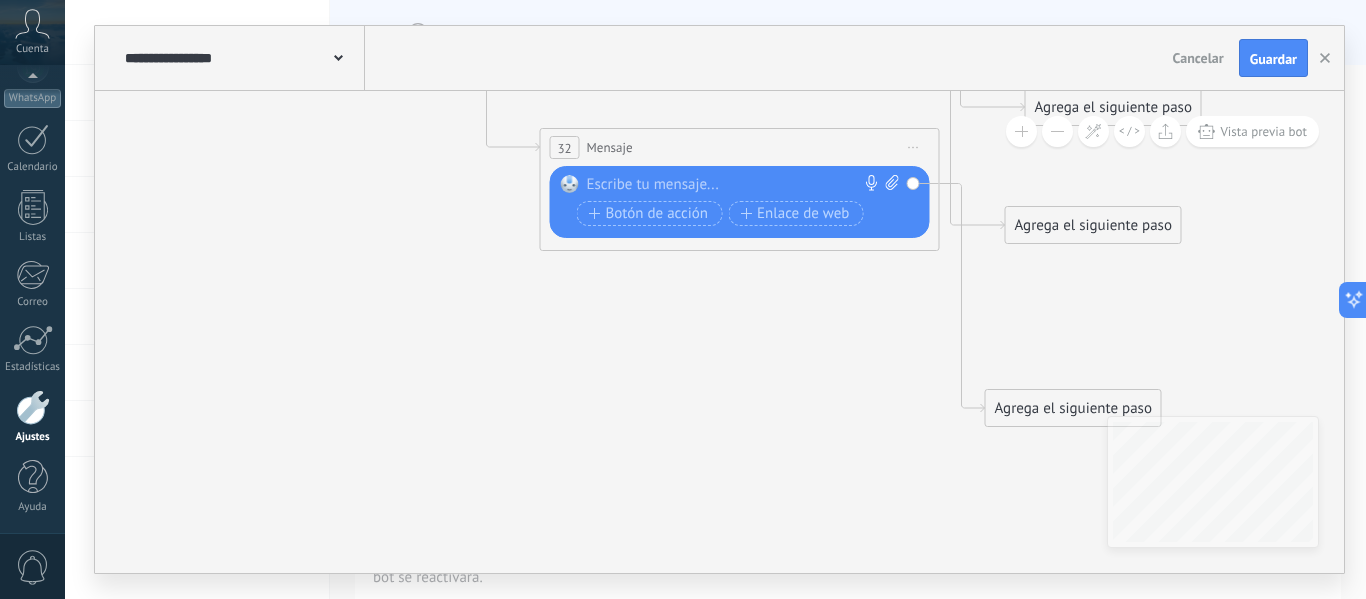click 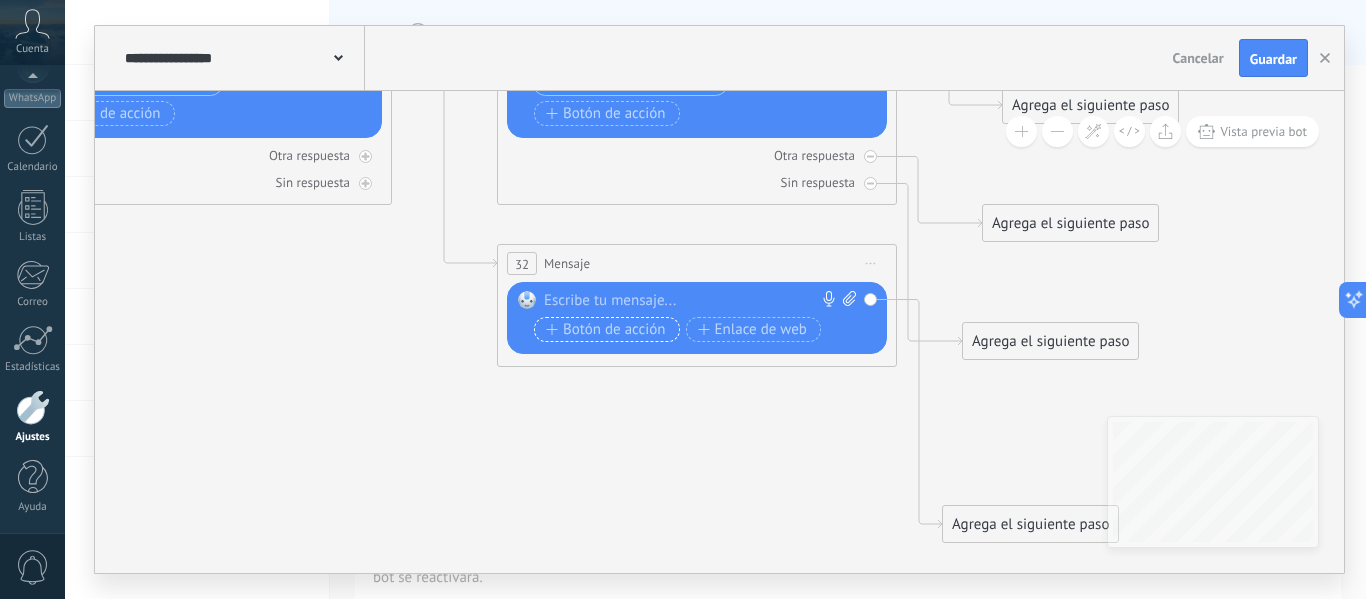 click on "Botón de acción" at bounding box center (606, 330) 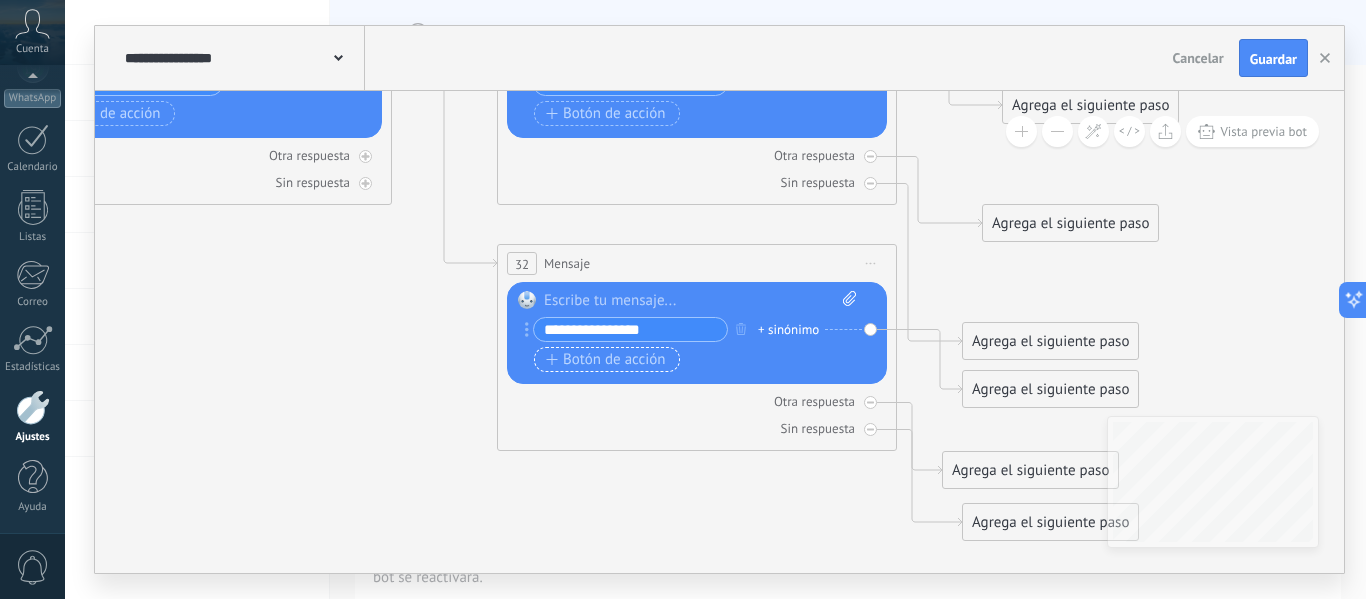 type on "**********" 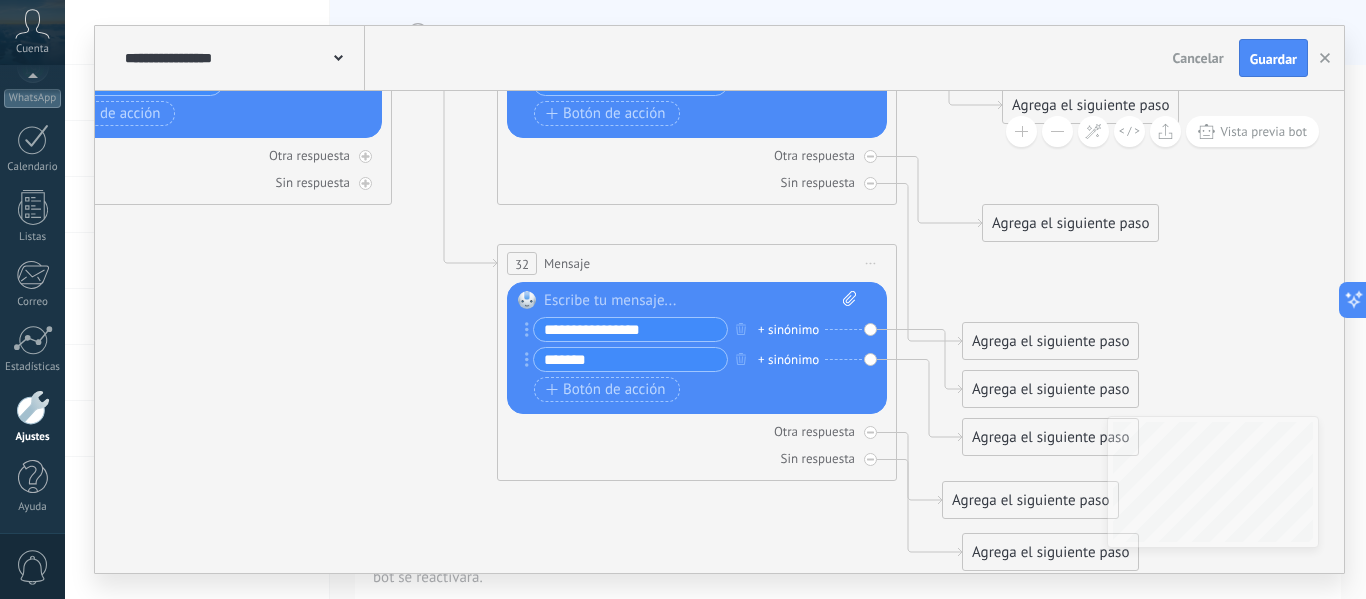 type on "*******" 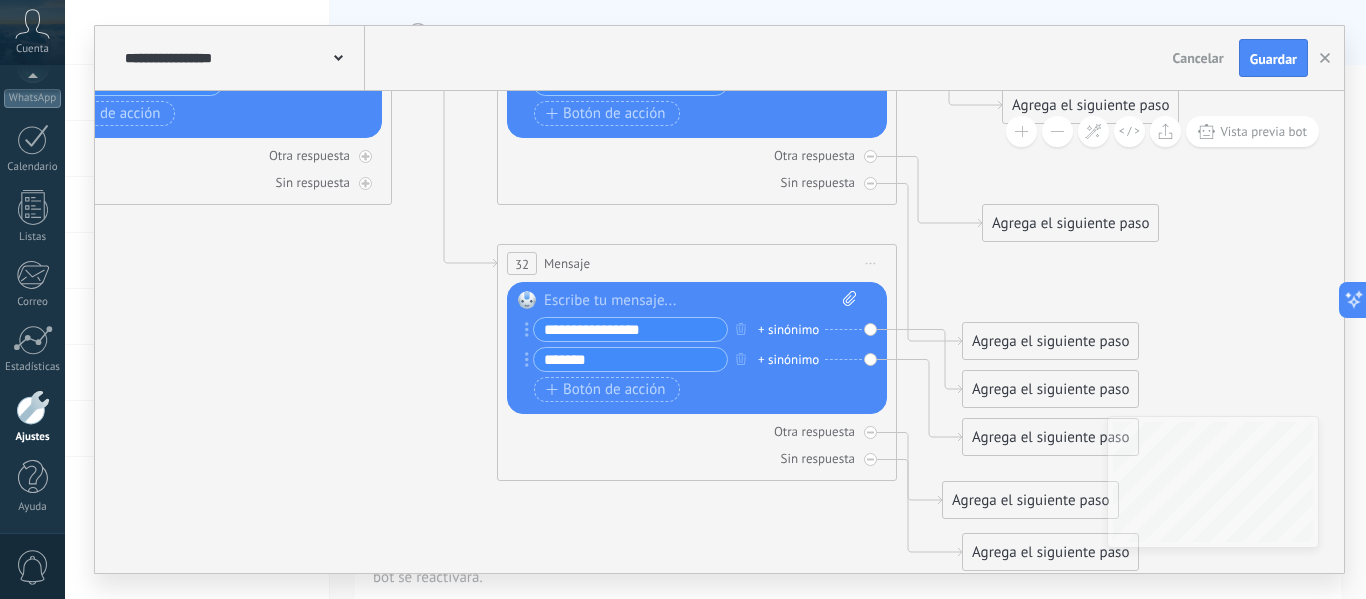 click 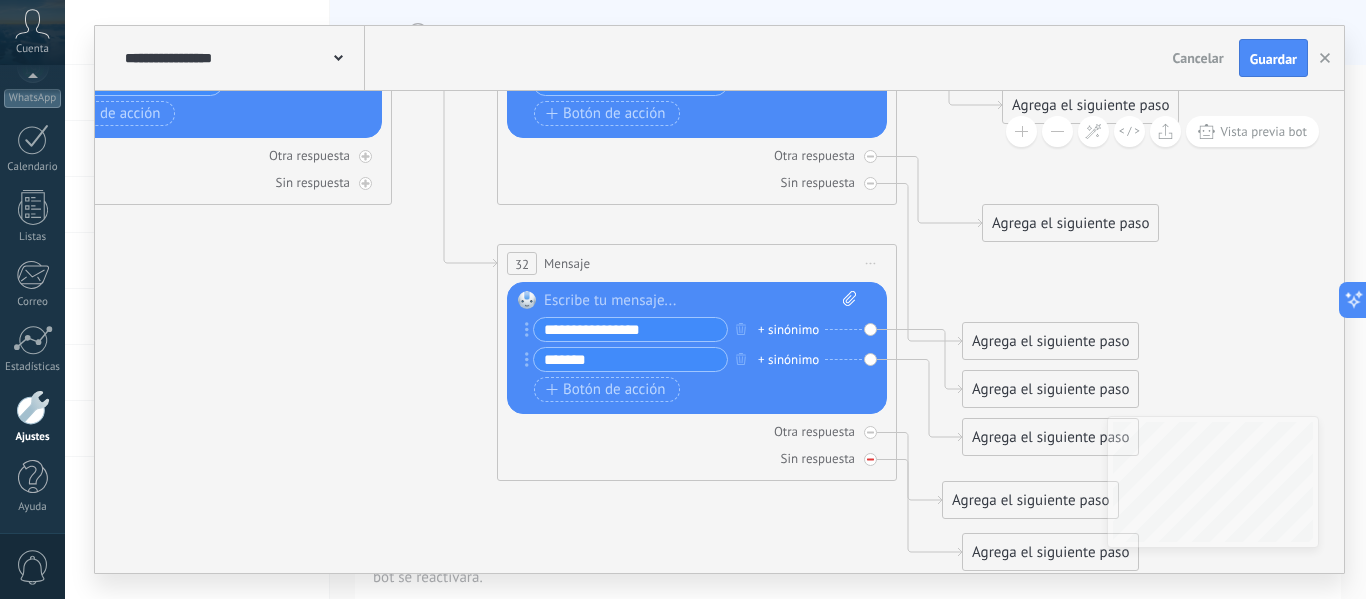 click at bounding box center [870, 459] 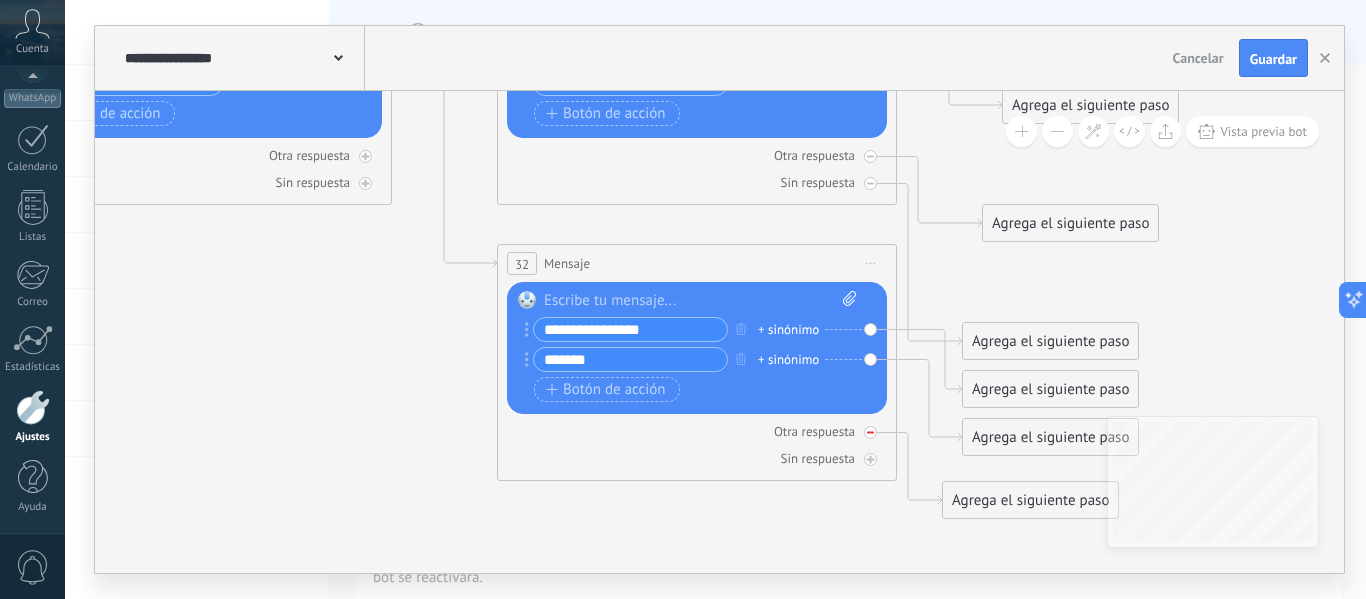 click at bounding box center (870, 432) 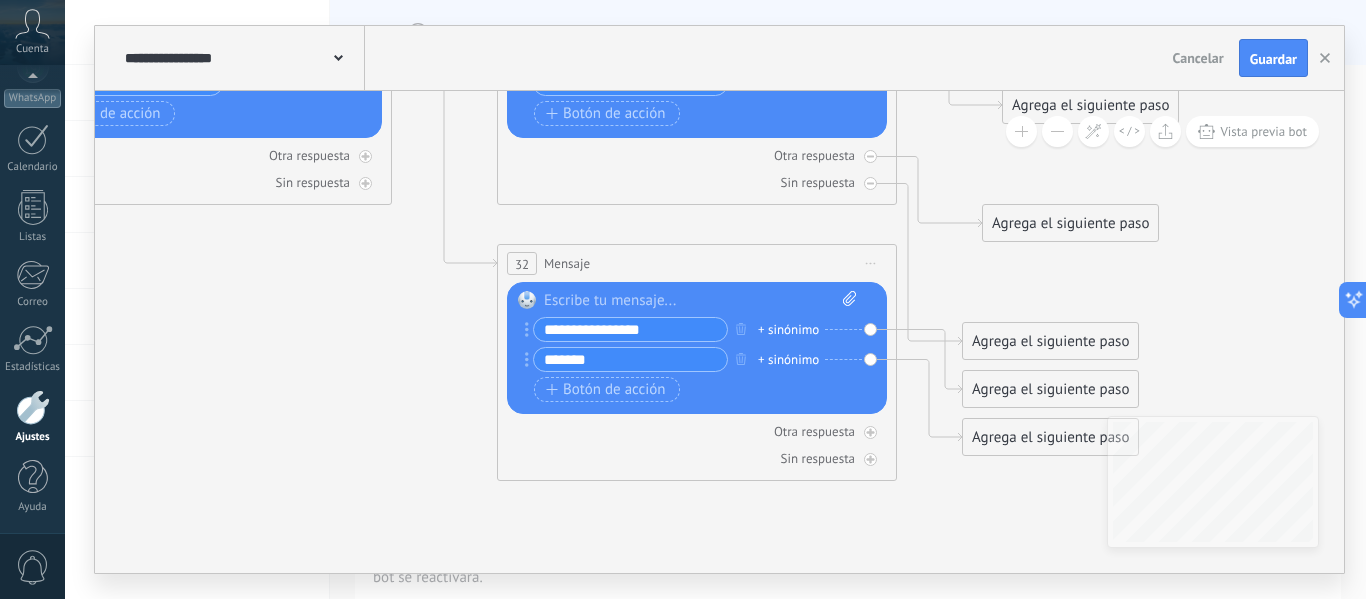 drag, startPoint x: 1364, startPoint y: 559, endPoint x: 1365, endPoint y: 477, distance: 82.006096 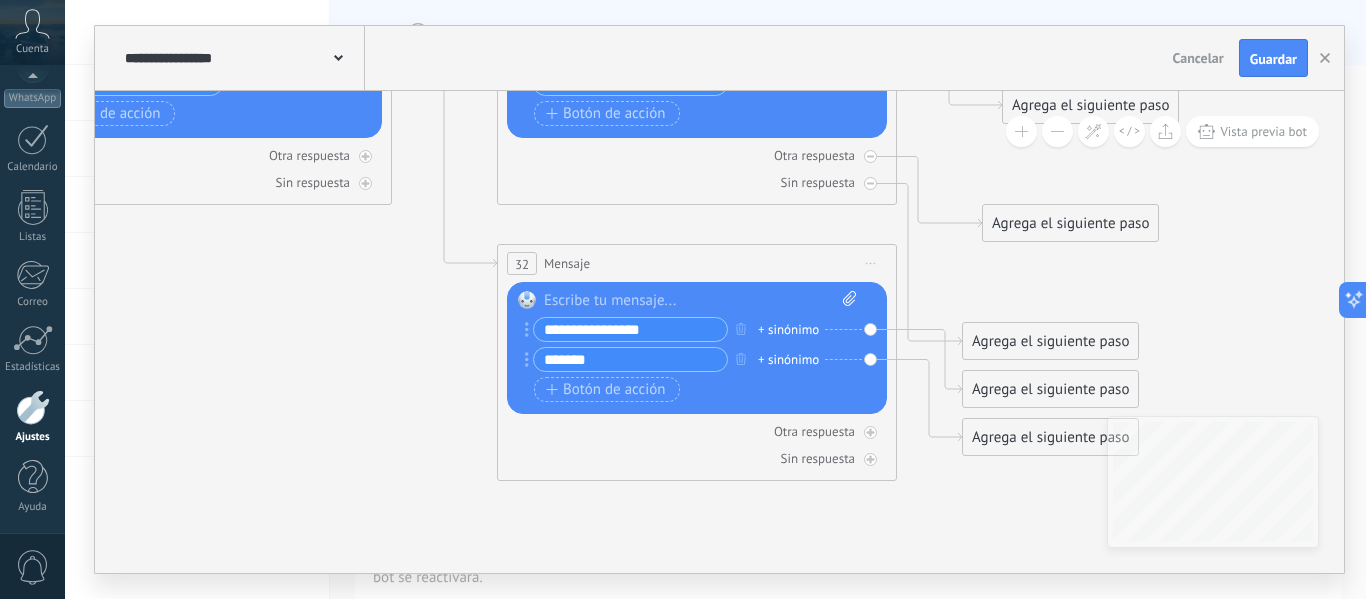 click on "**********" at bounding box center (715, 299) 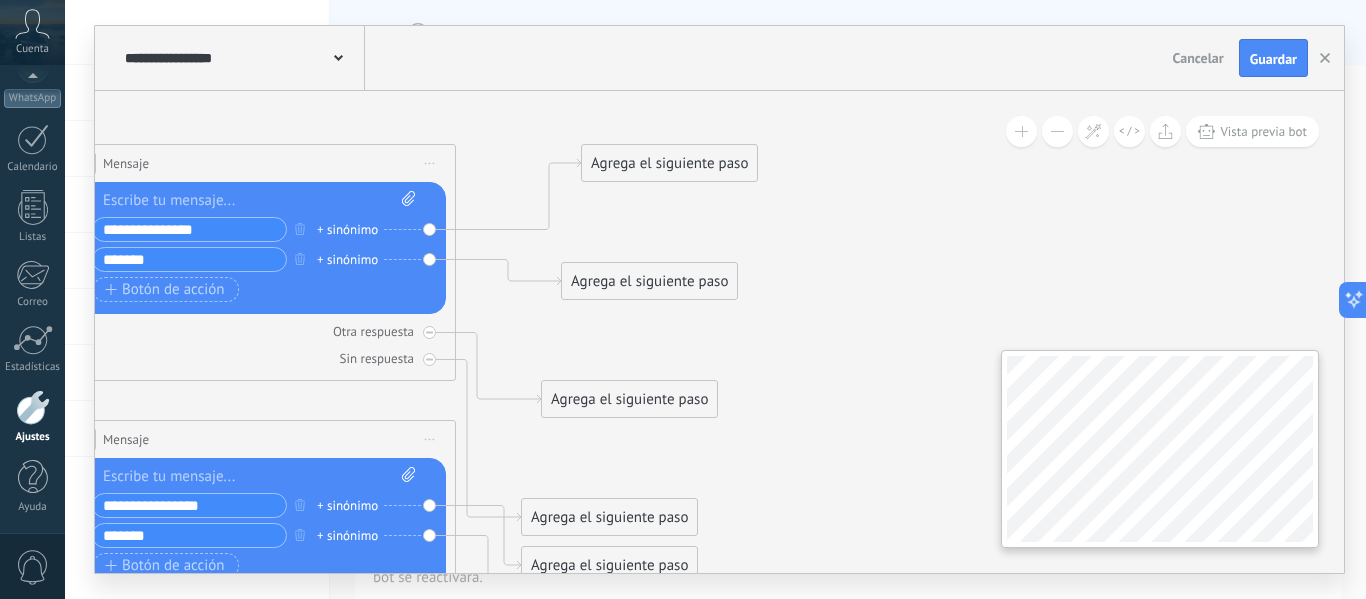 click at bounding box center (1160, 449) 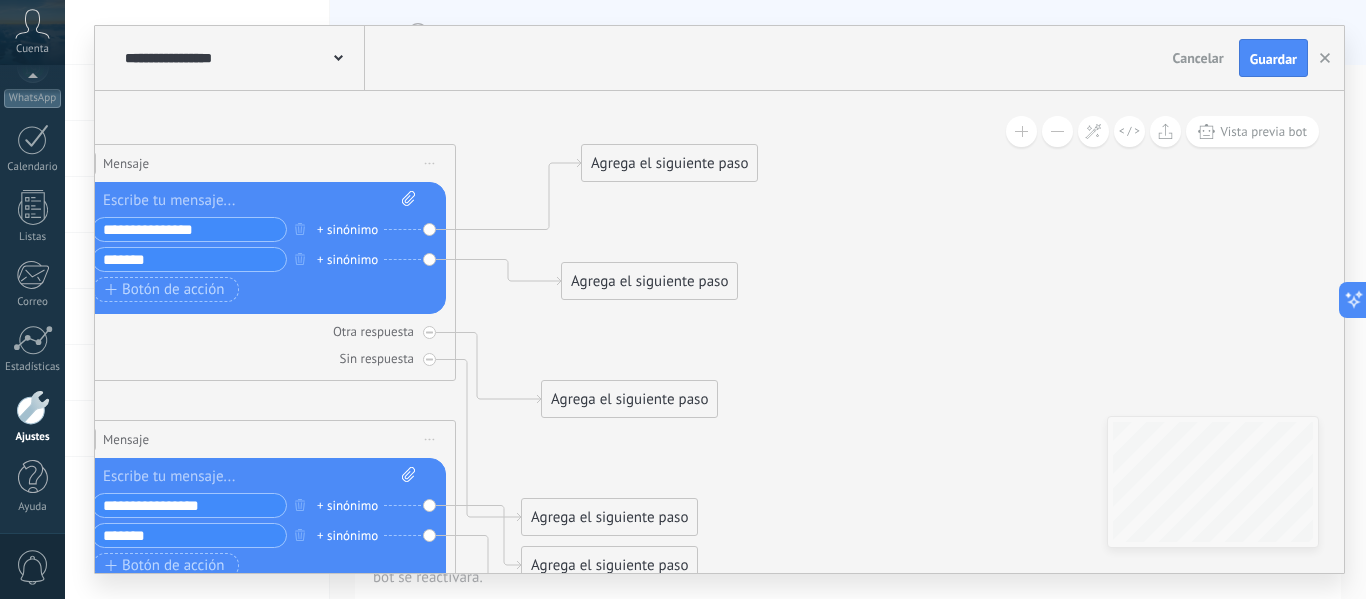 click on "Reemplazar
Quitar
Convertir a mensaje de voz
Arrastre la imagen aquí para adjuntarla.
Añadir imagen
Subir
Arrastrar y soltar
Archivo no encontrado
Escribe tu mensaje..." at bounding box center [256, 248] 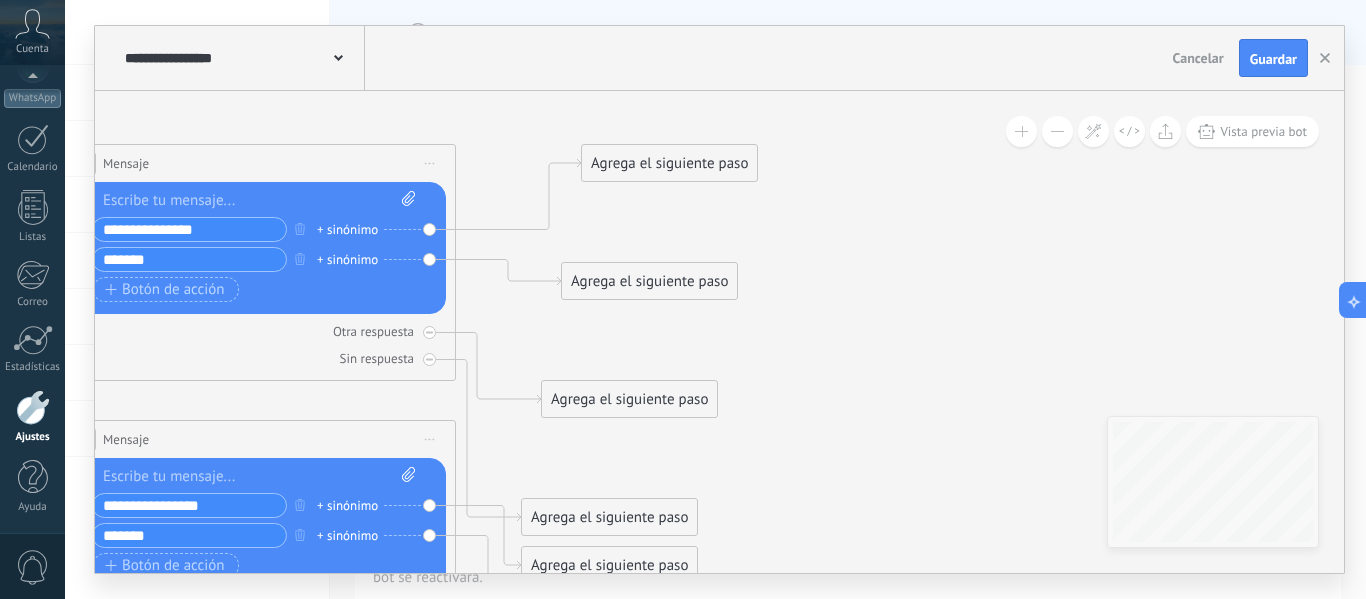 click on "Reemplazar
Quitar
Convertir a mensaje de voz
Arrastre la imagen aquí para adjuntarla.
Añadir imagen
Subir
Arrastrar y soltar
Archivo no encontrado
Escribe tu mensaje..." at bounding box center (256, 248) 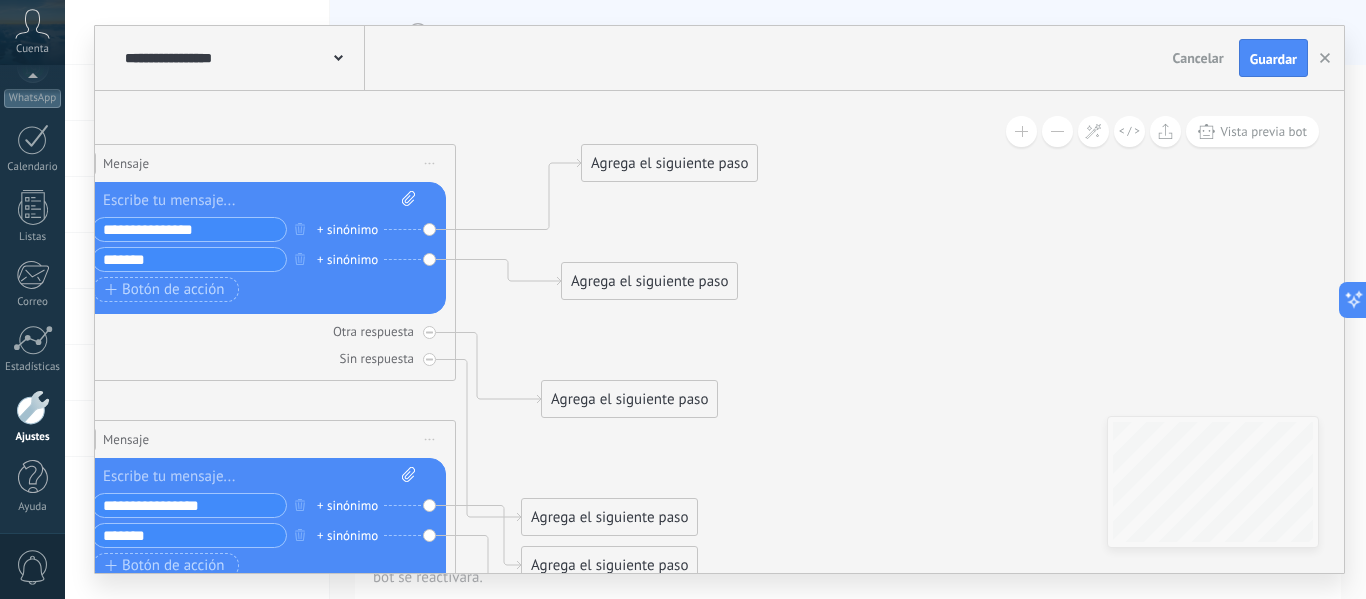click on "Reemplazar
Quitar
Convertir a mensaje de voz
Arrastre la imagen aquí para adjuntarla.
Añadir imagen
Subir
Arrastrar y soltar
Archivo no encontrado
Escribe tu mensaje..." at bounding box center [256, 248] 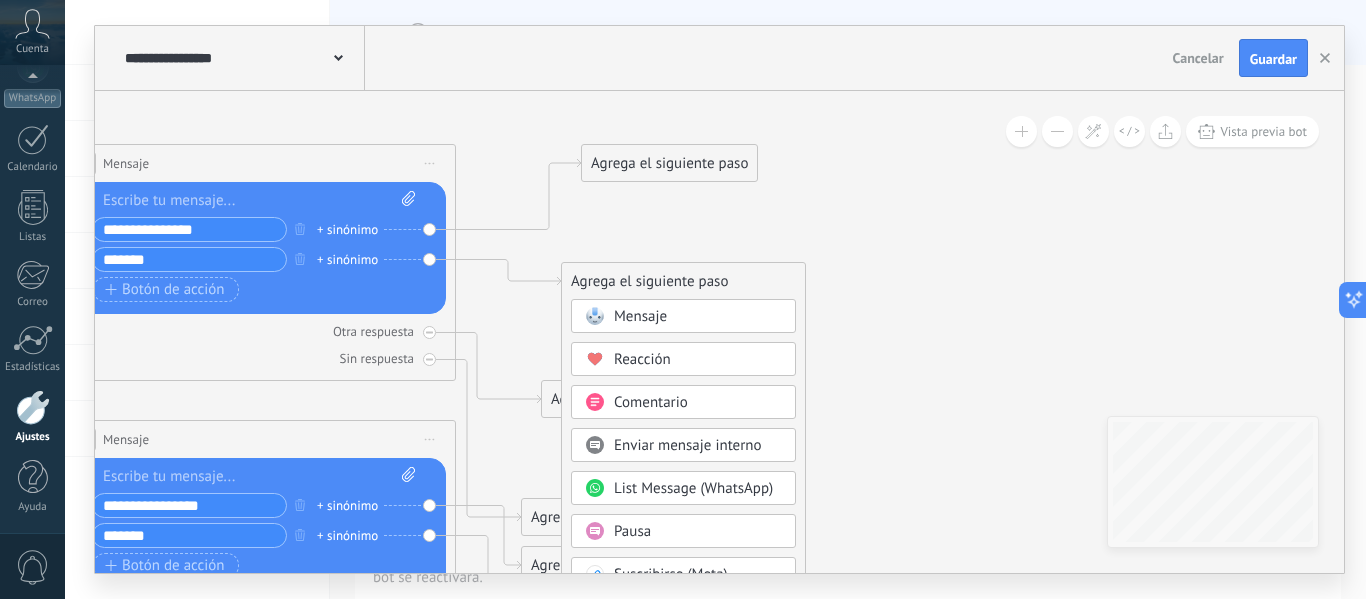 click on "Mensaje" at bounding box center [683, 316] 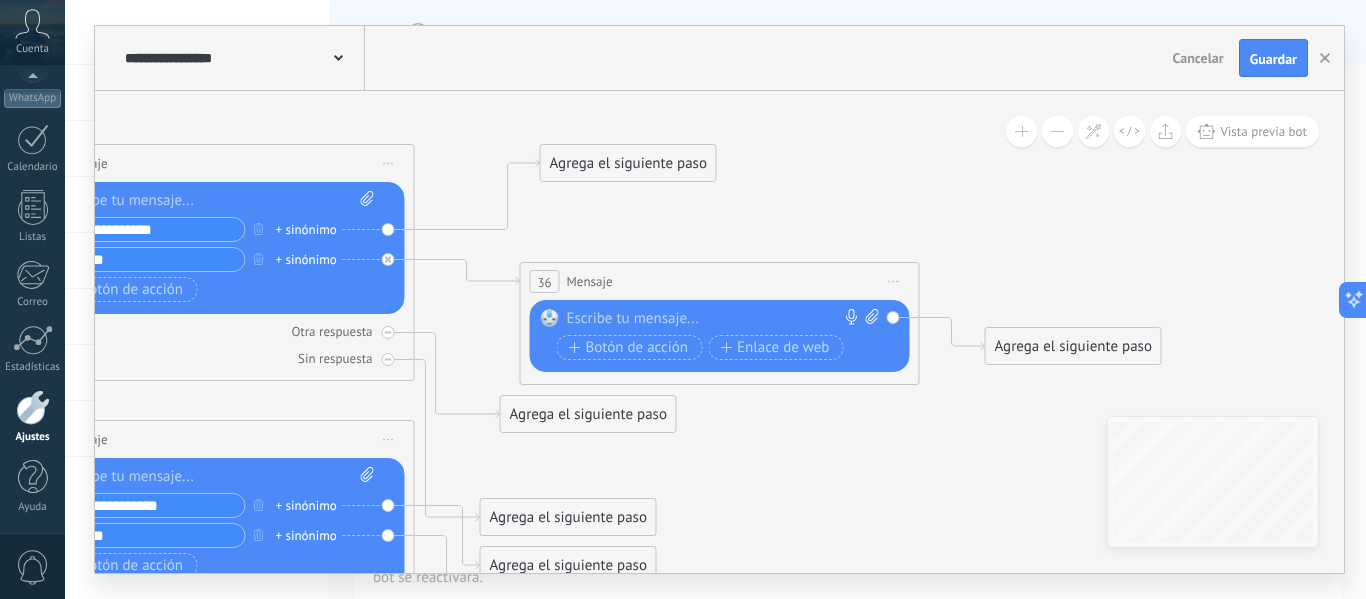 click at bounding box center [715, 319] 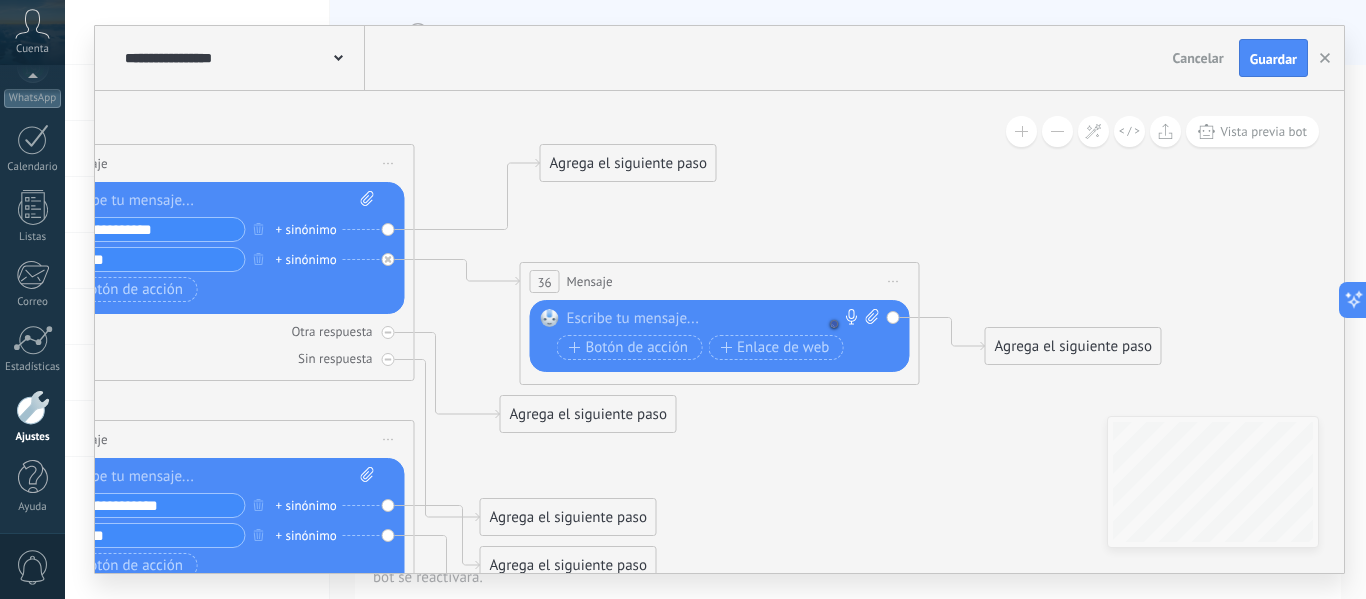 type 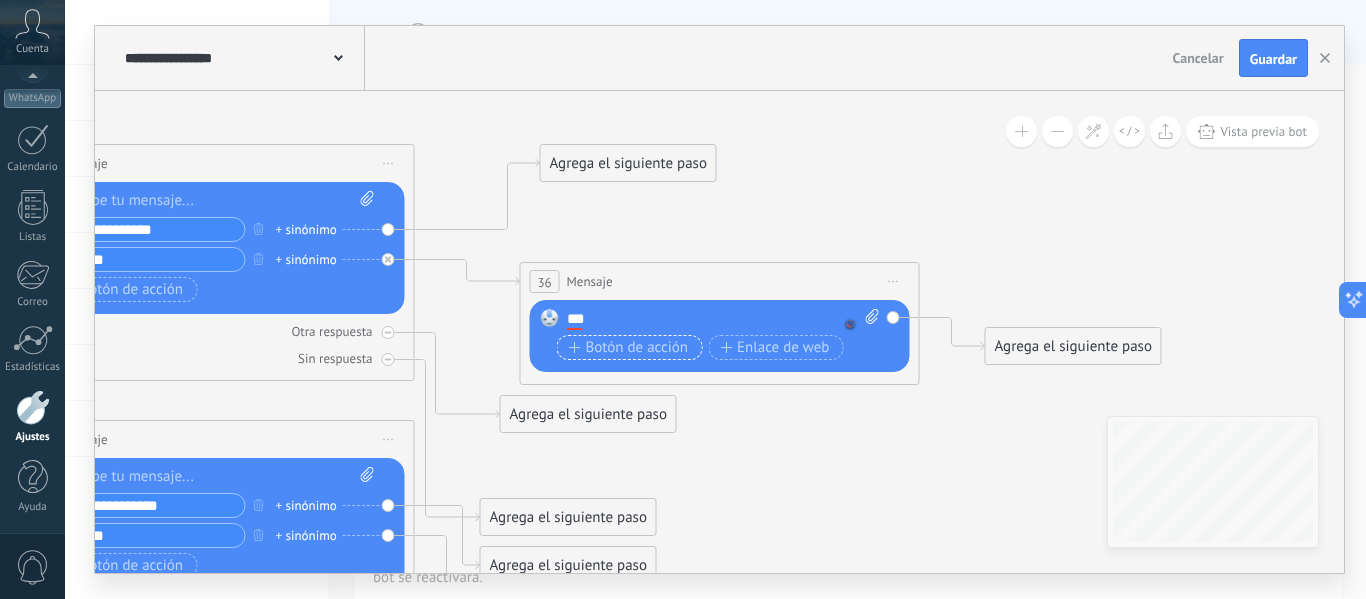click on "Botón de acción" at bounding box center [629, 348] 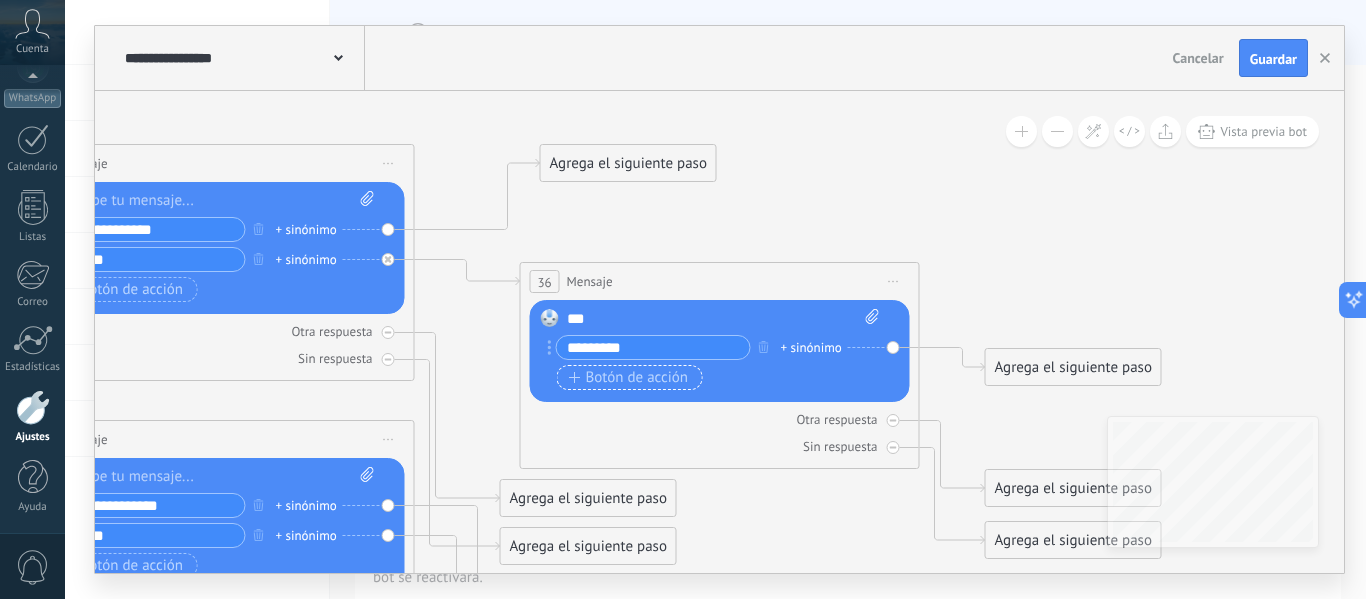click on "Botón de acción" at bounding box center (629, 378) 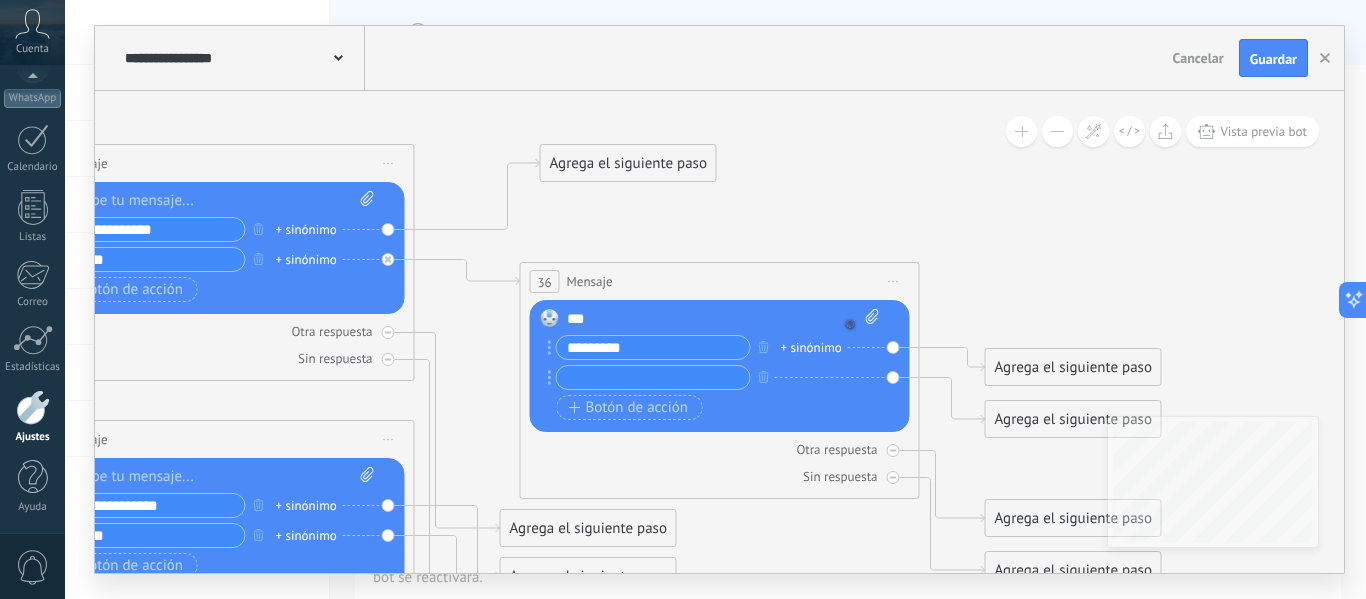 click on "***" at bounding box center [723, 319] 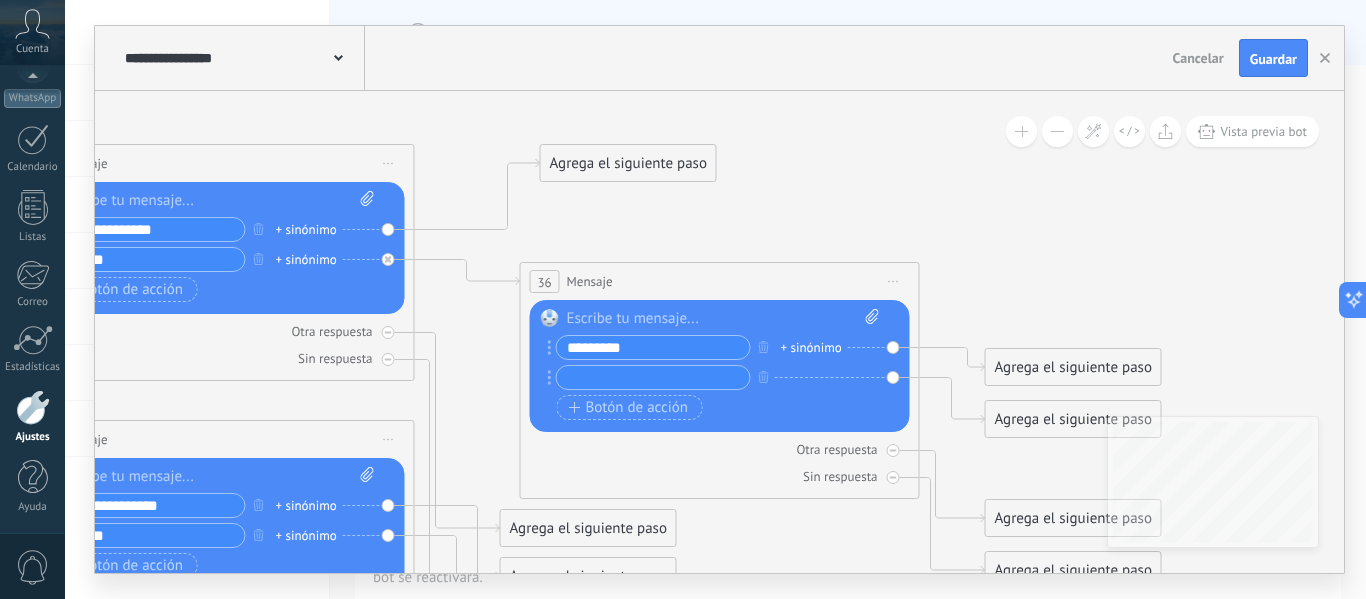 click on "*********" at bounding box center (653, 347) 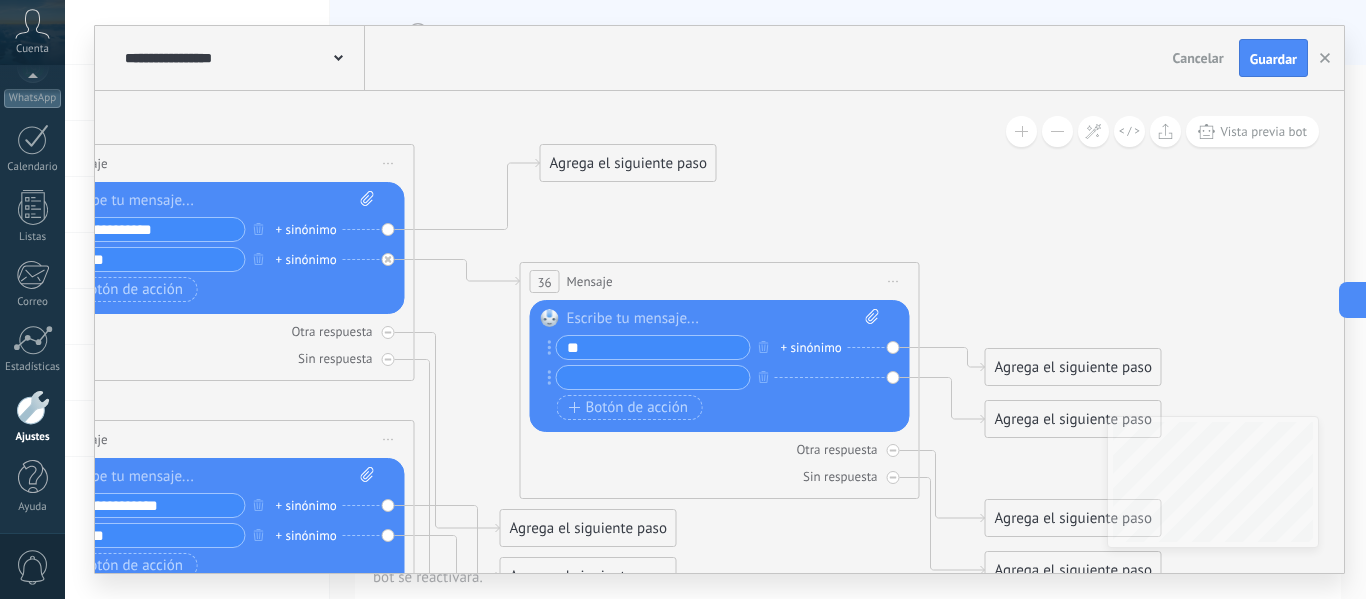 type on "*" 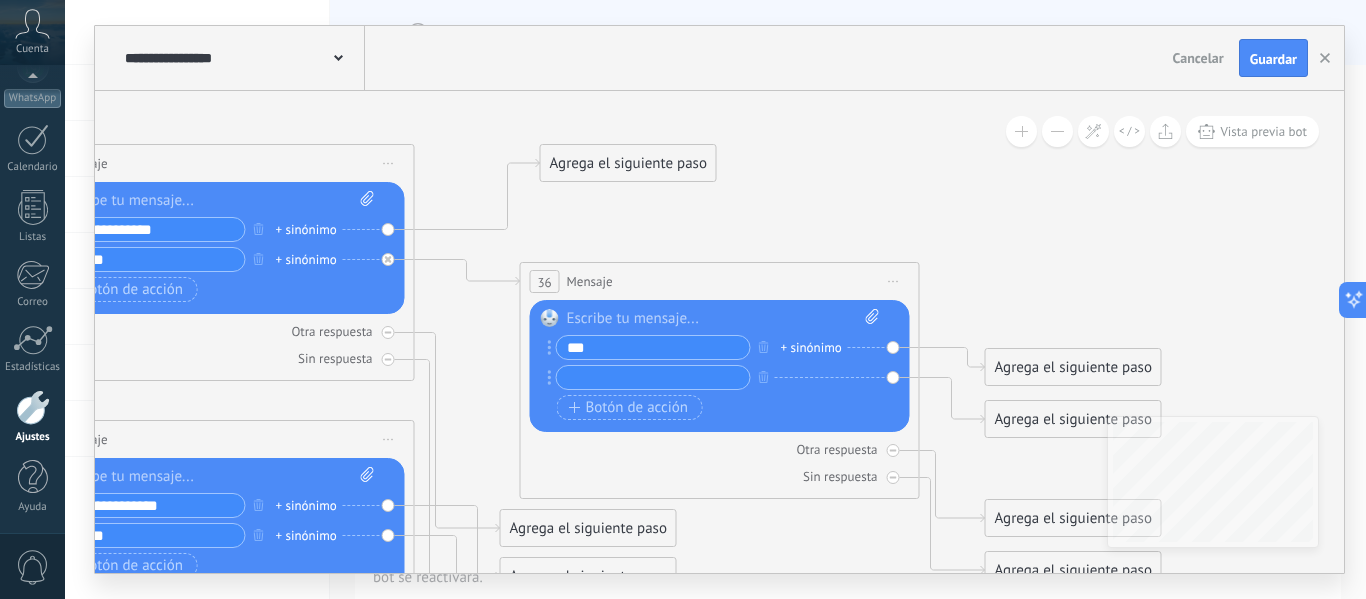 type on "***" 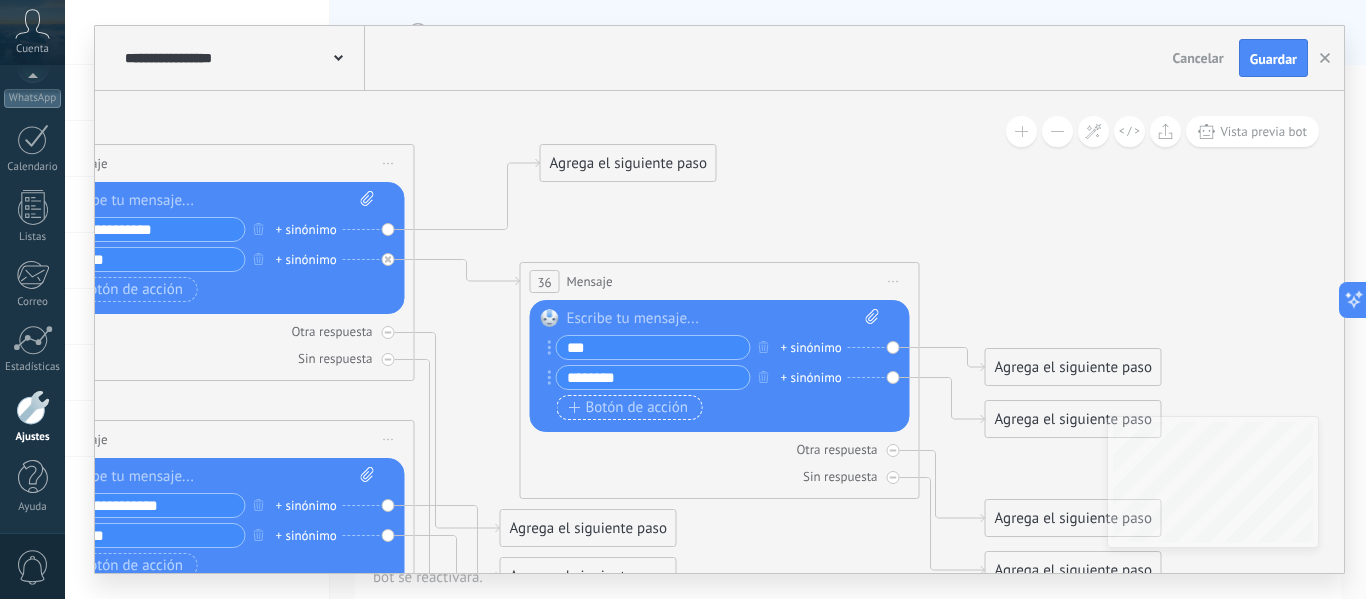 type on "********" 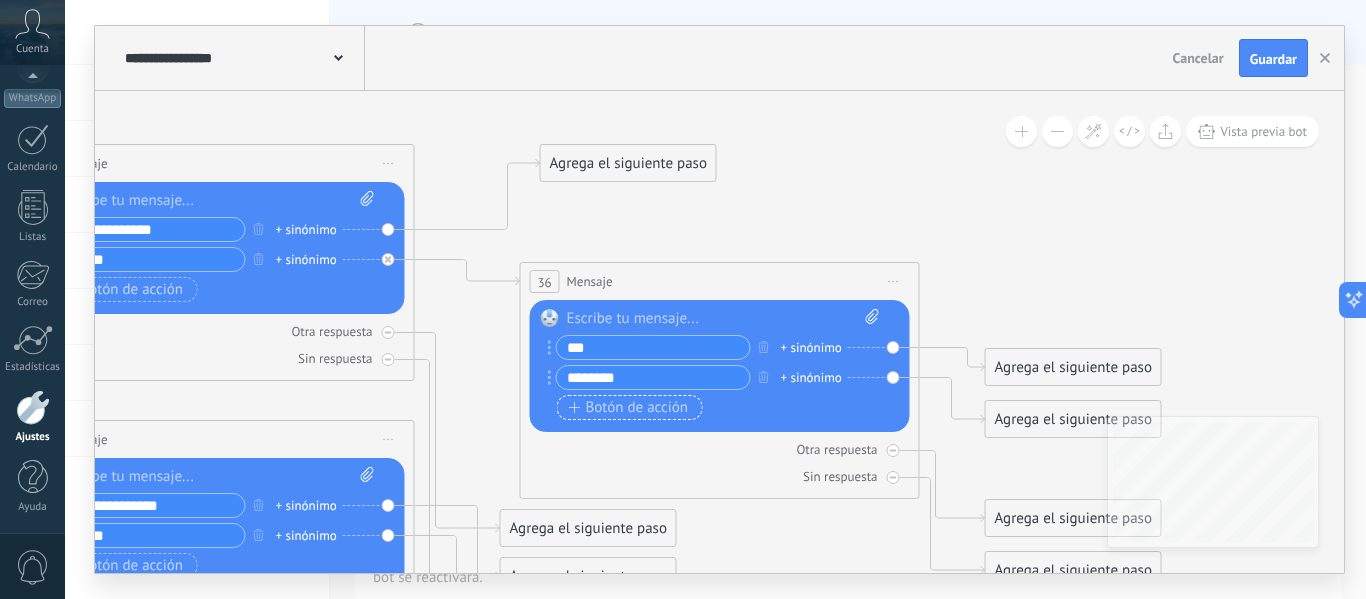 click on "Botón de acción" at bounding box center [629, 408] 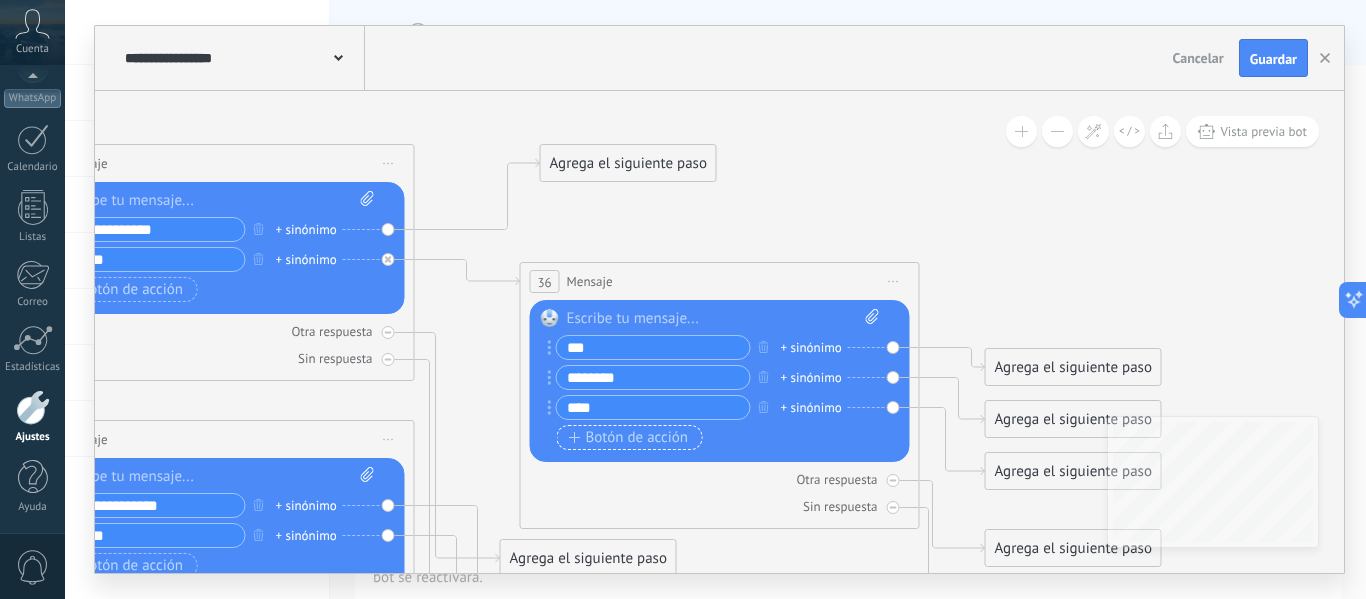 type on "****" 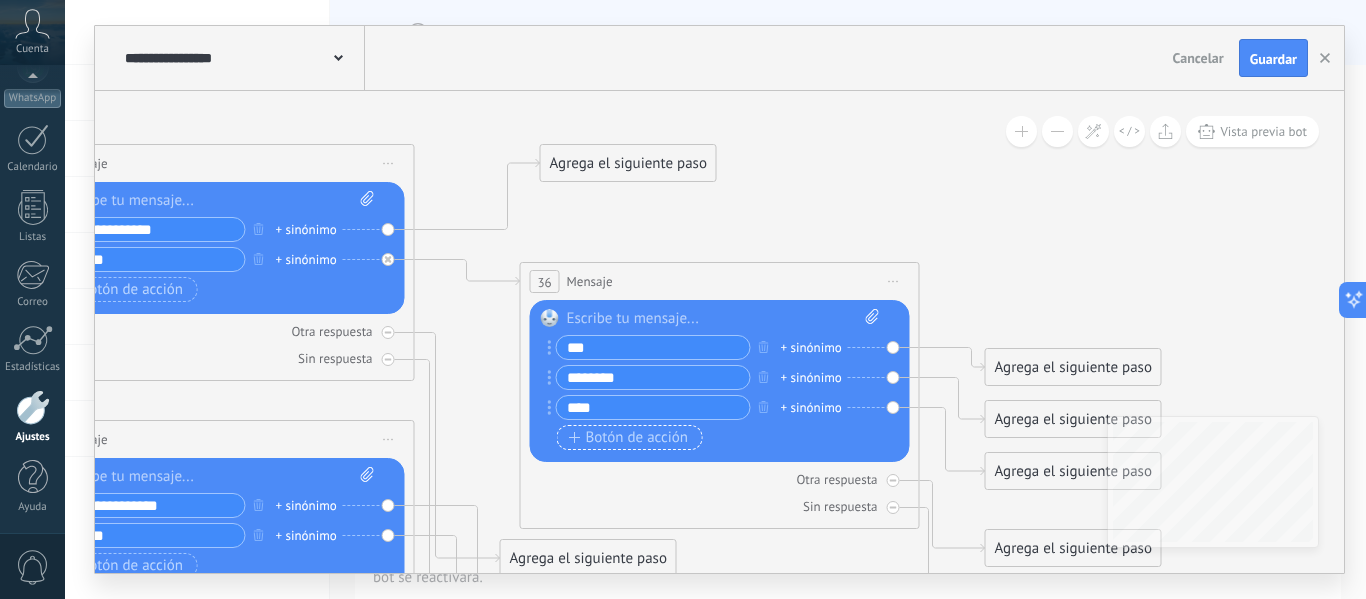 click on "Botón de acción" at bounding box center (629, 438) 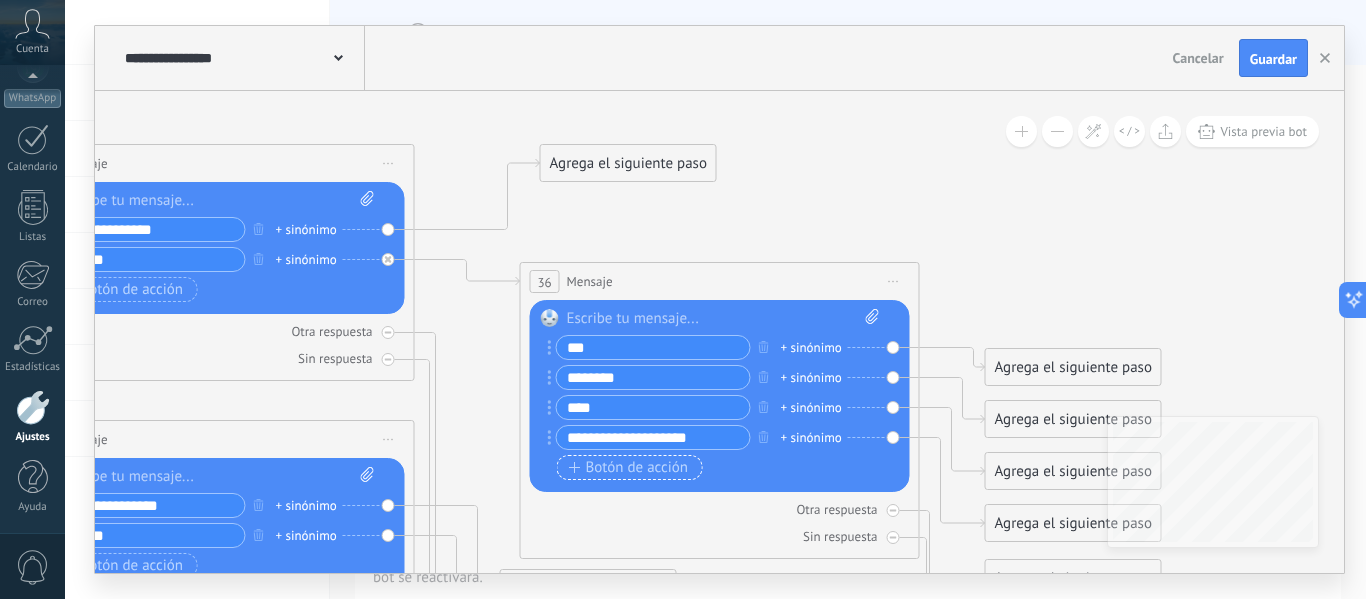 click on "**********" at bounding box center (653, 437) 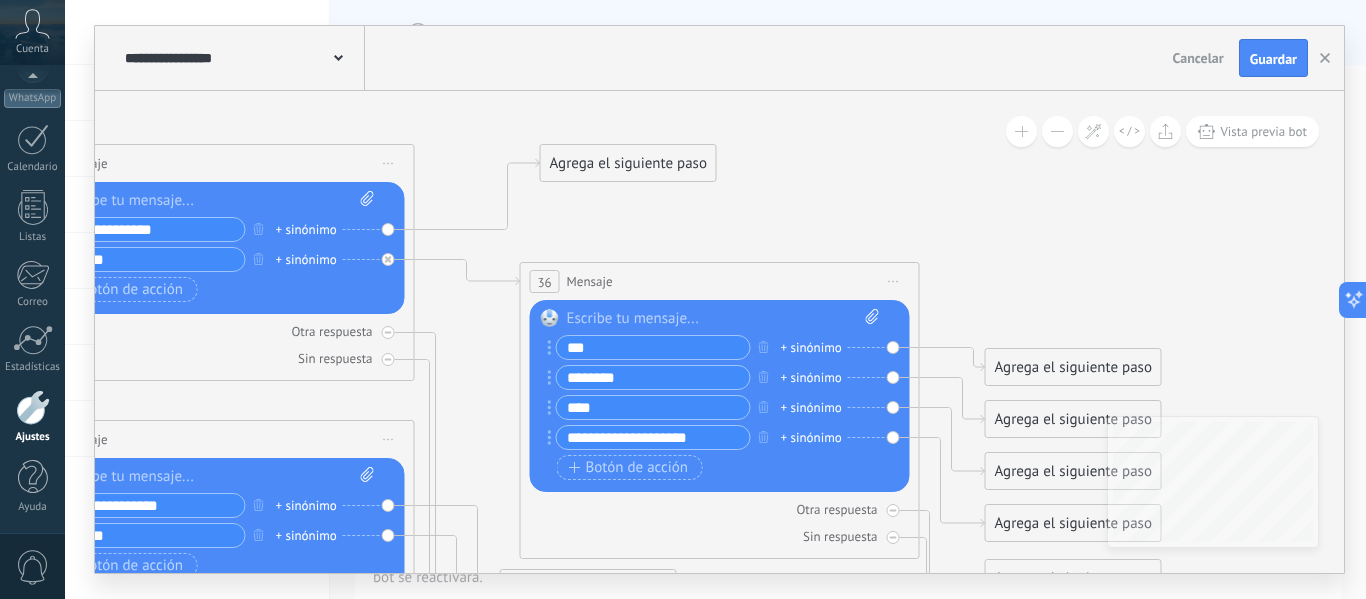 click on "**********" at bounding box center [653, 437] 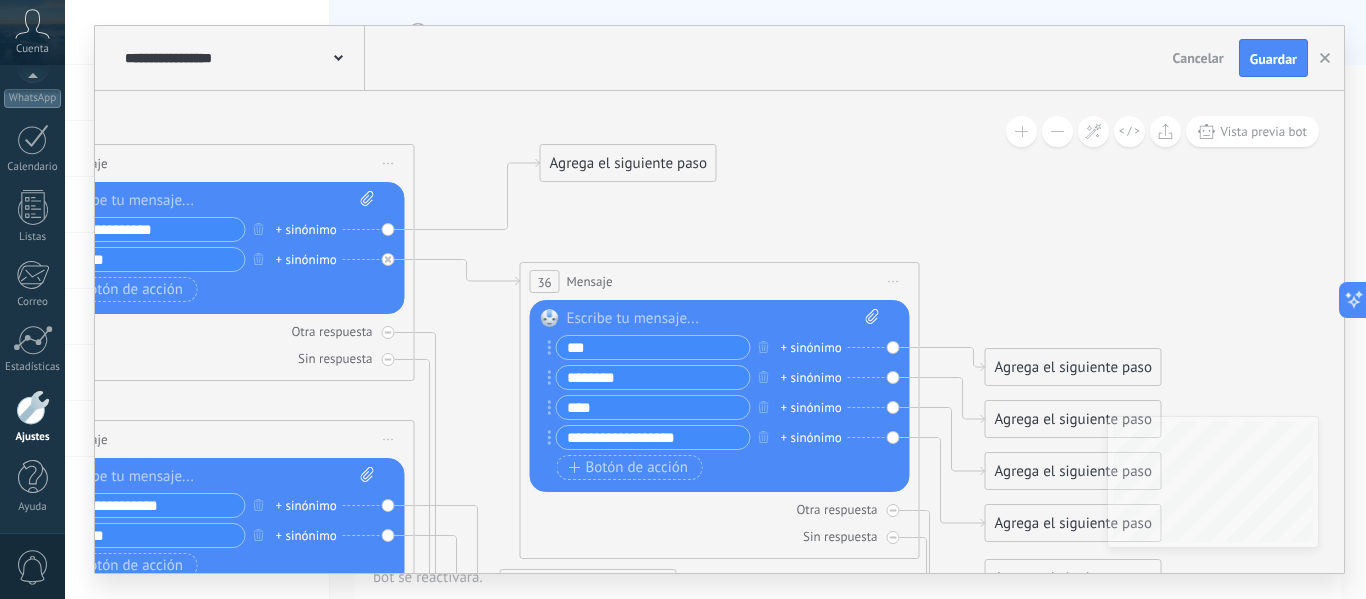 click on "**********" at bounding box center (653, 437) 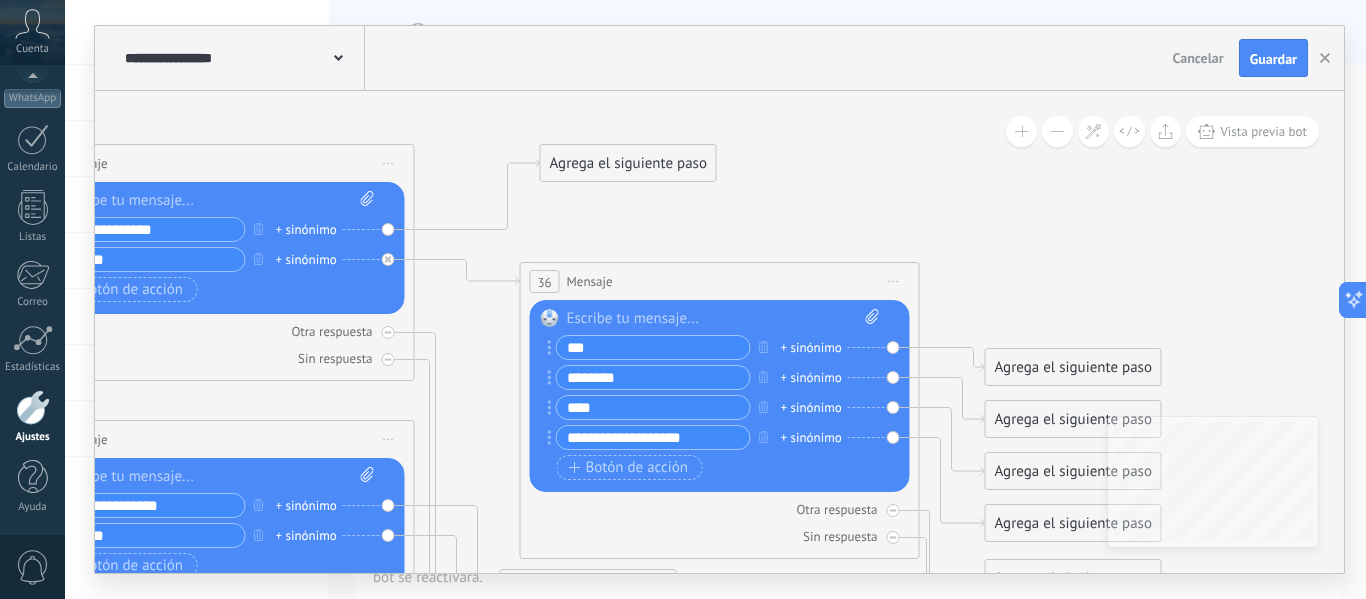 type on "**********" 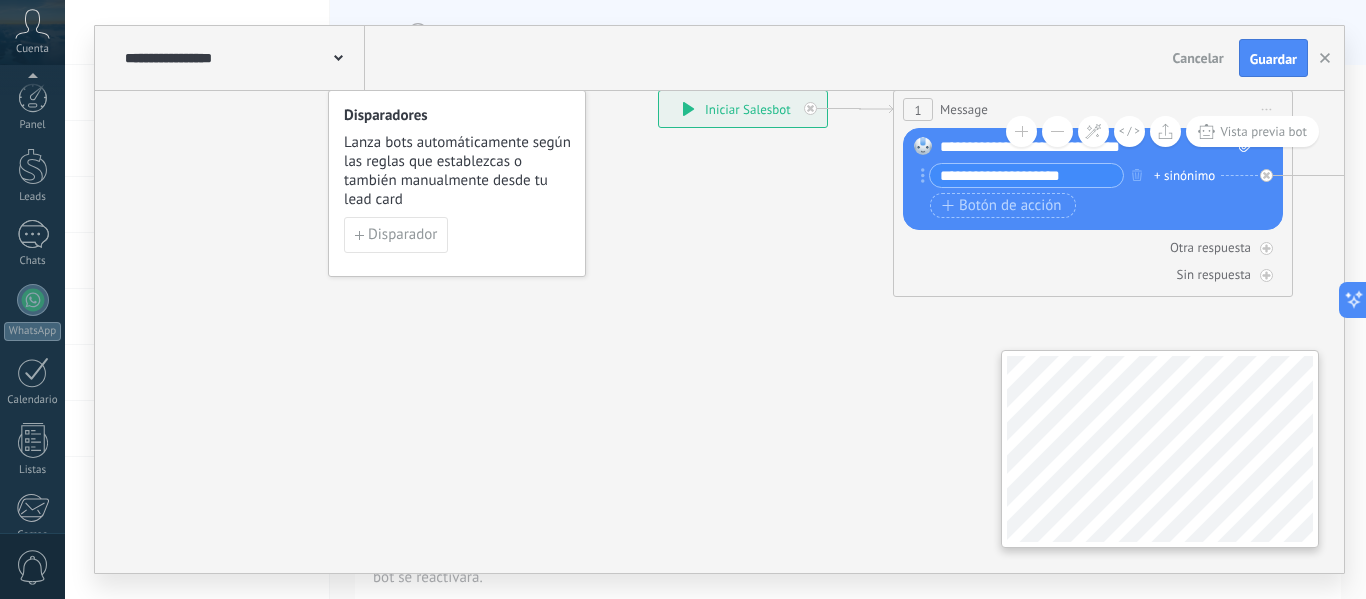 scroll, scrollTop: 0, scrollLeft: 0, axis: both 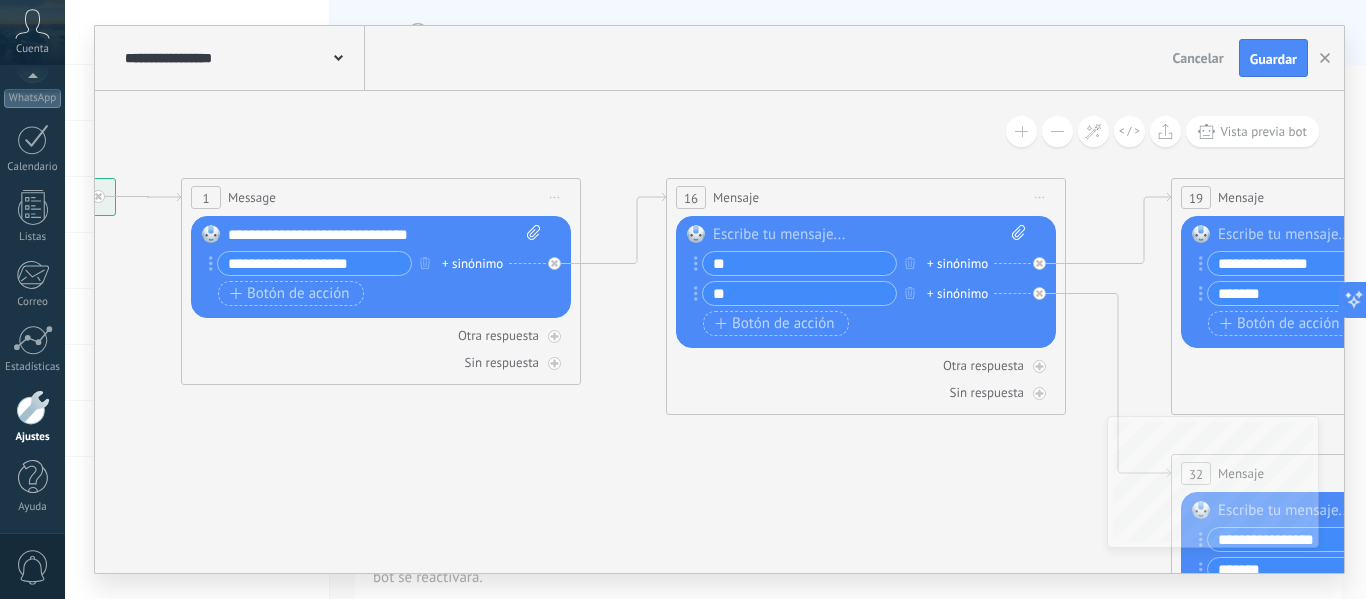 click at bounding box center [869, 235] 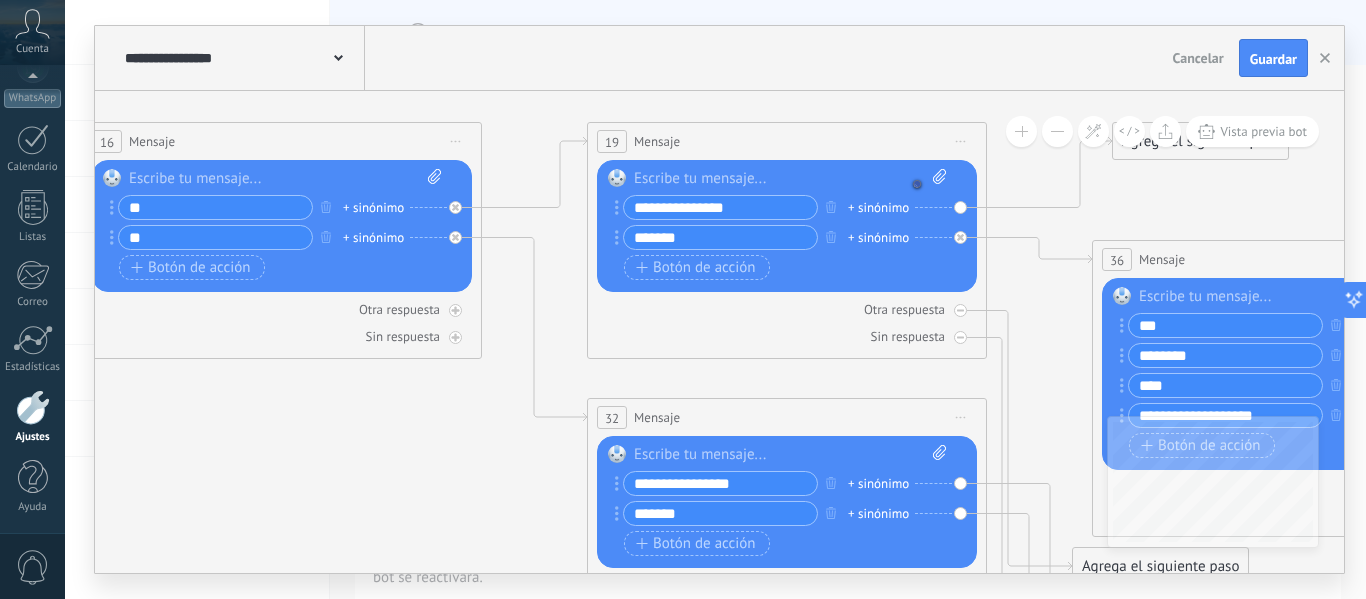 click at bounding box center (790, 179) 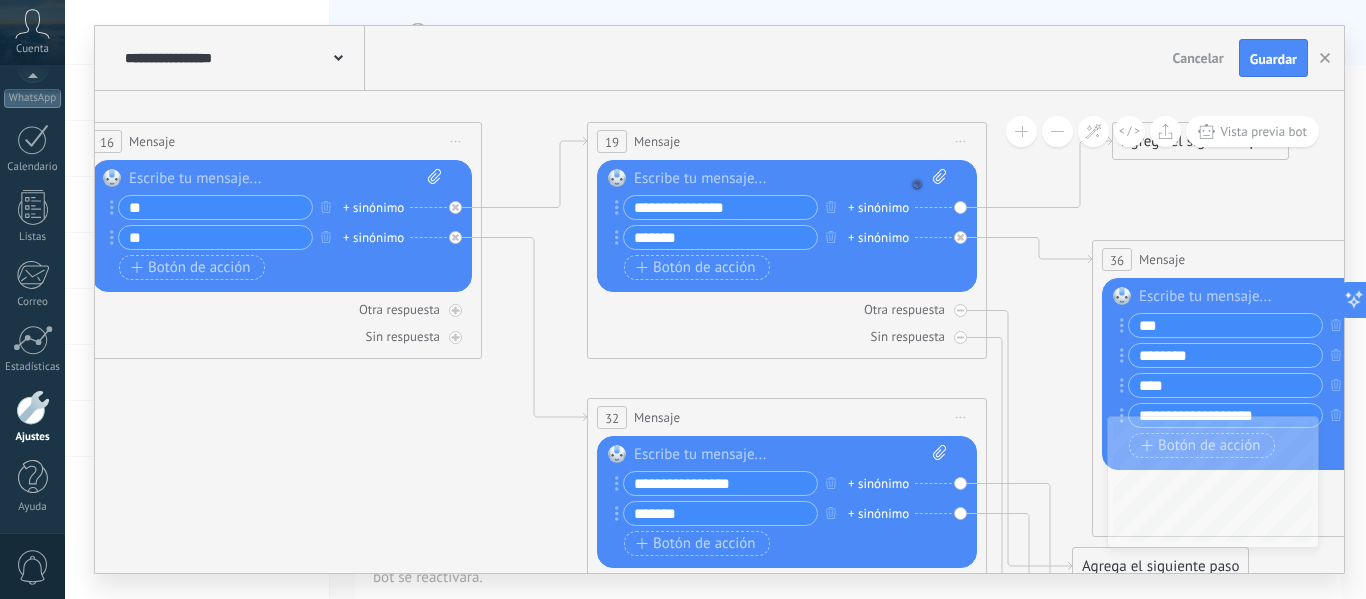 type 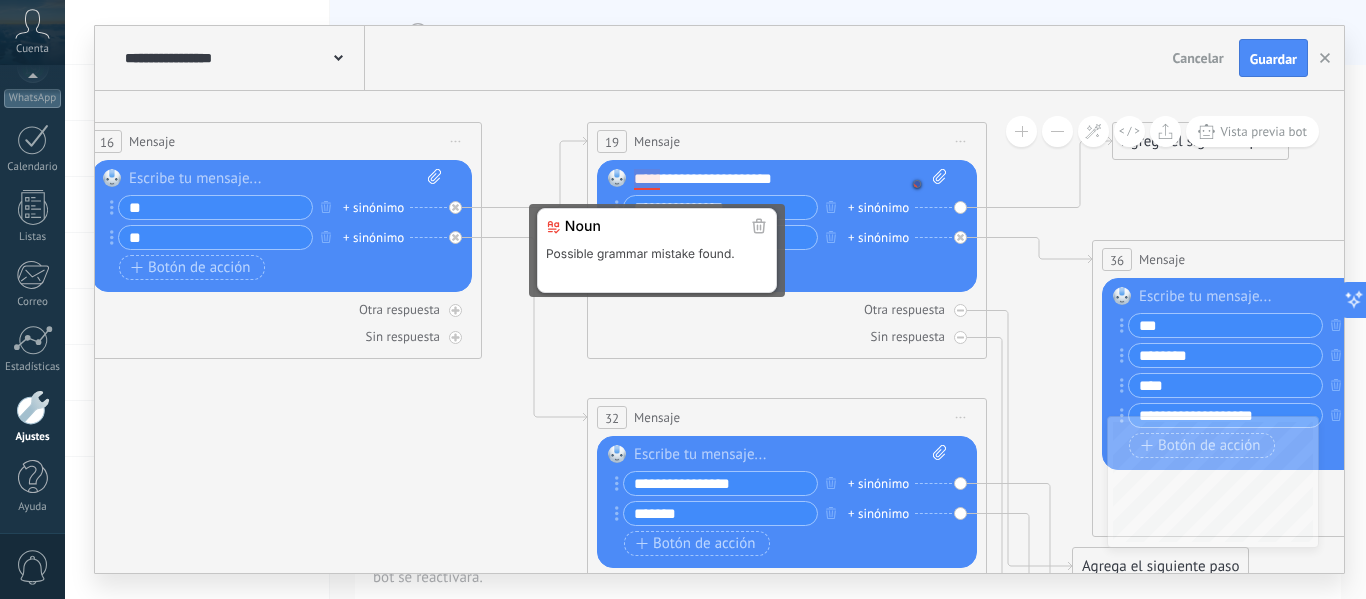 click at bounding box center (647, 179) 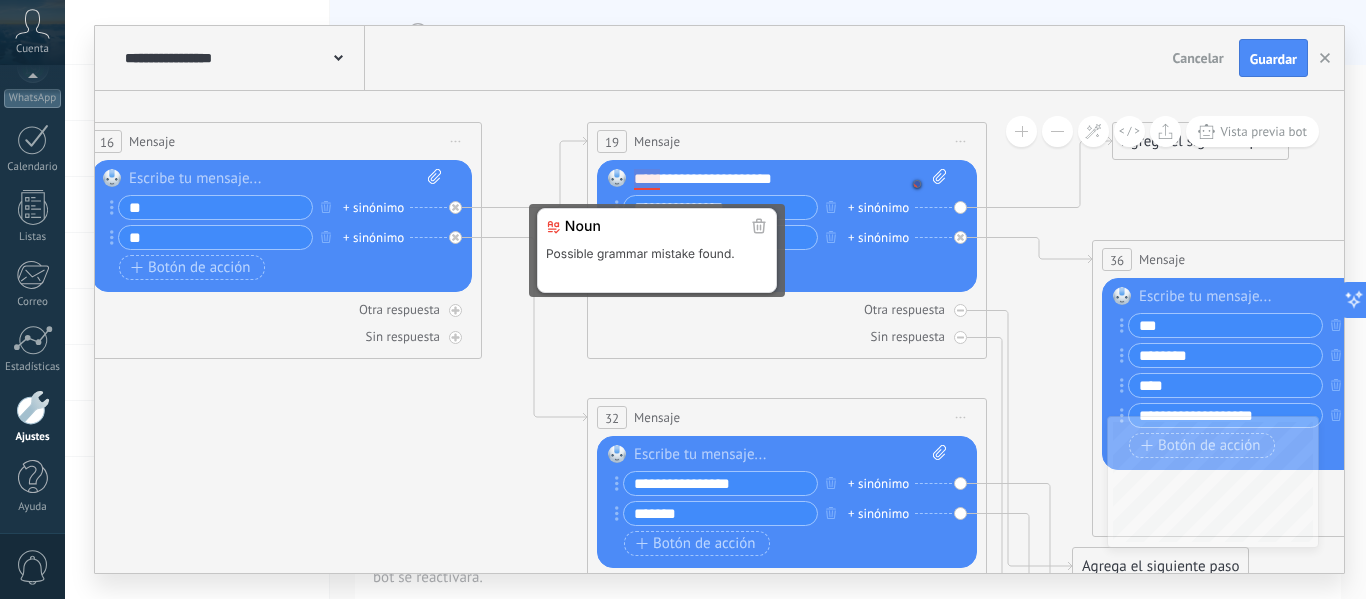 click at bounding box center [647, 179] 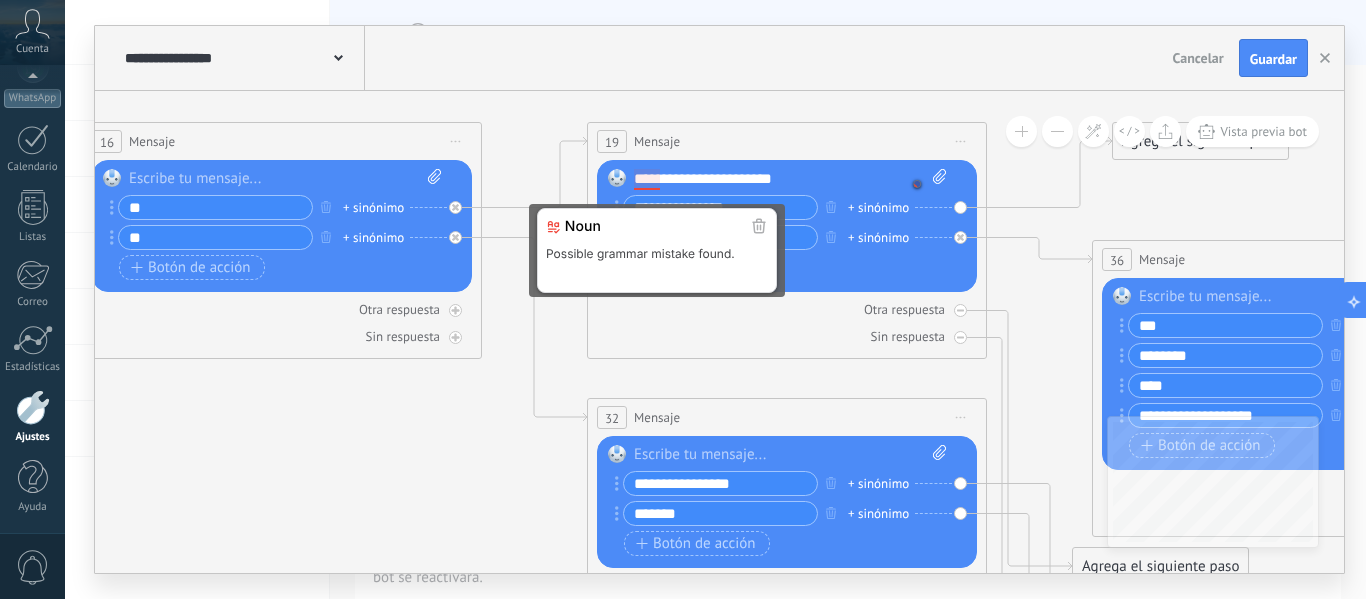 click at bounding box center (647, 179) 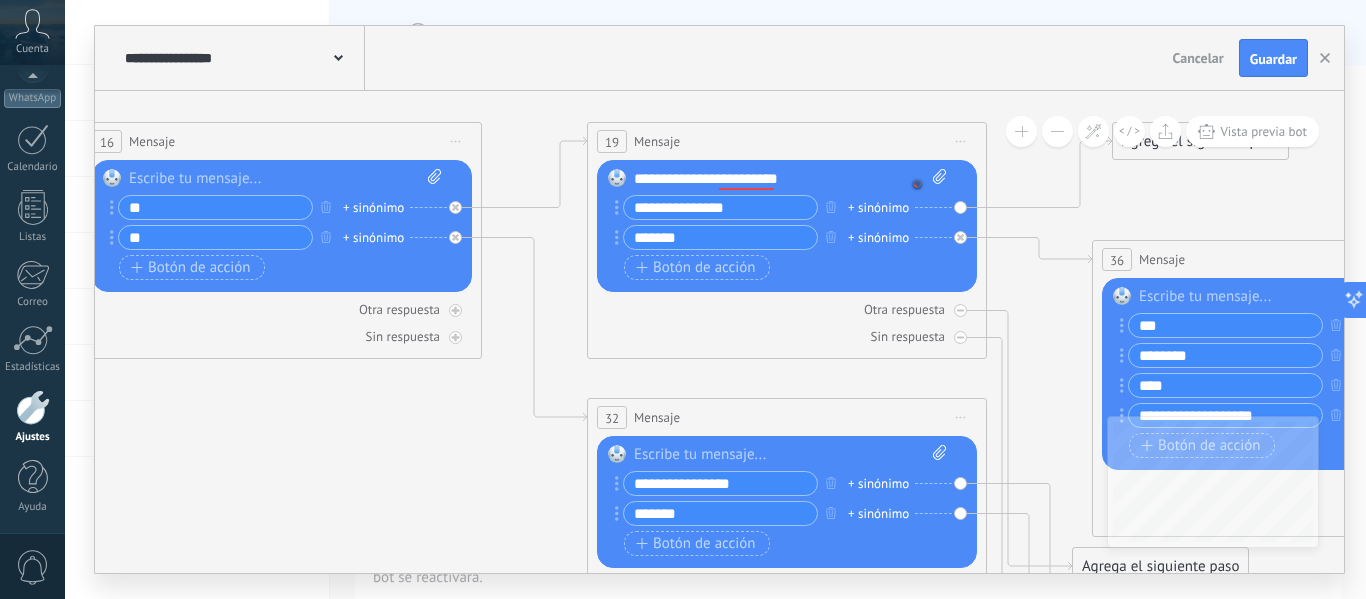 click at bounding box center (790, 455) 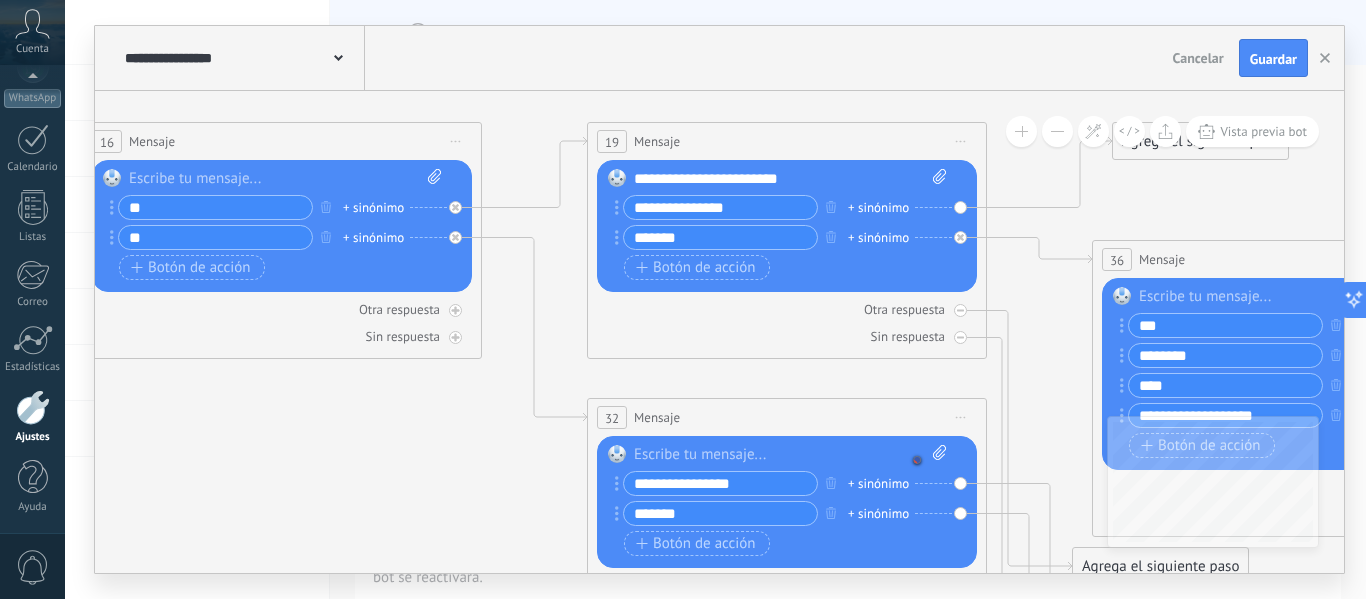 type 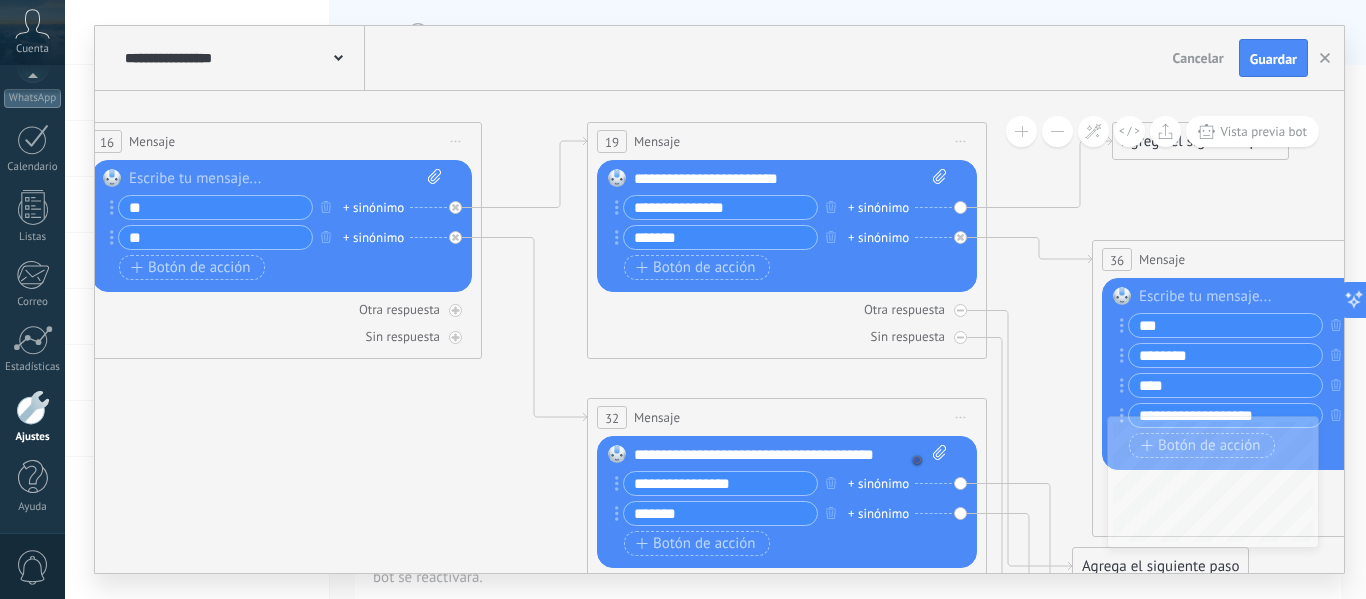 click 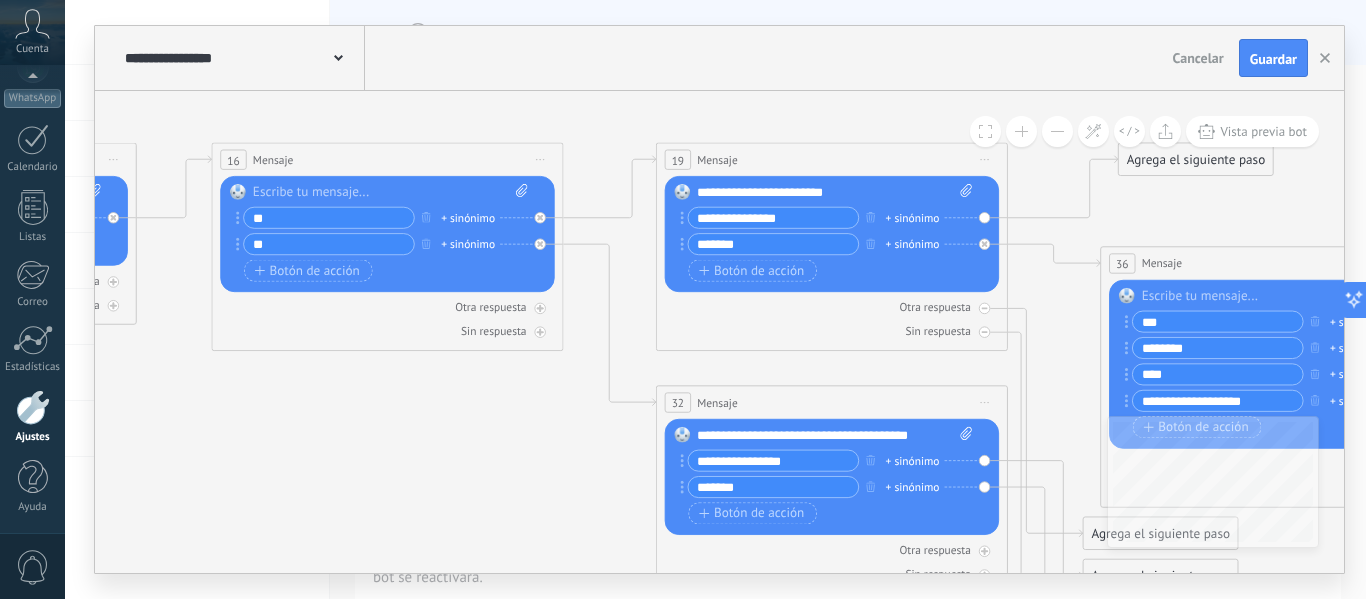 click at bounding box center [1279, 297] 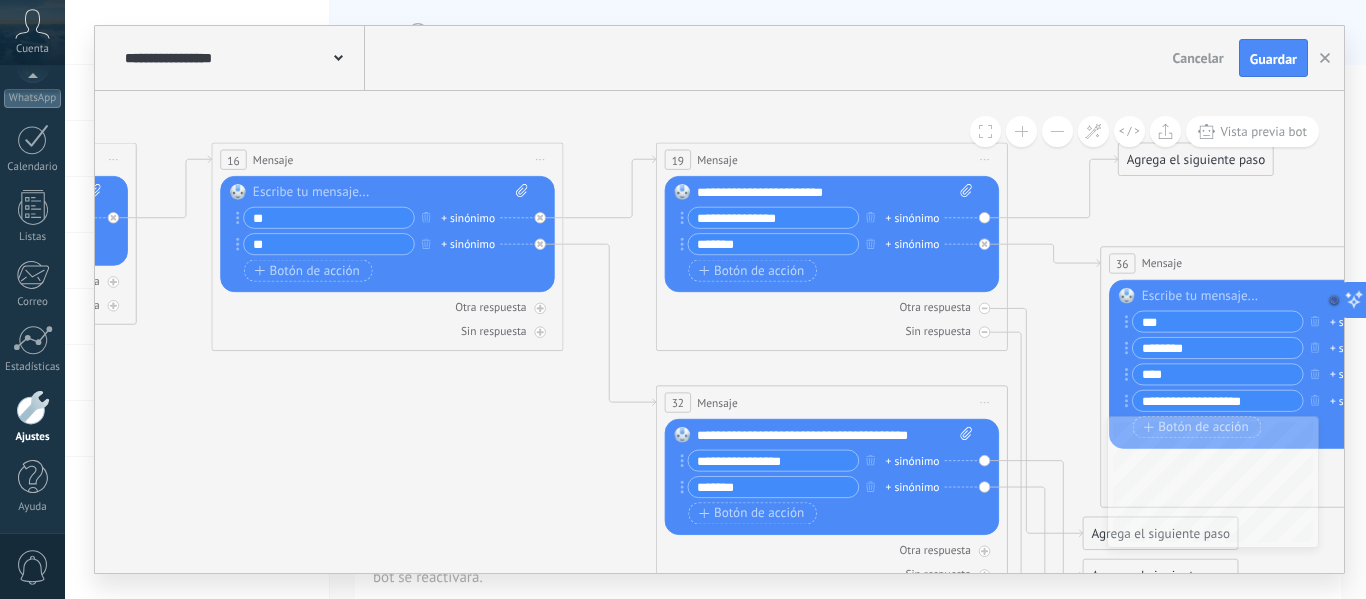 type 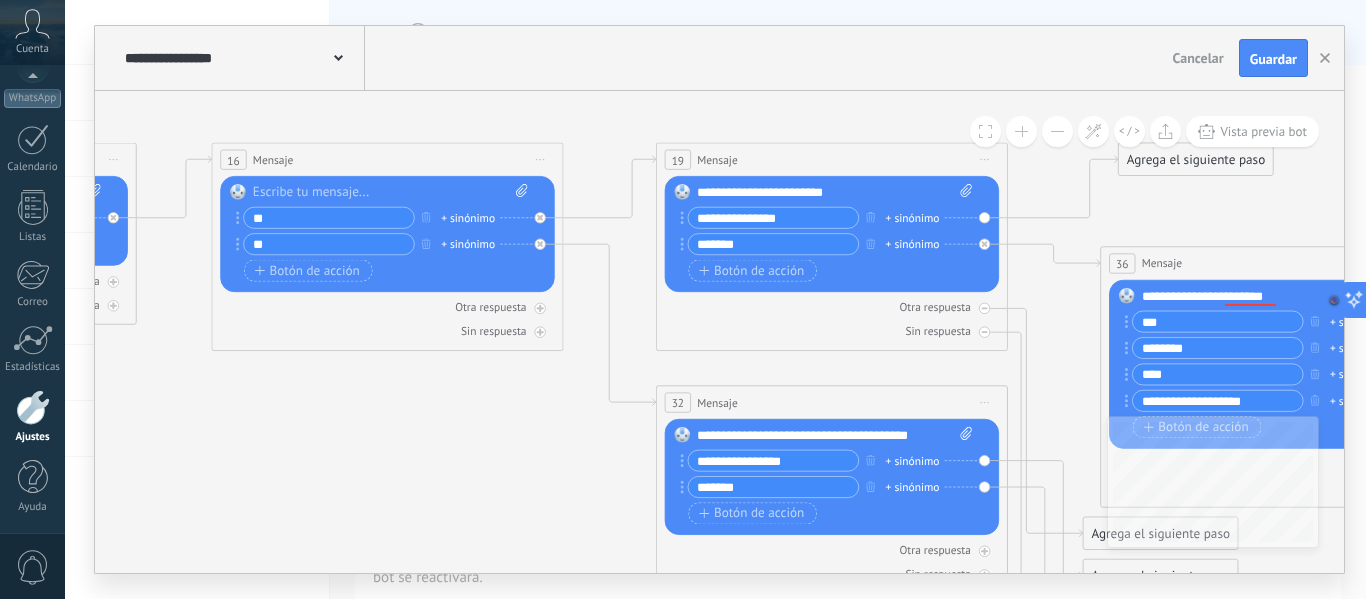 click on "**********" at bounding box center (1279, 297) 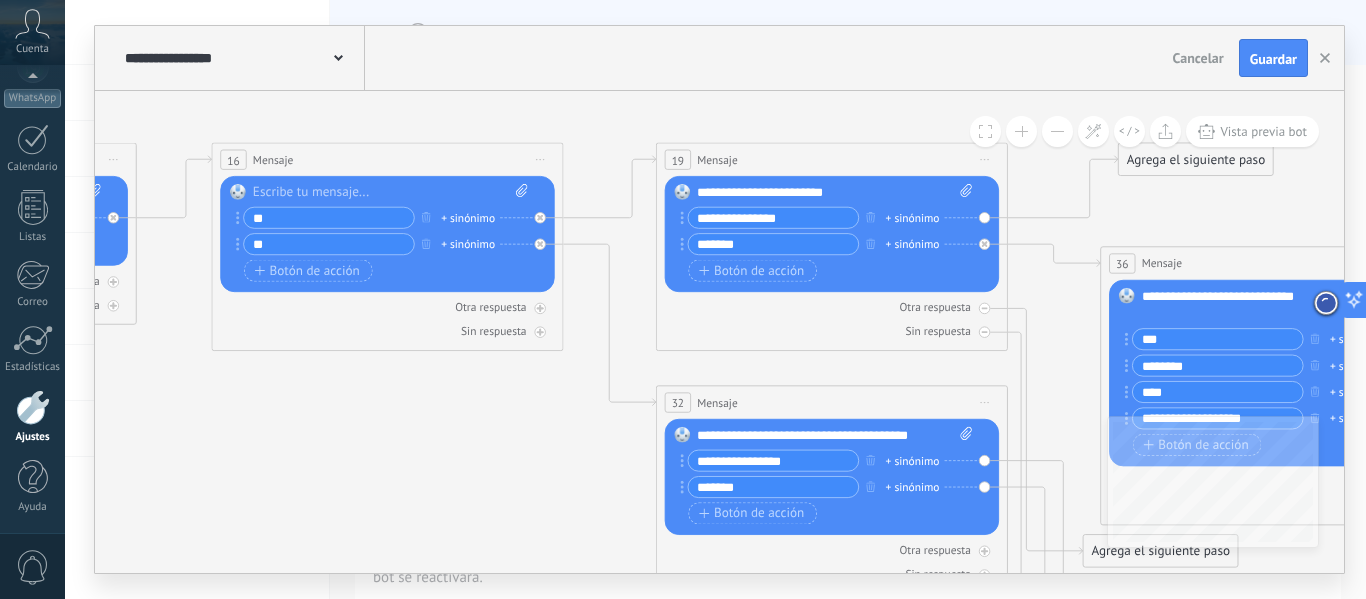 click 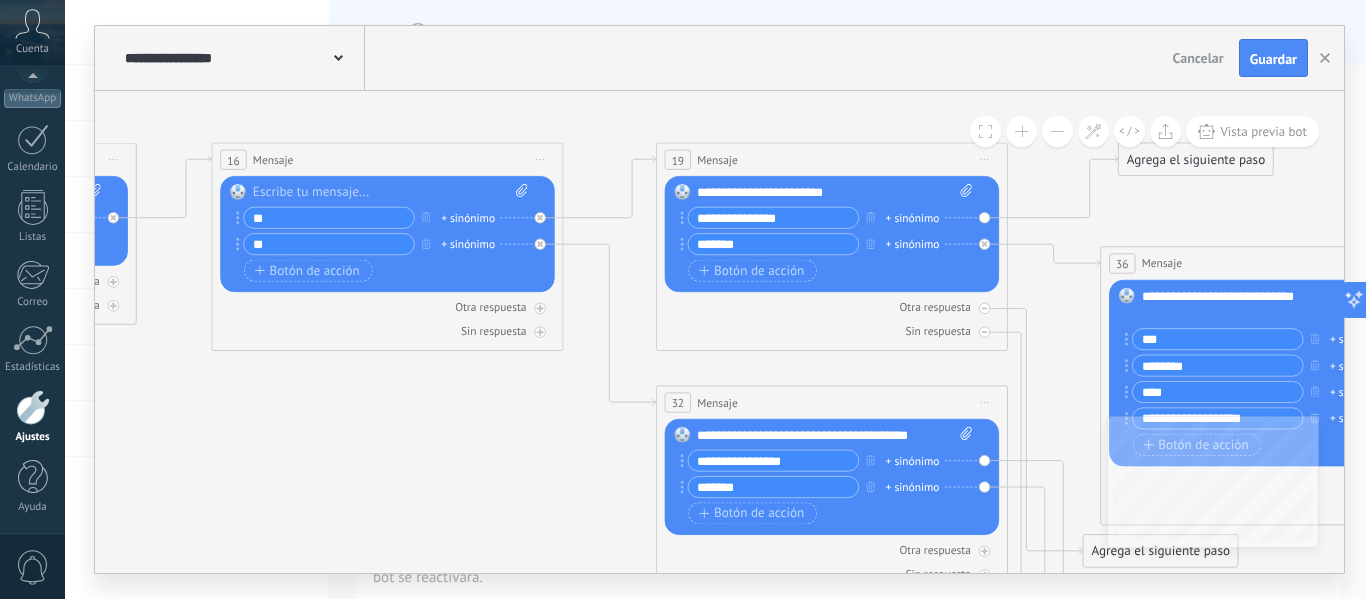 click on "36" at bounding box center [1122, 263] 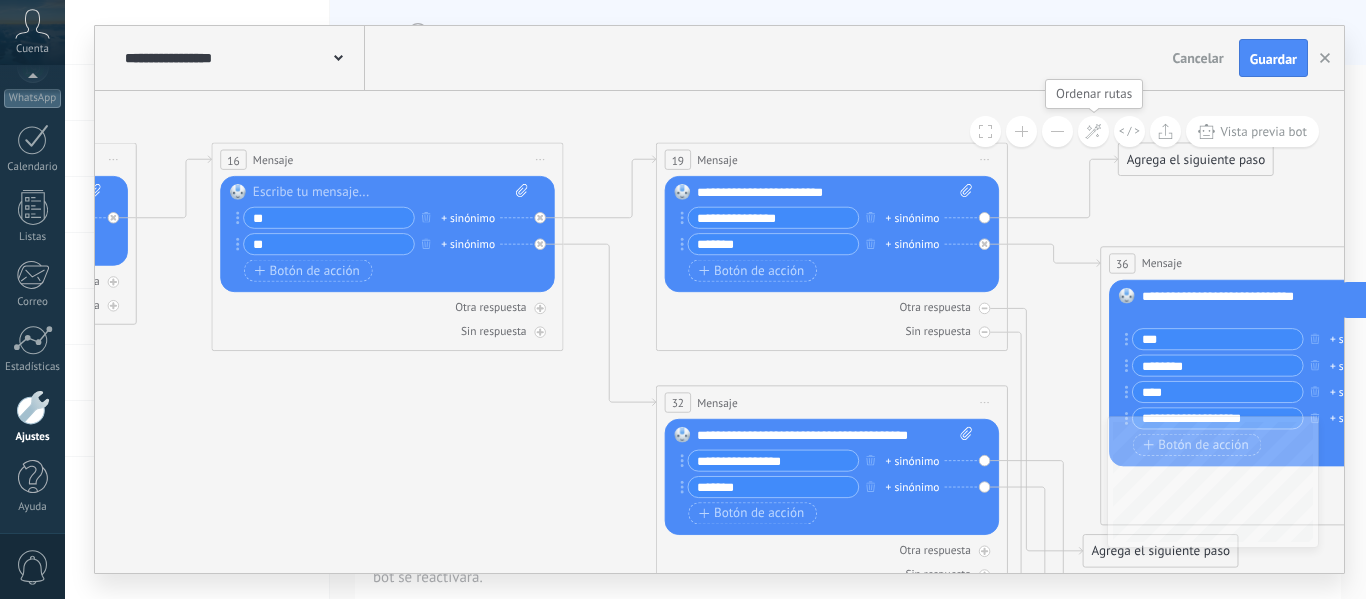 click at bounding box center (1093, 131) 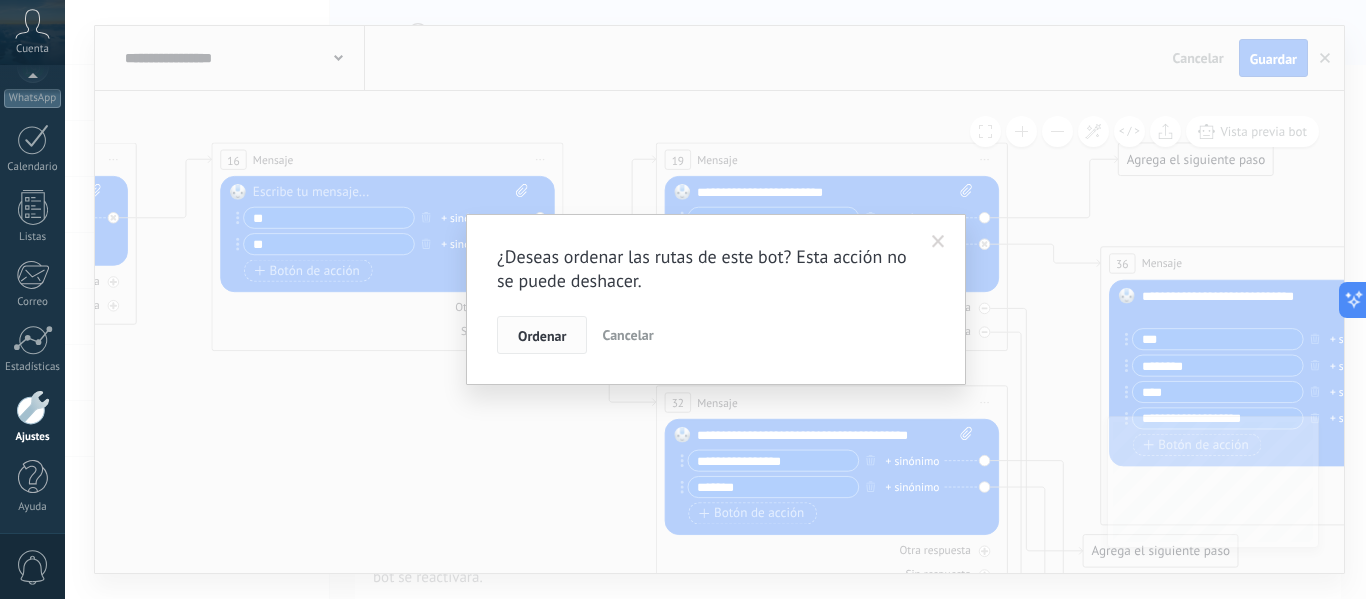 click on "Ordenar" at bounding box center [542, 336] 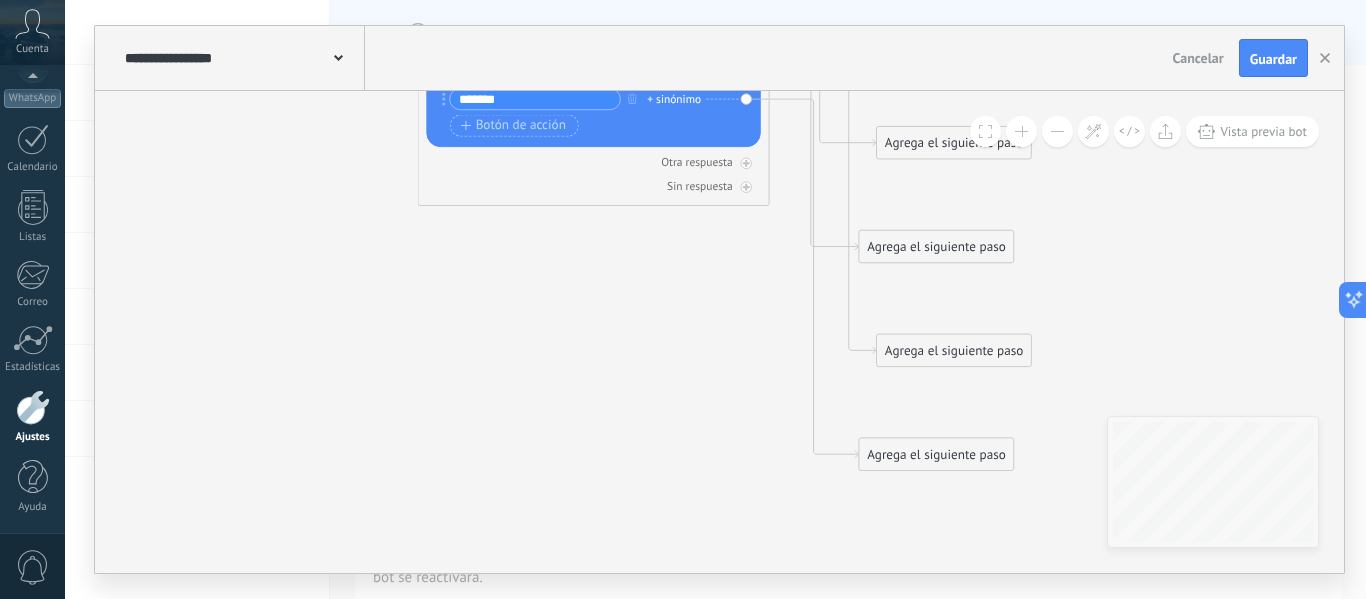 drag, startPoint x: 535, startPoint y: 346, endPoint x: 524, endPoint y: 9, distance: 337.17947 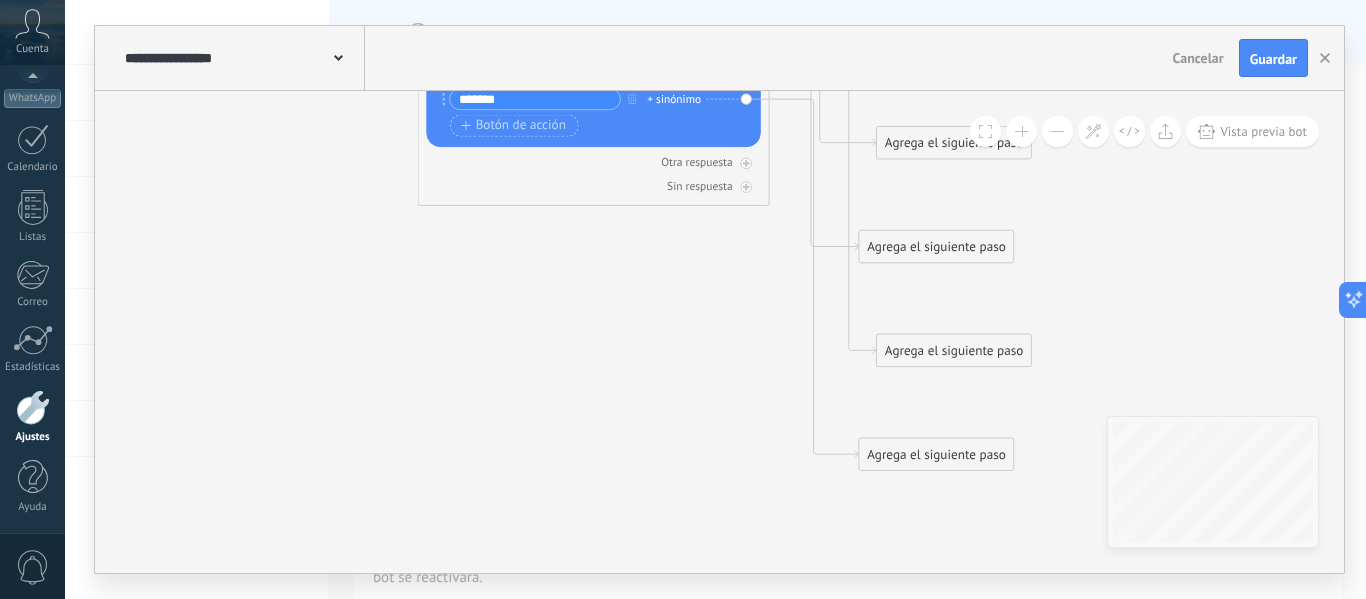 click on "**********" at bounding box center [715, 299] 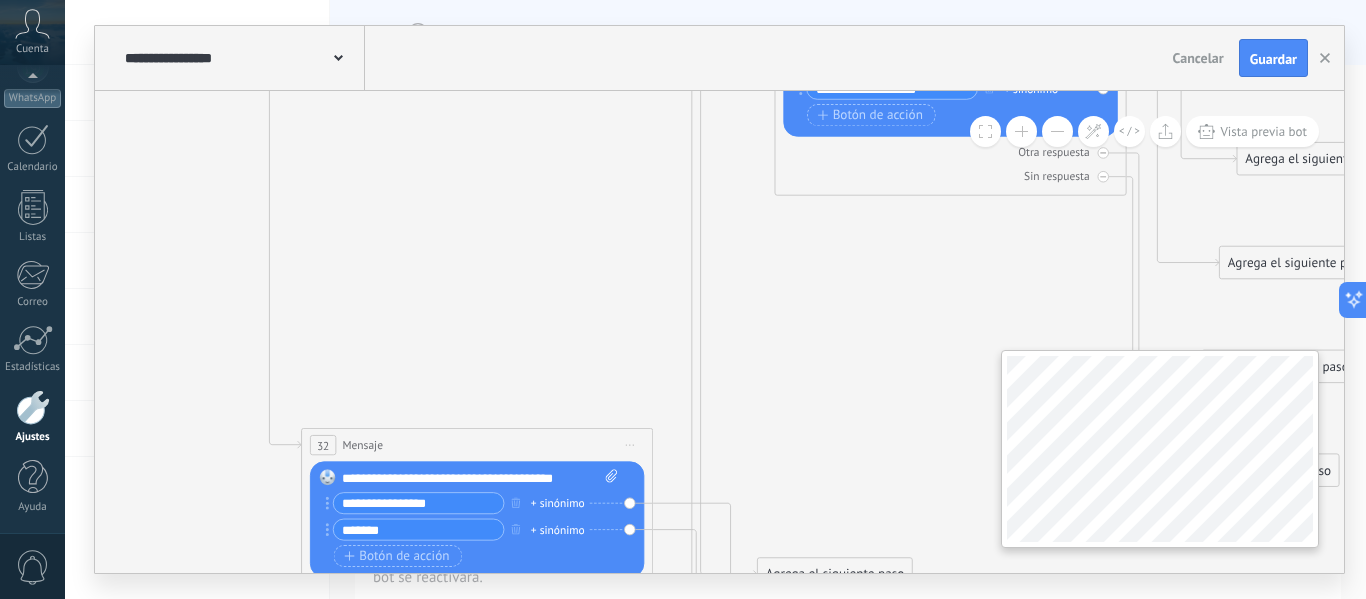 click on "**********" at bounding box center [719, 332] 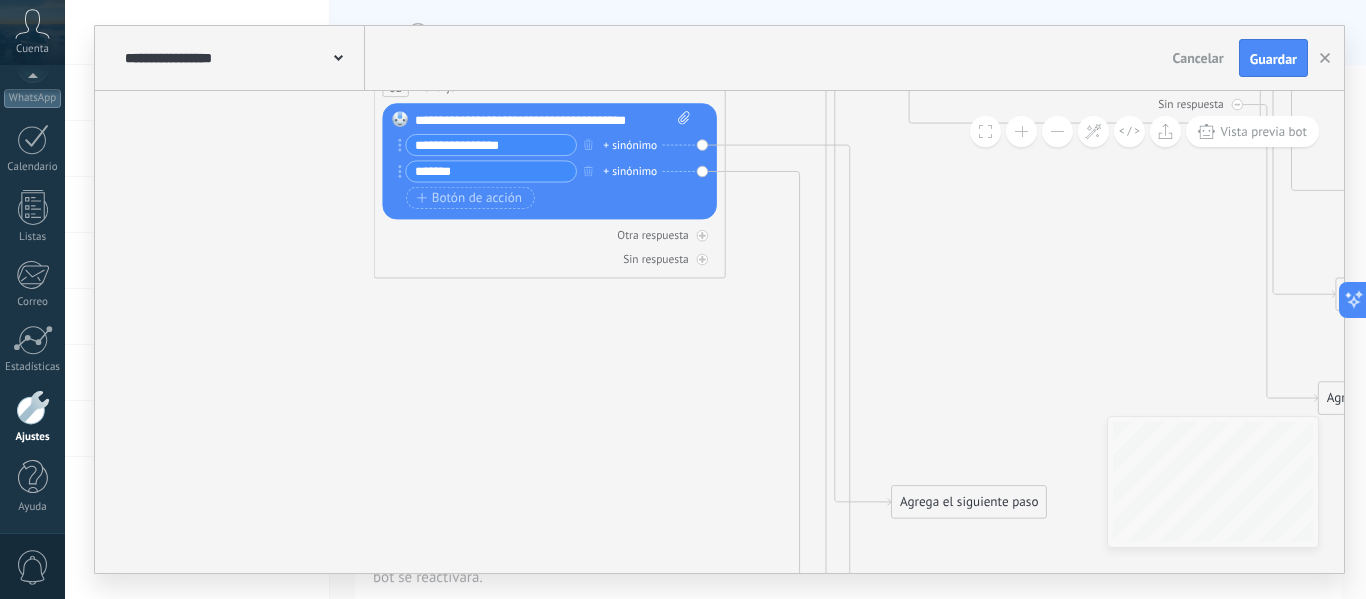 drag, startPoint x: 606, startPoint y: 369, endPoint x: 533, endPoint y: 97, distance: 281.62564 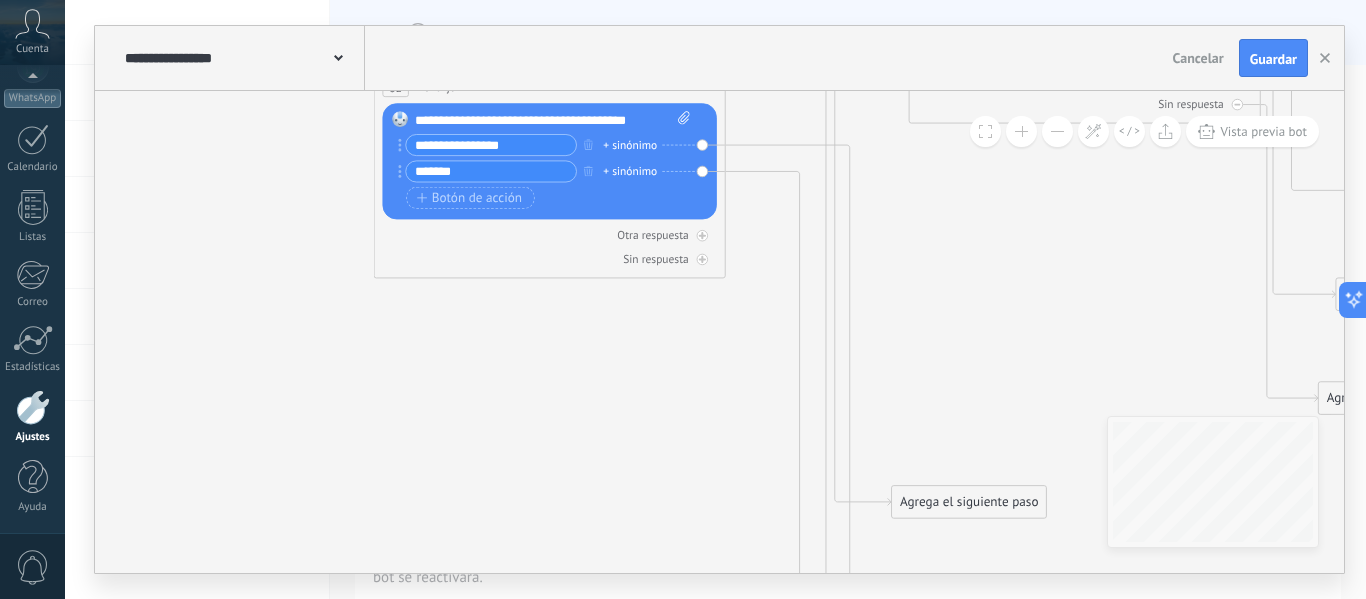 click on "***
+ sinónimo
+ sinónimo" at bounding box center (550, 87) 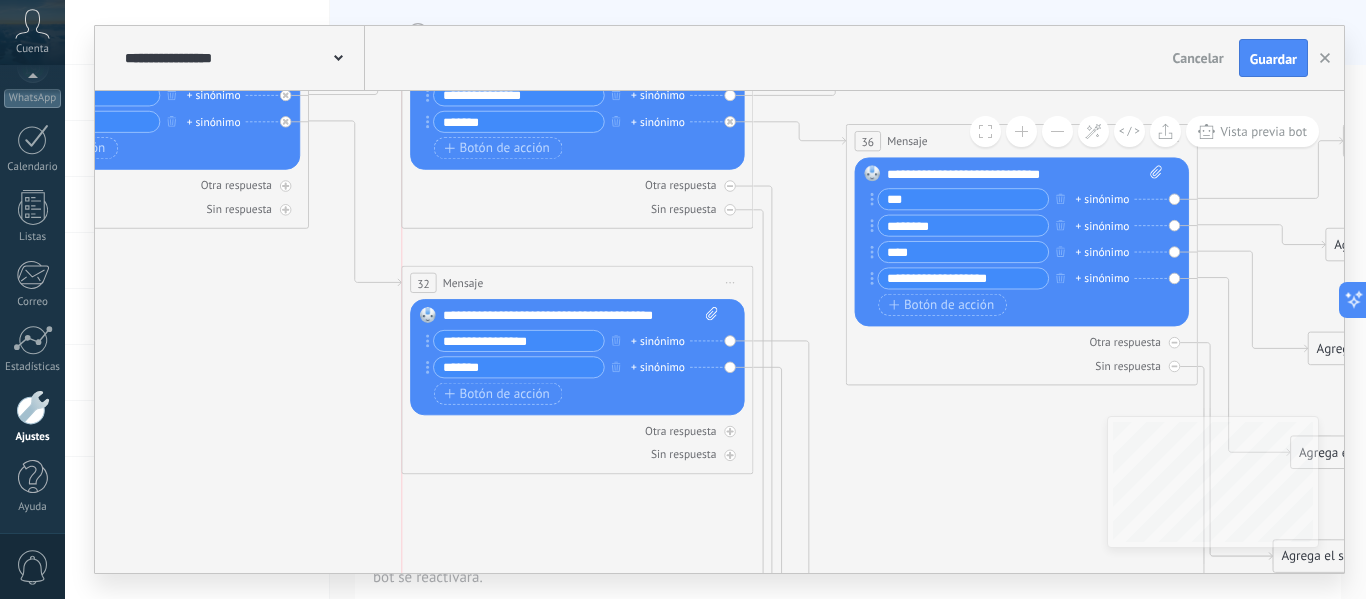 drag, startPoint x: 458, startPoint y: 364, endPoint x: 553, endPoint y: 285, distance: 123.55566 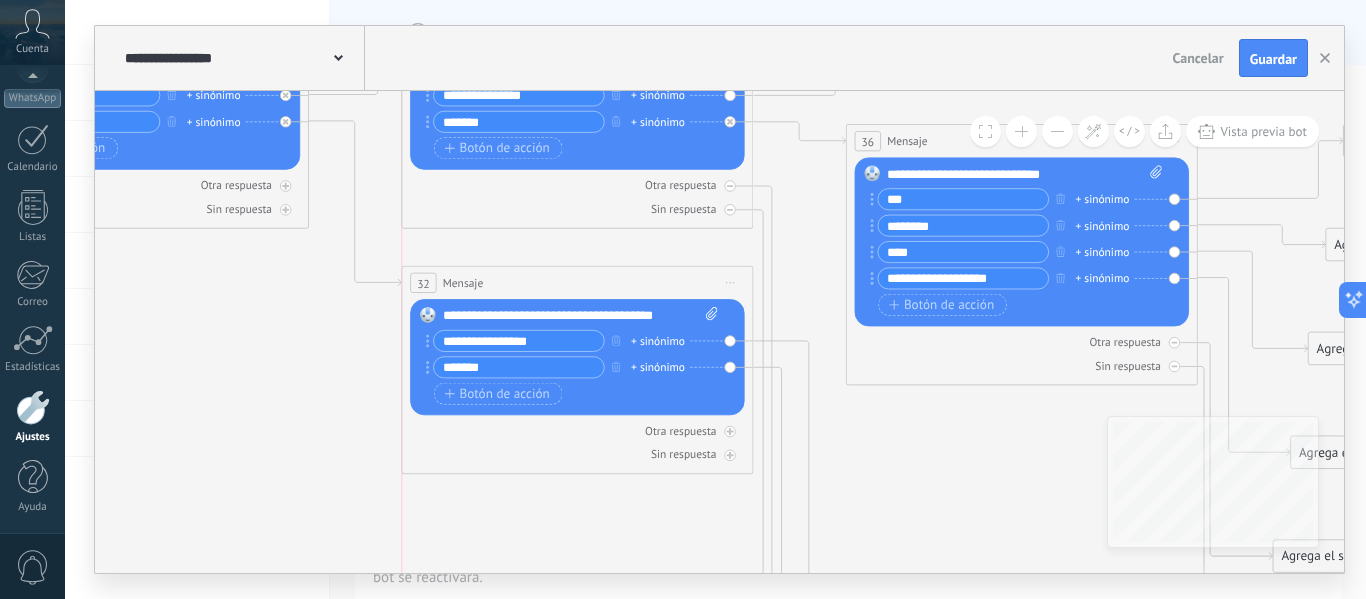 click on "***
+ sinónimo
+ sinónimo" at bounding box center (577, 283) 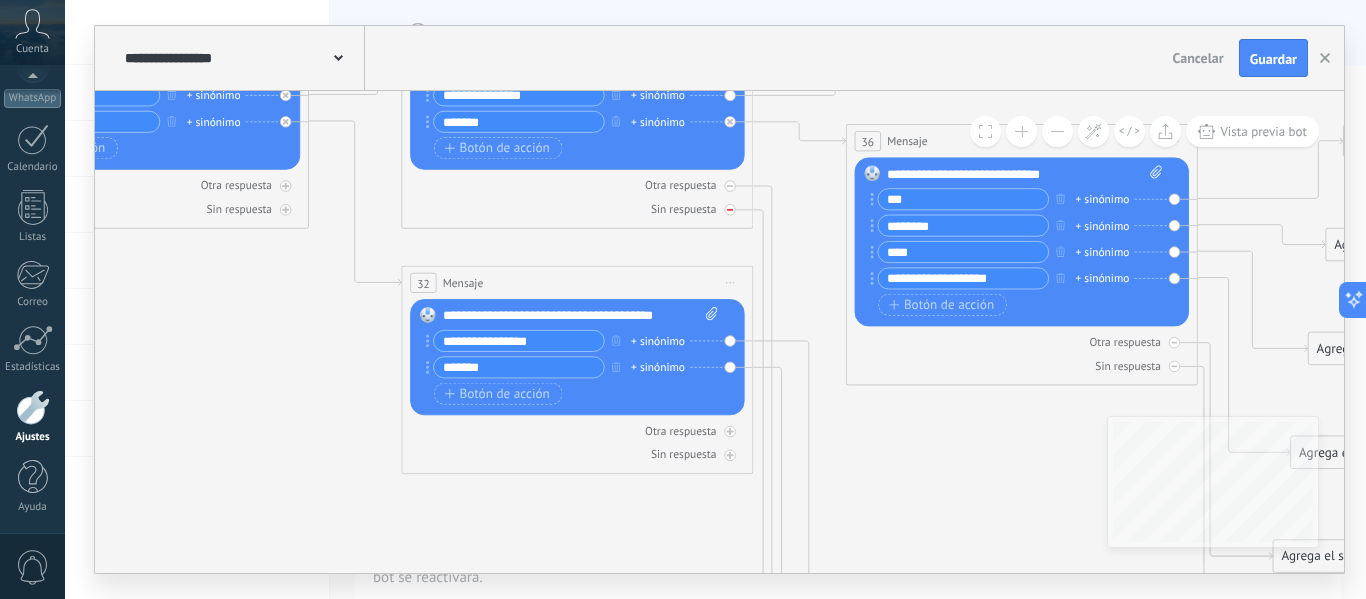 click at bounding box center [729, 209] 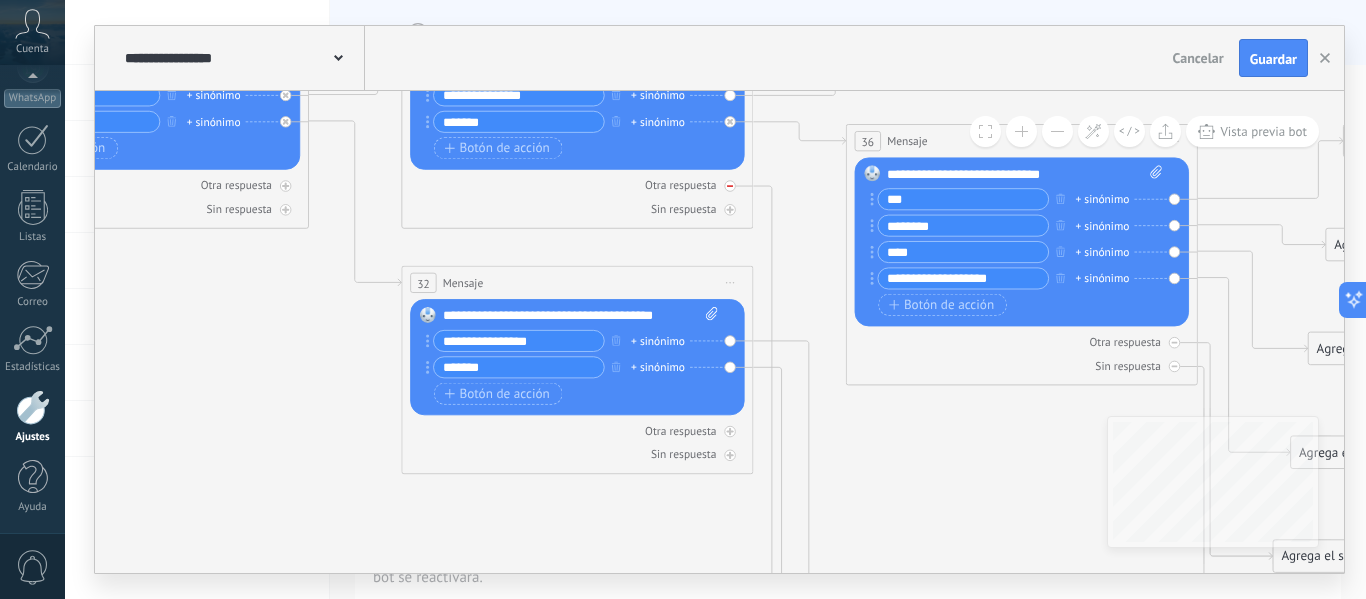 click 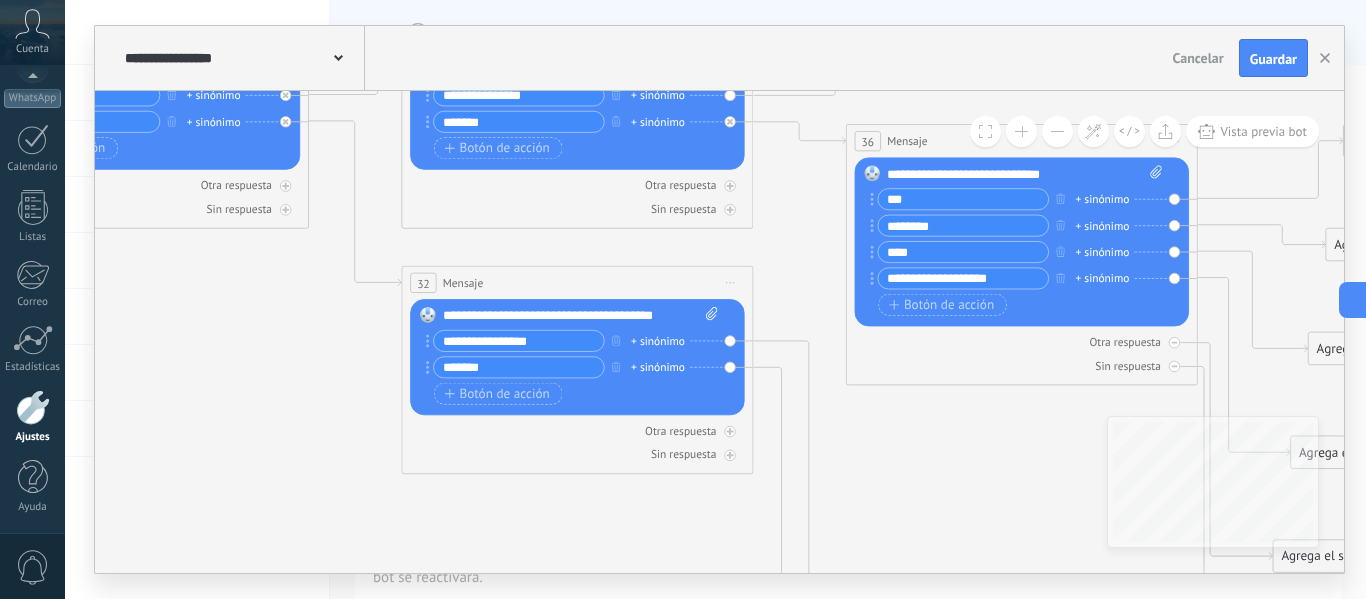 click 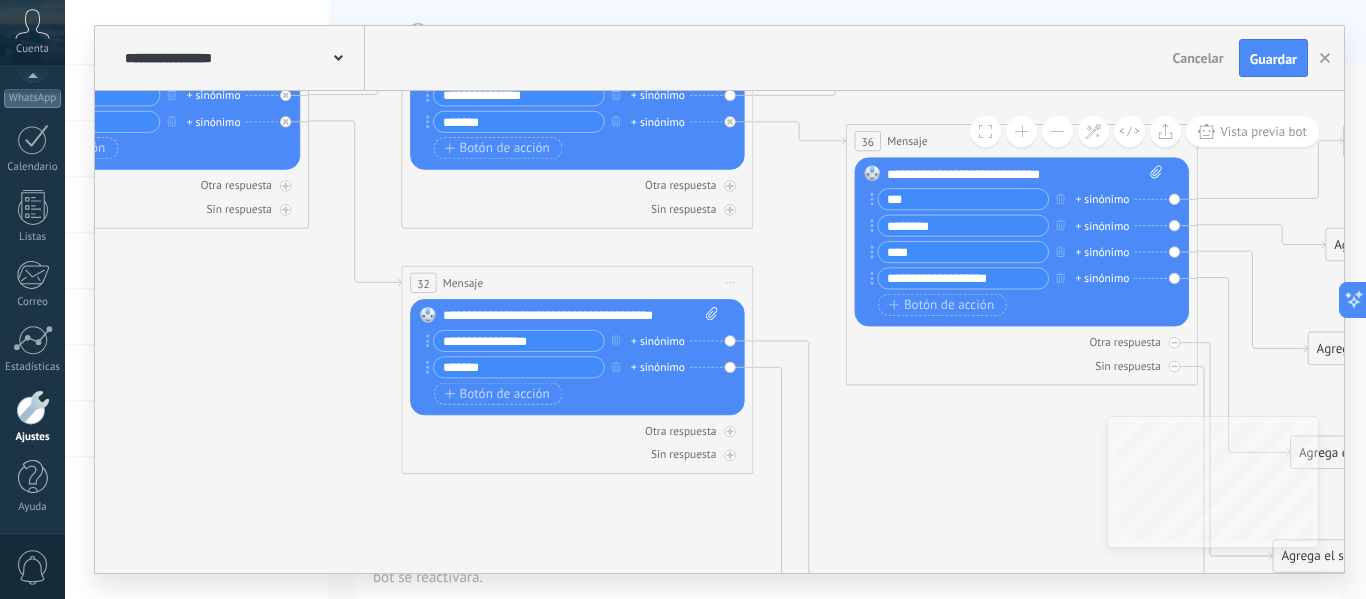 click on "36
Mensaje
*******
(a):
Todos los contactos - canales seleccionados
Todos los contactos - canales seleccionados
Todos los contactos - canal primario
Contacto principal - canales seleccionados
Contacto principal - canal primario
Todos los contactos - canales seleccionados
Todos los contactos - canales seleccionados
Todos los contactos - canal primario" at bounding box center [1022, 141] 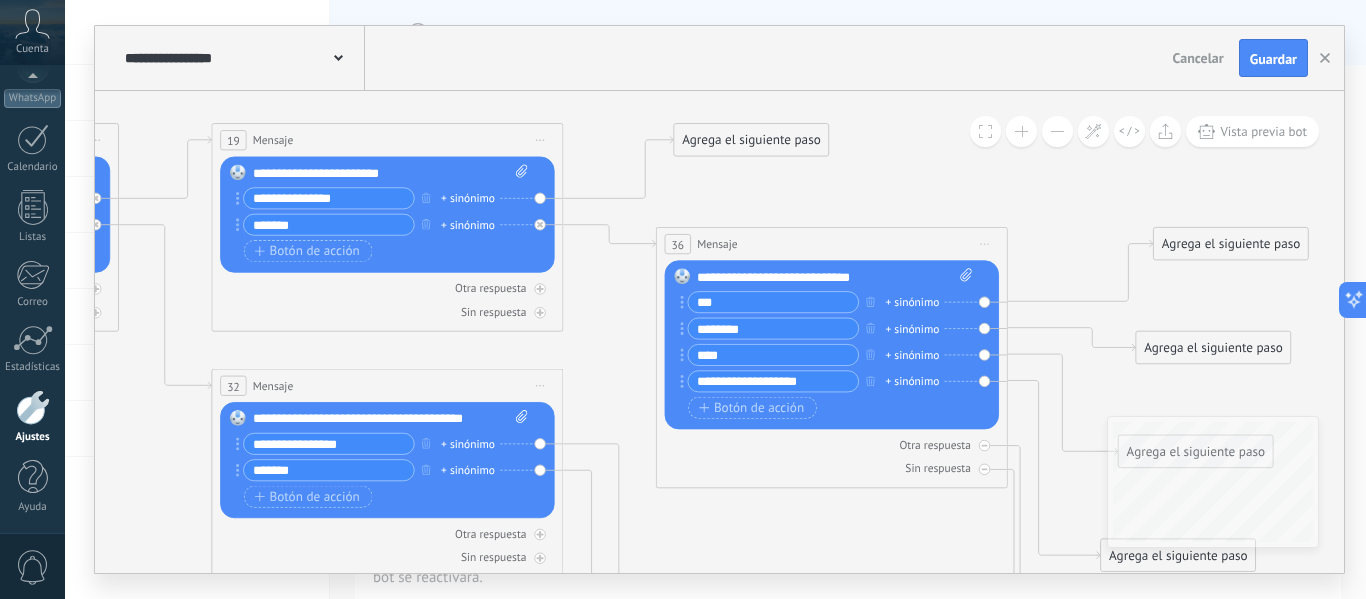 click on "Iniciar vista previa aquí
Cambiar nombre
Duplicar
Borrar" at bounding box center (985, 244) 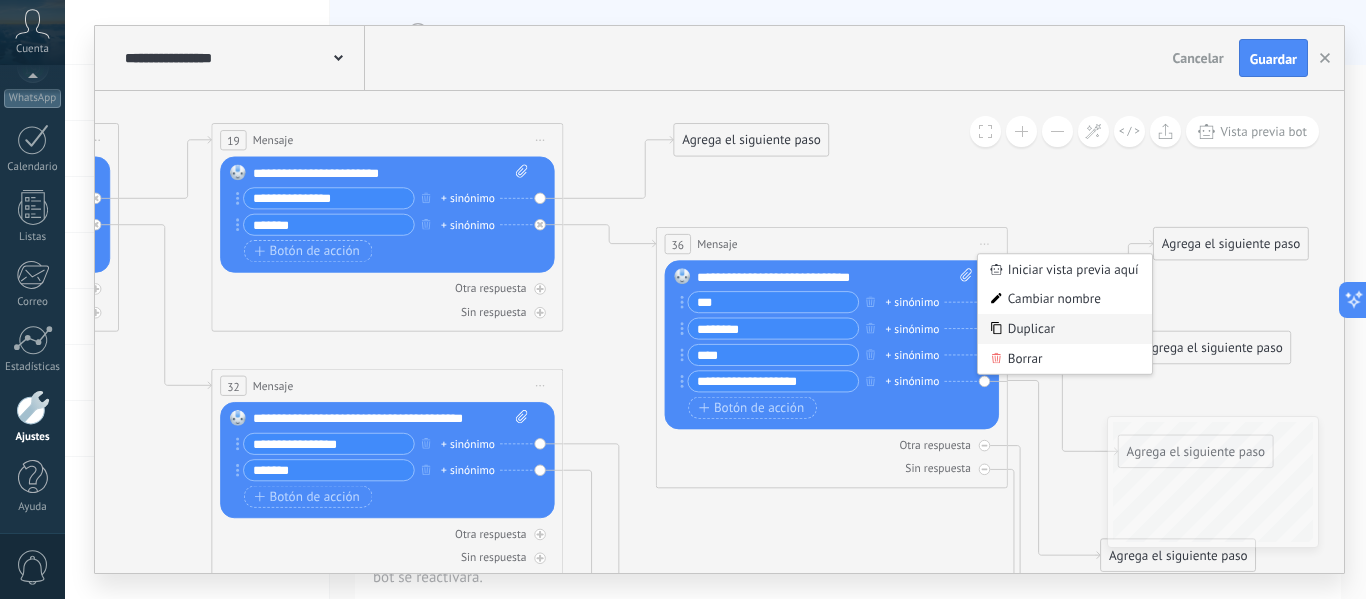 click on "Duplicar" at bounding box center (1065, 329) 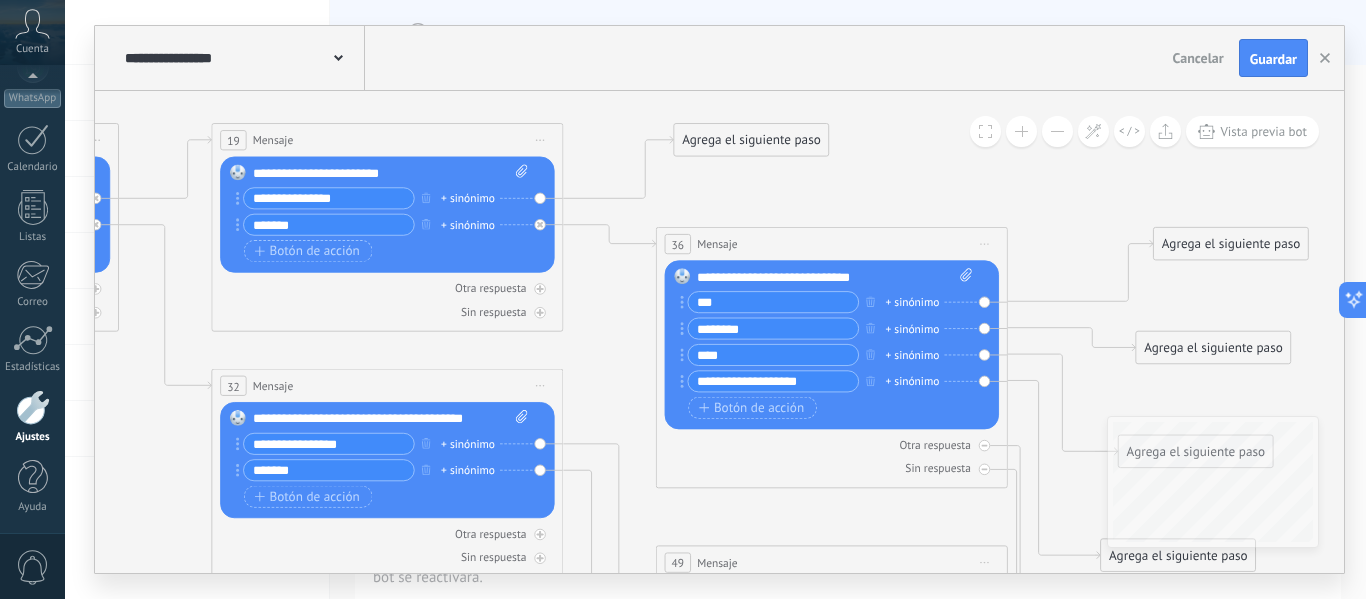 click 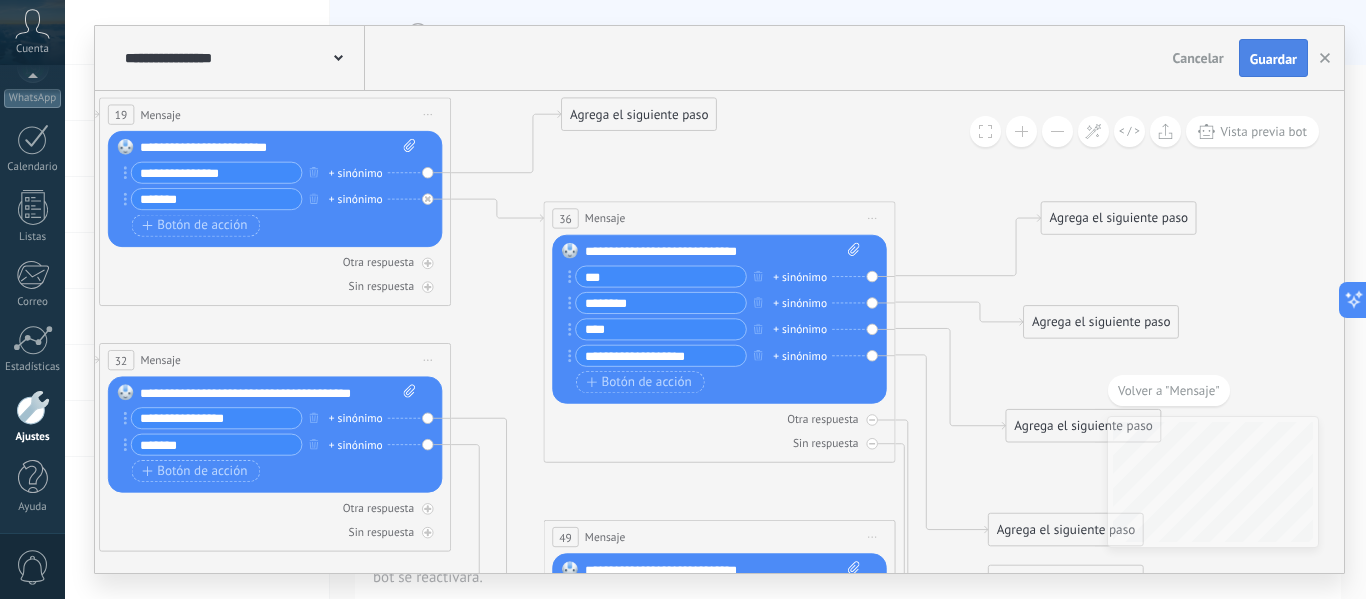 click on "Guardar" at bounding box center (1273, 58) 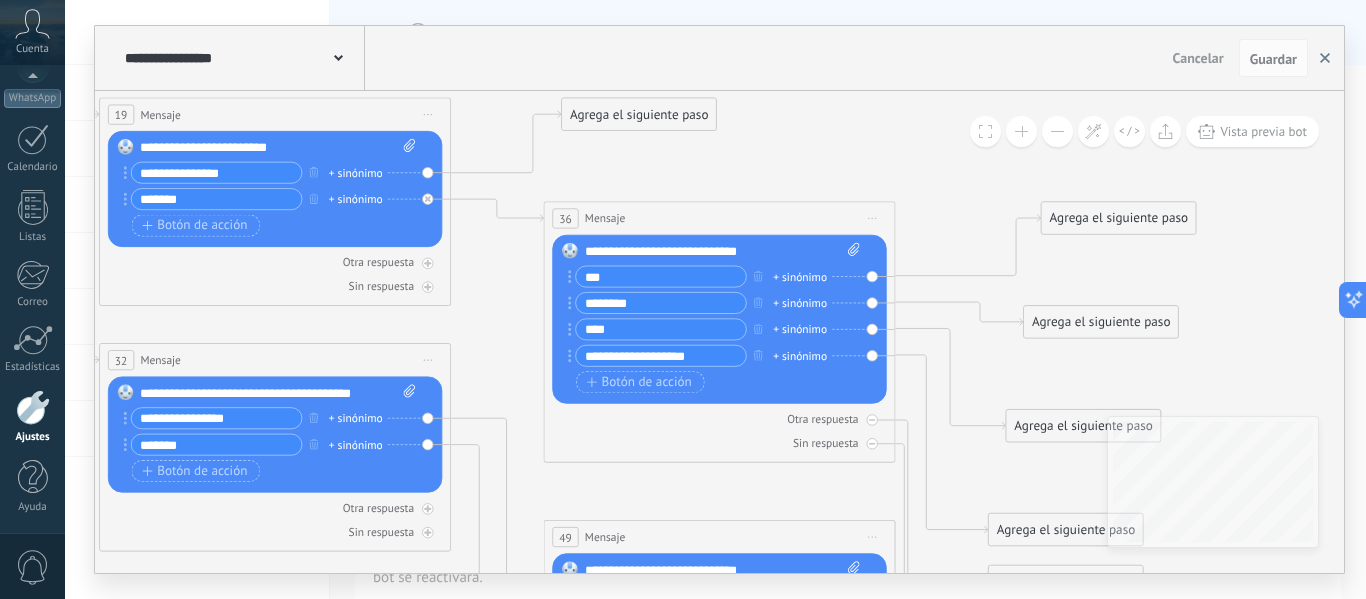 click at bounding box center (1325, 58) 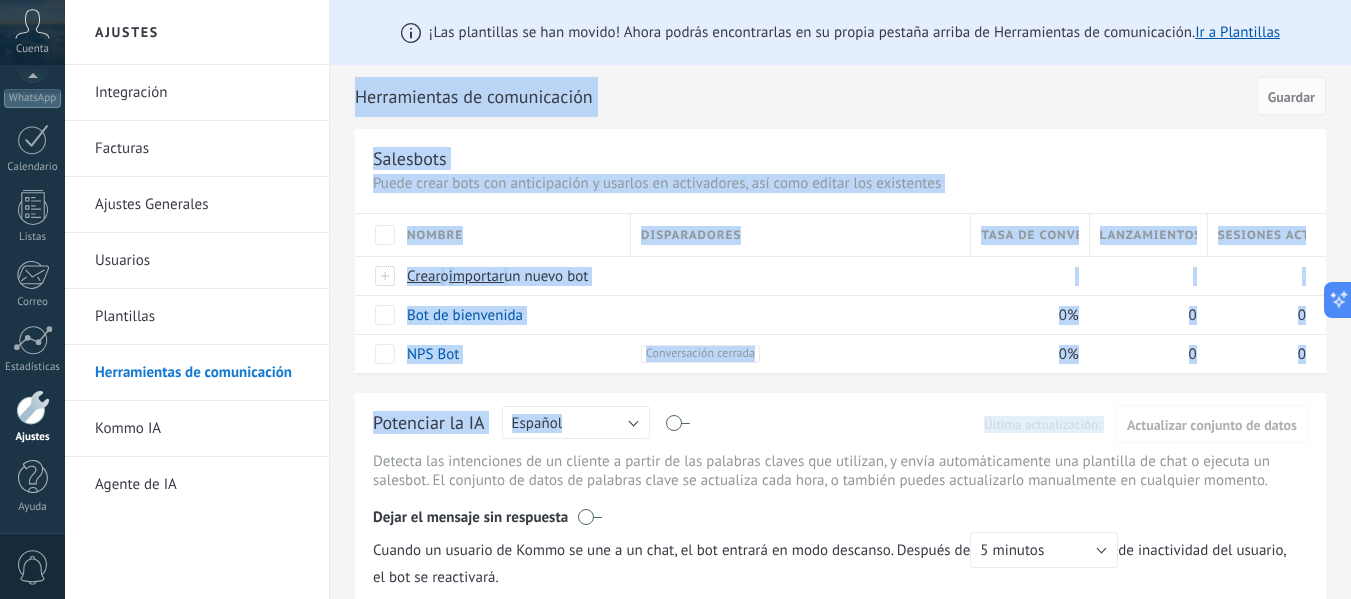 drag, startPoint x: 1325, startPoint y: 64, endPoint x: 1060, endPoint y: 510, distance: 518.788 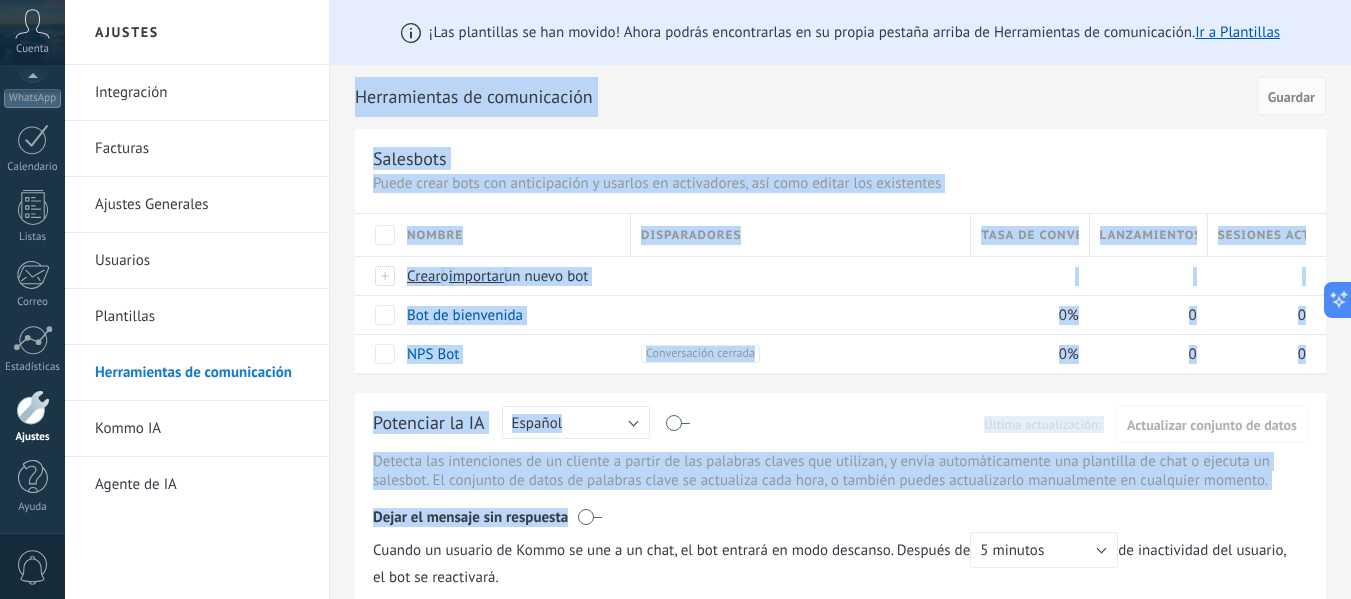 click on "Agente de IA" at bounding box center (202, 485) 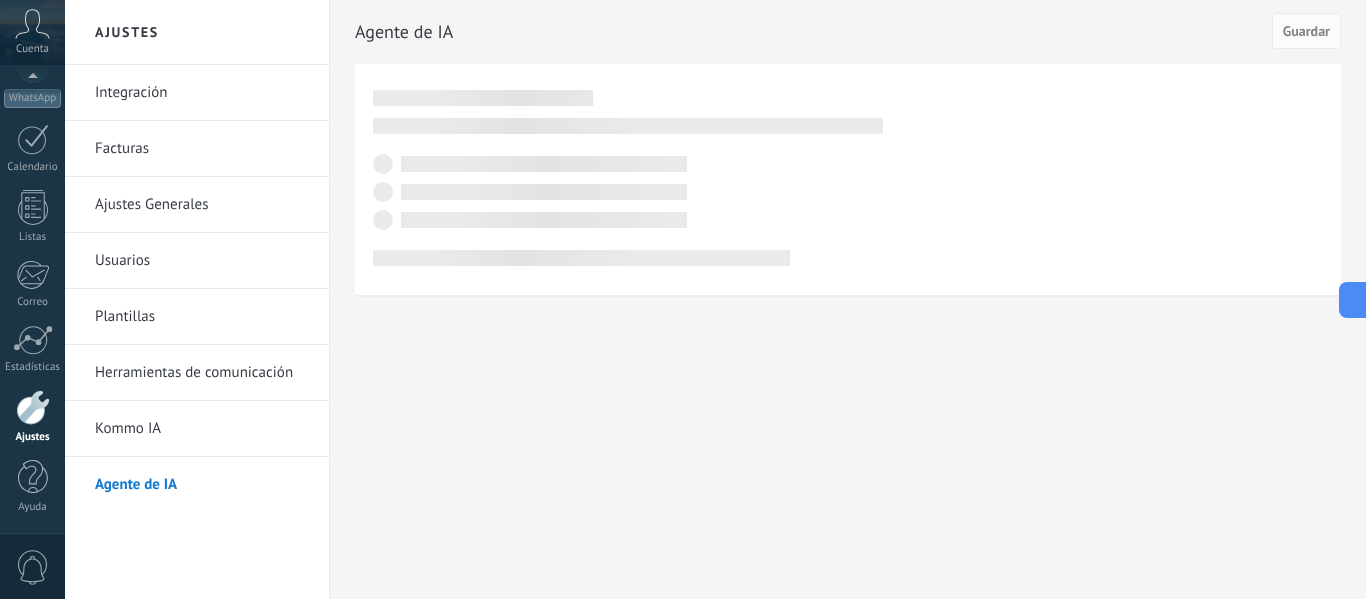click on "Kommo IA" at bounding box center (202, 429) 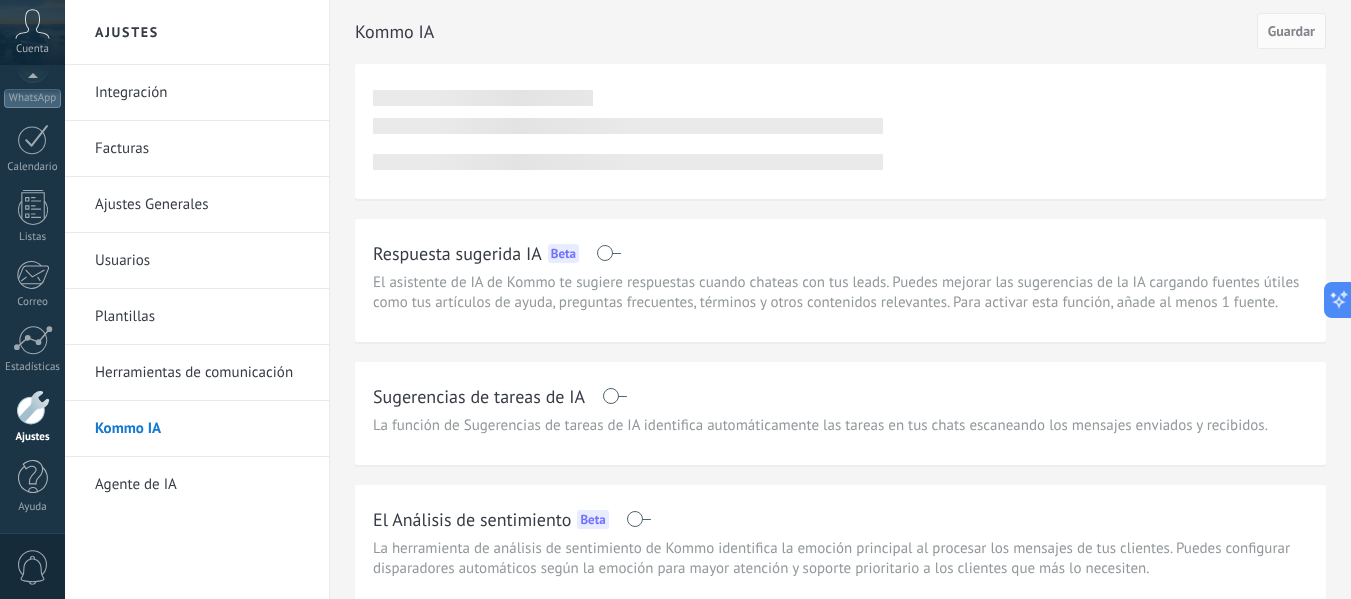 click on "Cuenta" at bounding box center (32, 32) 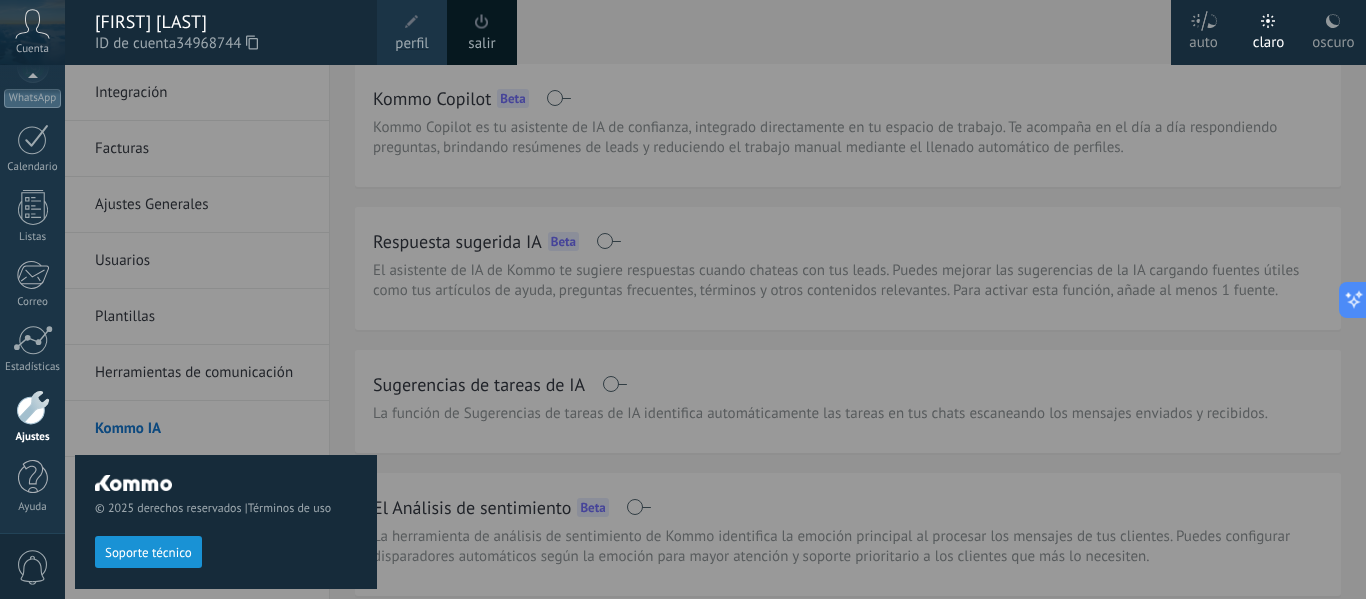 click on "Cuenta" at bounding box center (32, 32) 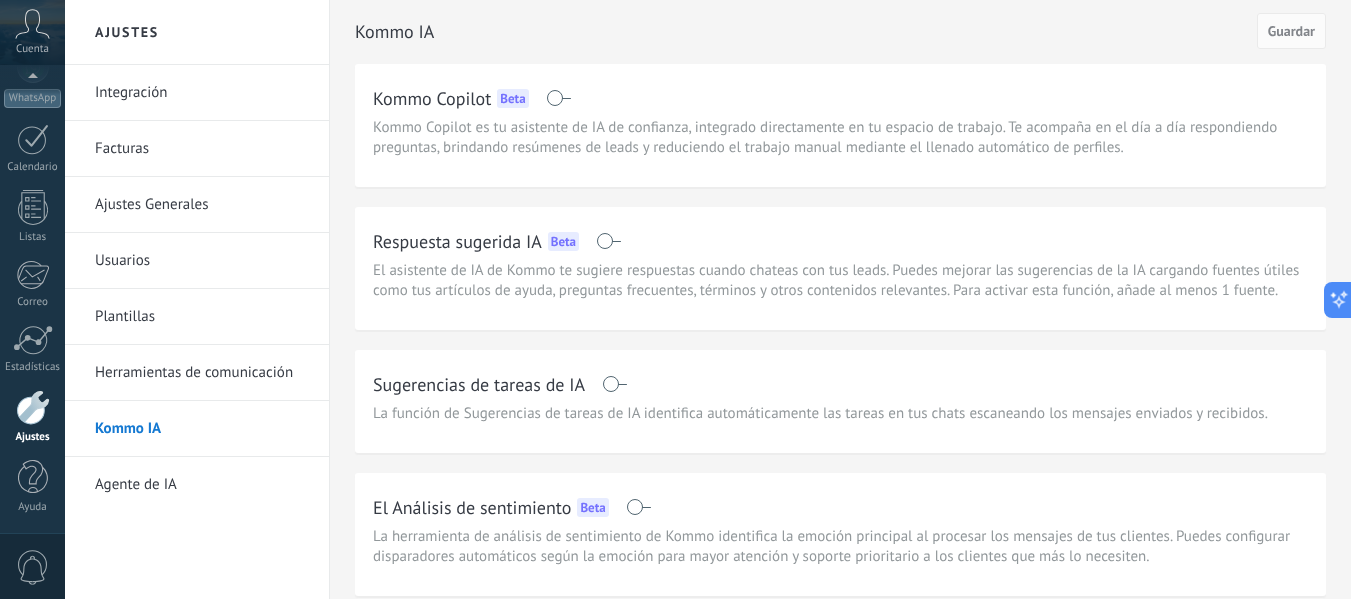 click on "Cuenta" at bounding box center (32, 32) 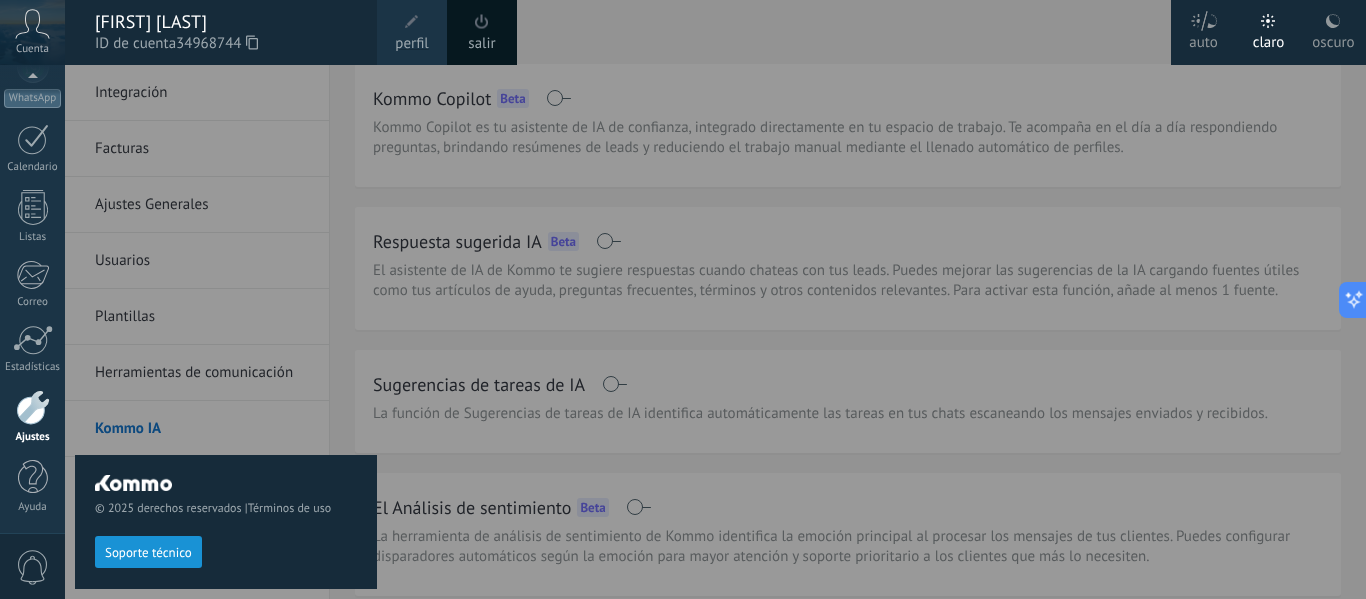 click on "ID de cuenta
34968744" at bounding box center (226, 44) 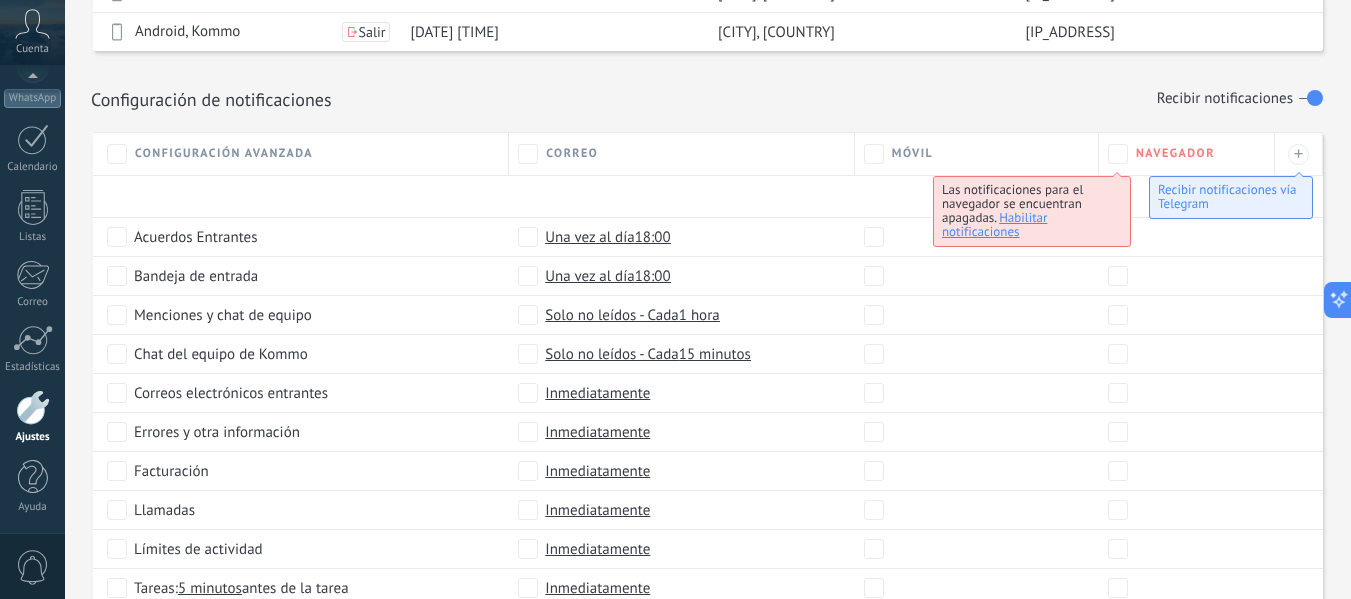 scroll, scrollTop: 891, scrollLeft: 0, axis: vertical 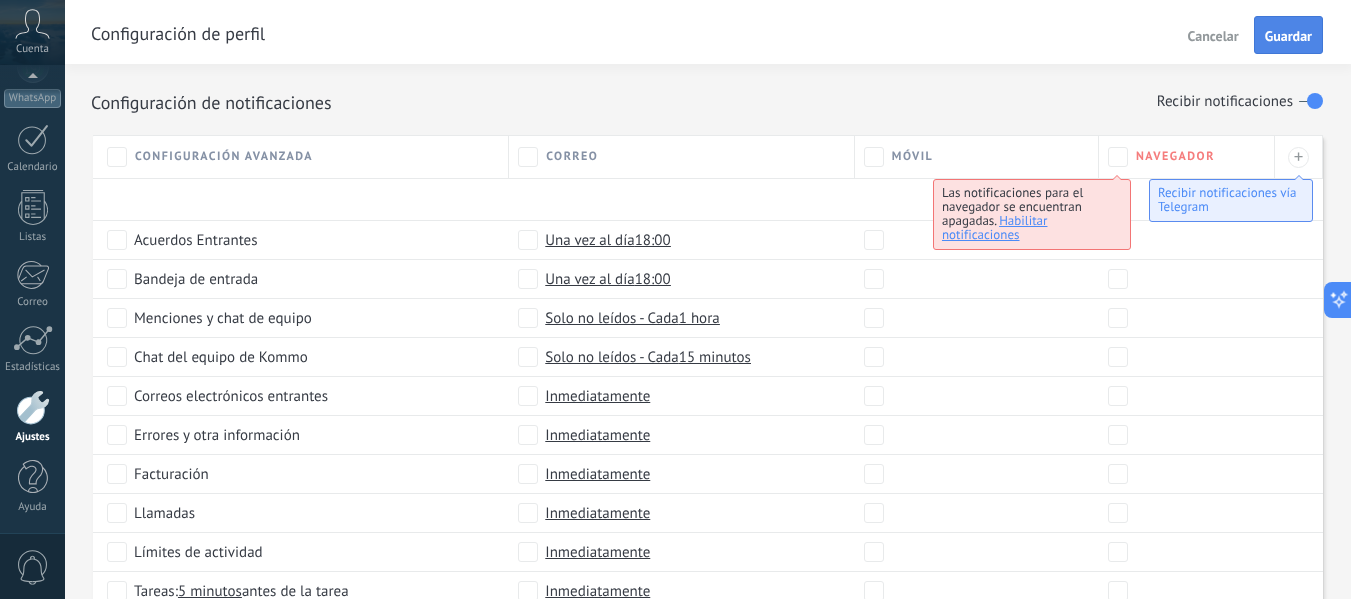 click on "Guardar" at bounding box center [1288, 36] 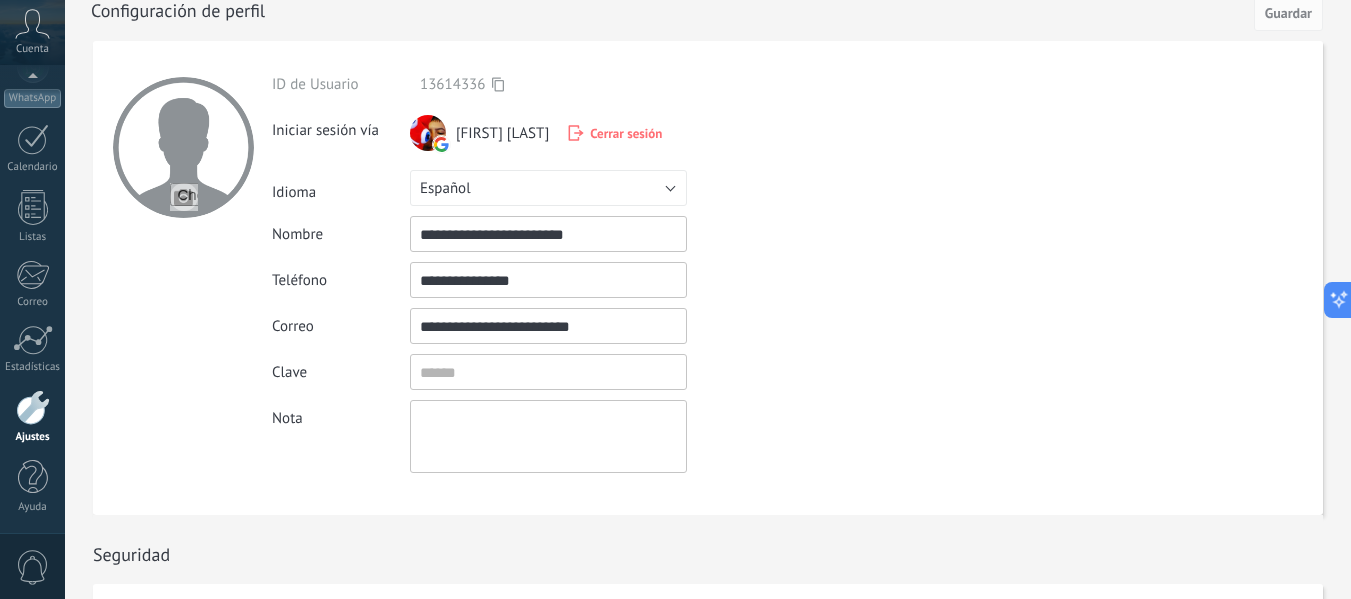 scroll, scrollTop: 0, scrollLeft: 0, axis: both 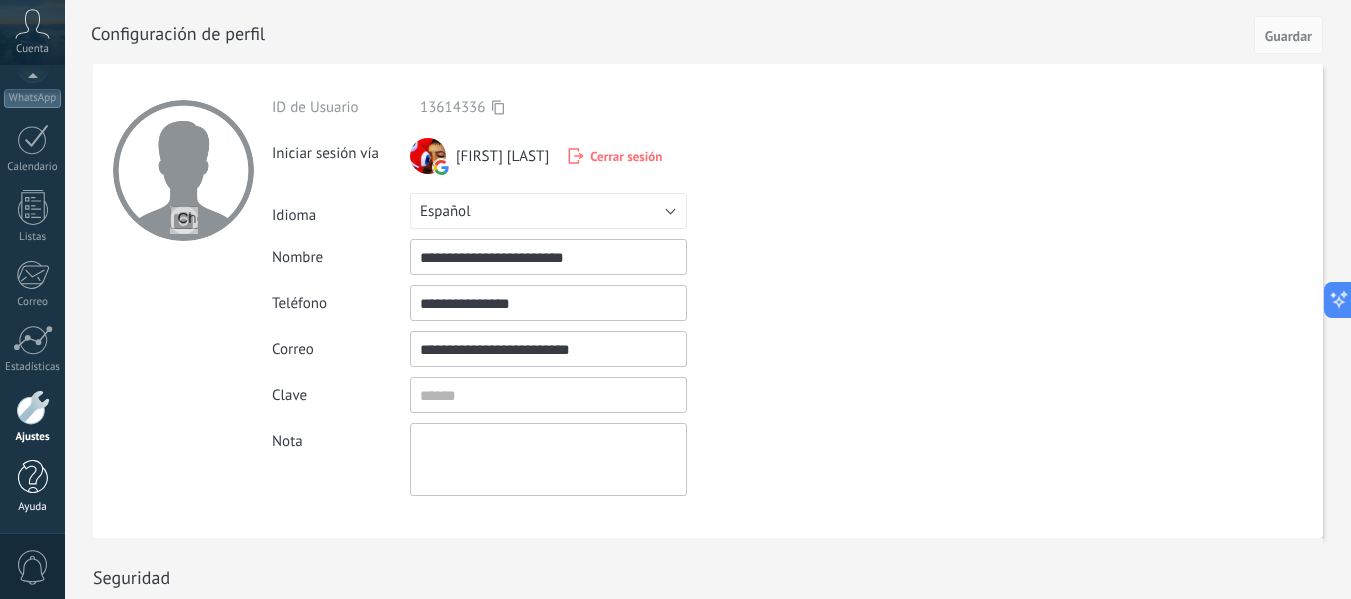 click at bounding box center [33, 477] 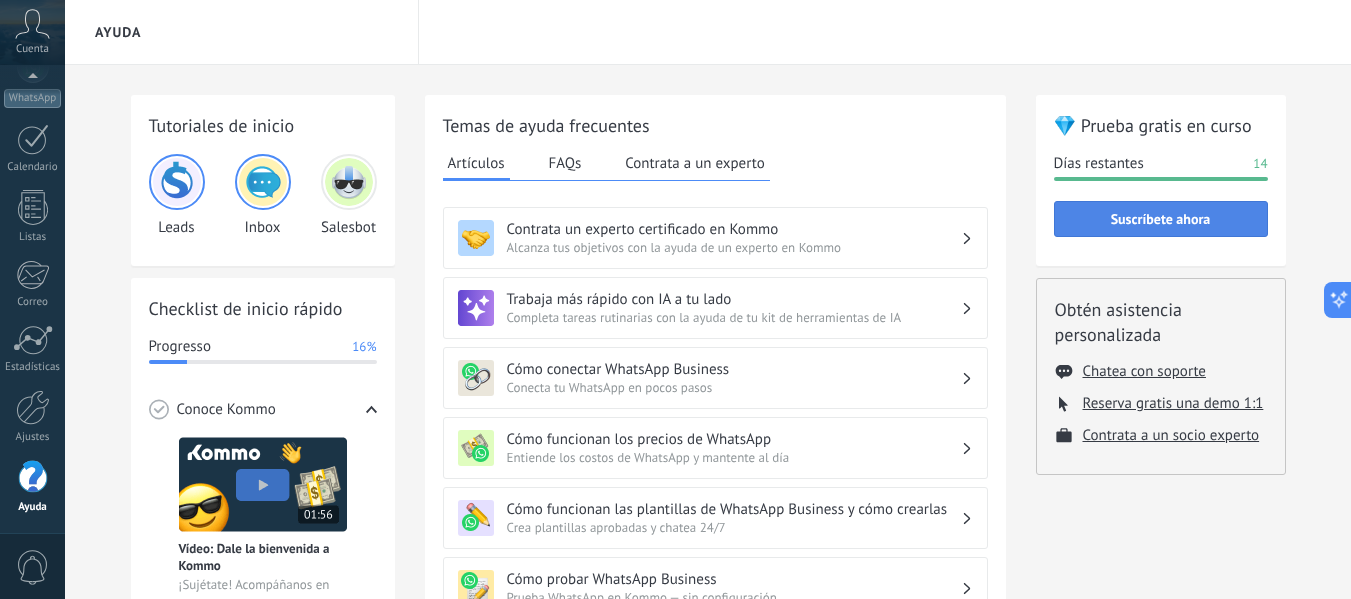 click on "Suscríbete ahora" at bounding box center (1161, 219) 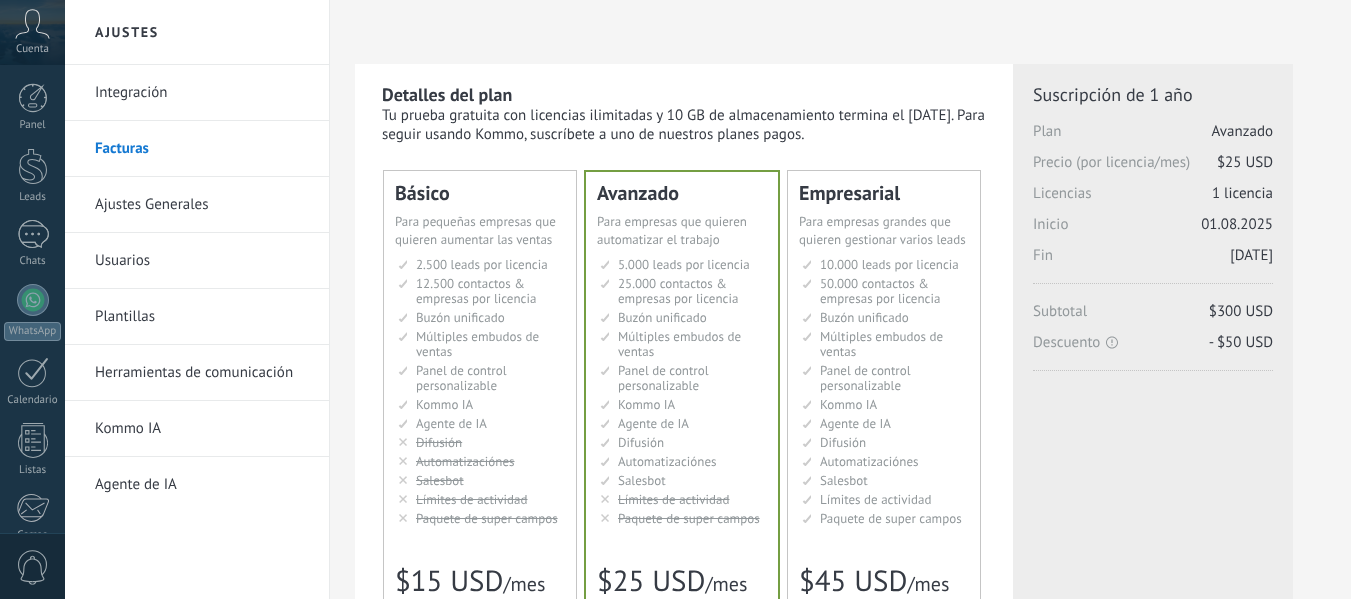 scroll, scrollTop: 0, scrollLeft: 0, axis: both 